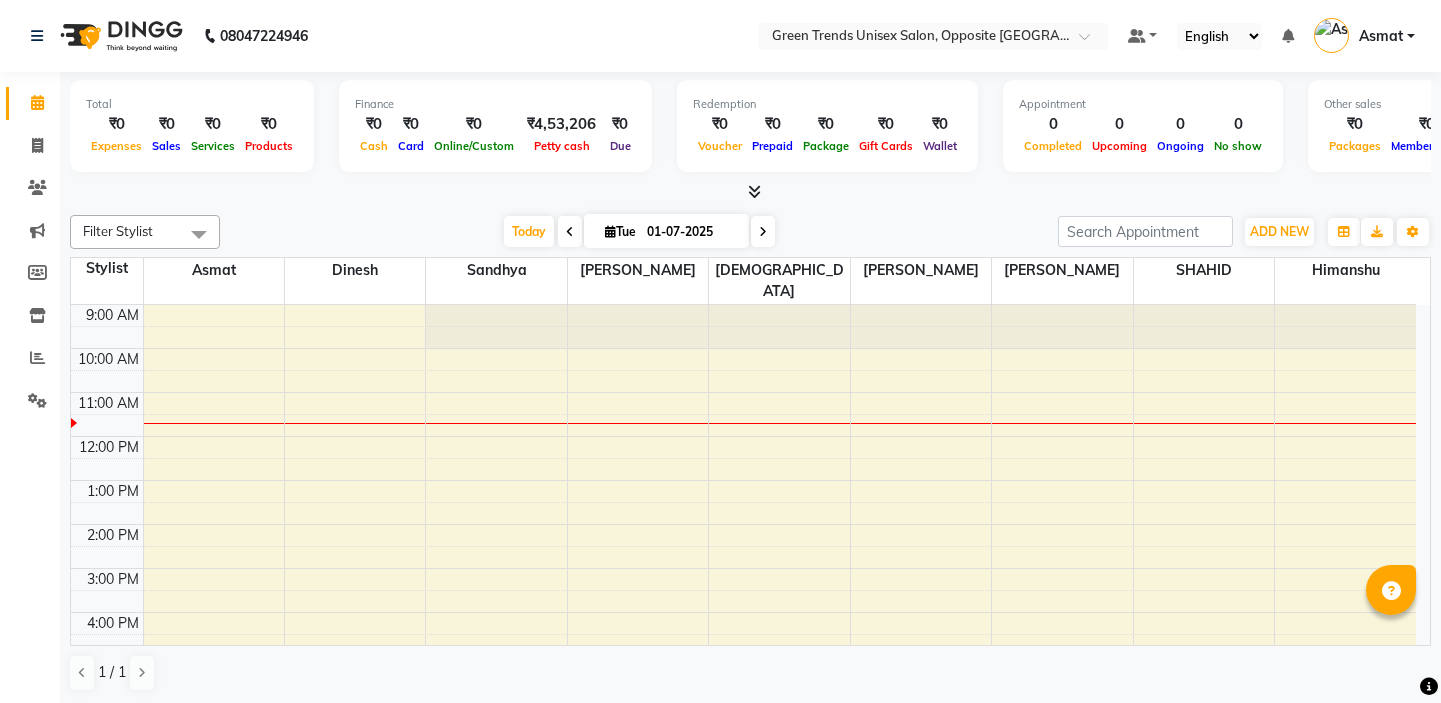 scroll, scrollTop: 0, scrollLeft: 0, axis: both 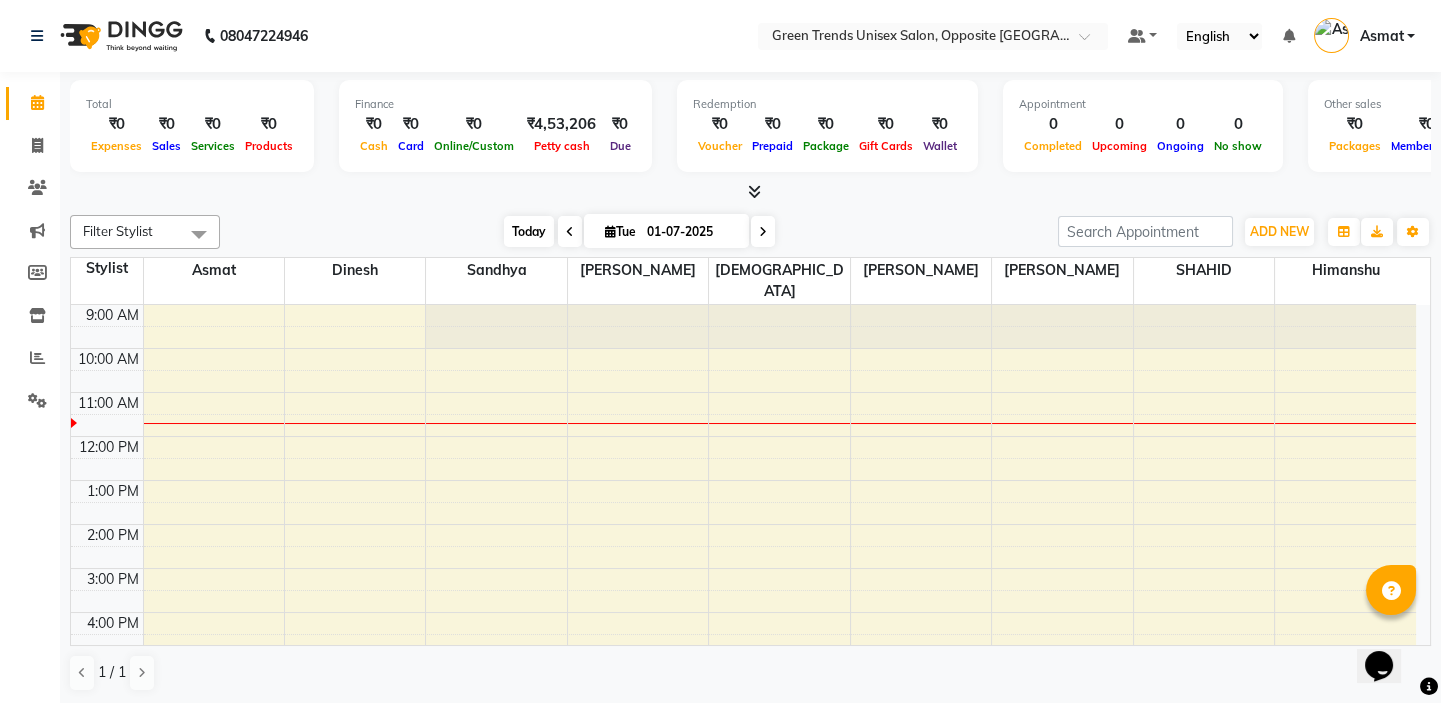 click on "Today" at bounding box center (529, 231) 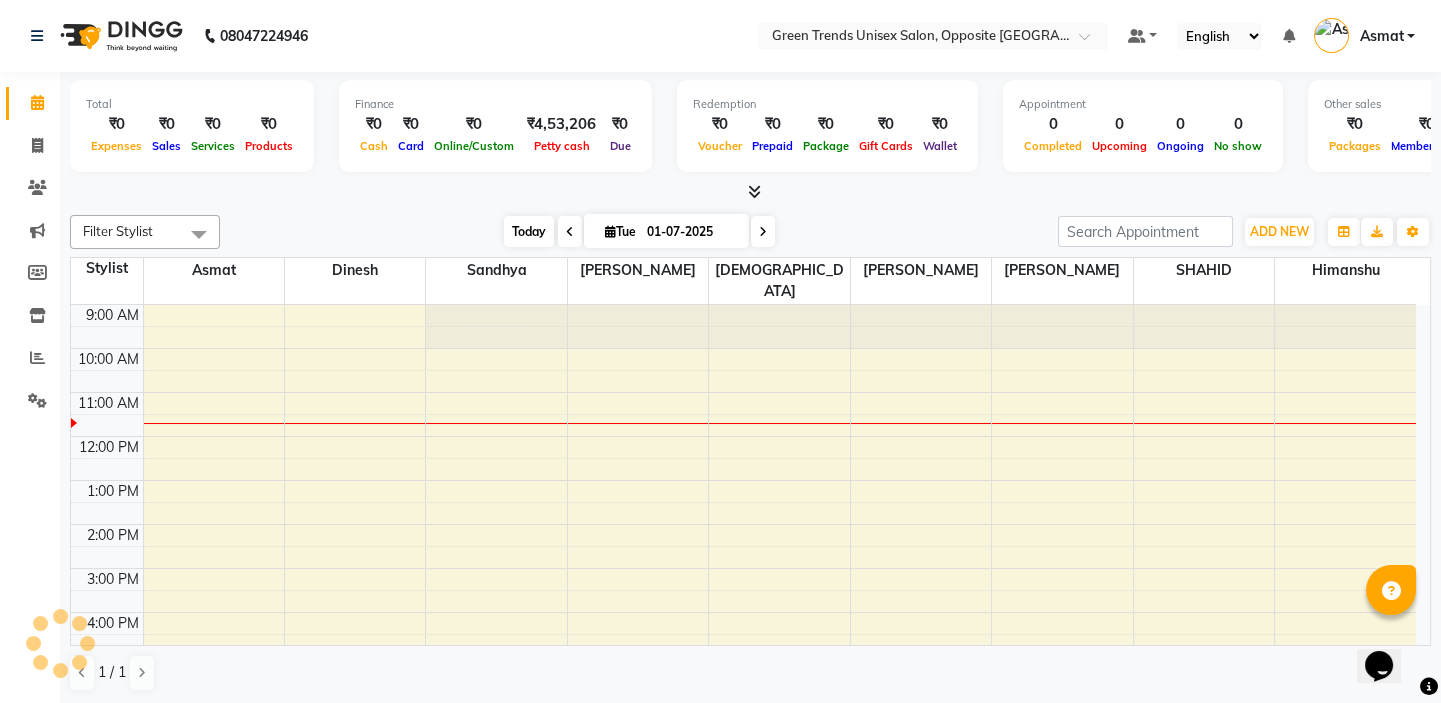 scroll, scrollTop: 89, scrollLeft: 0, axis: vertical 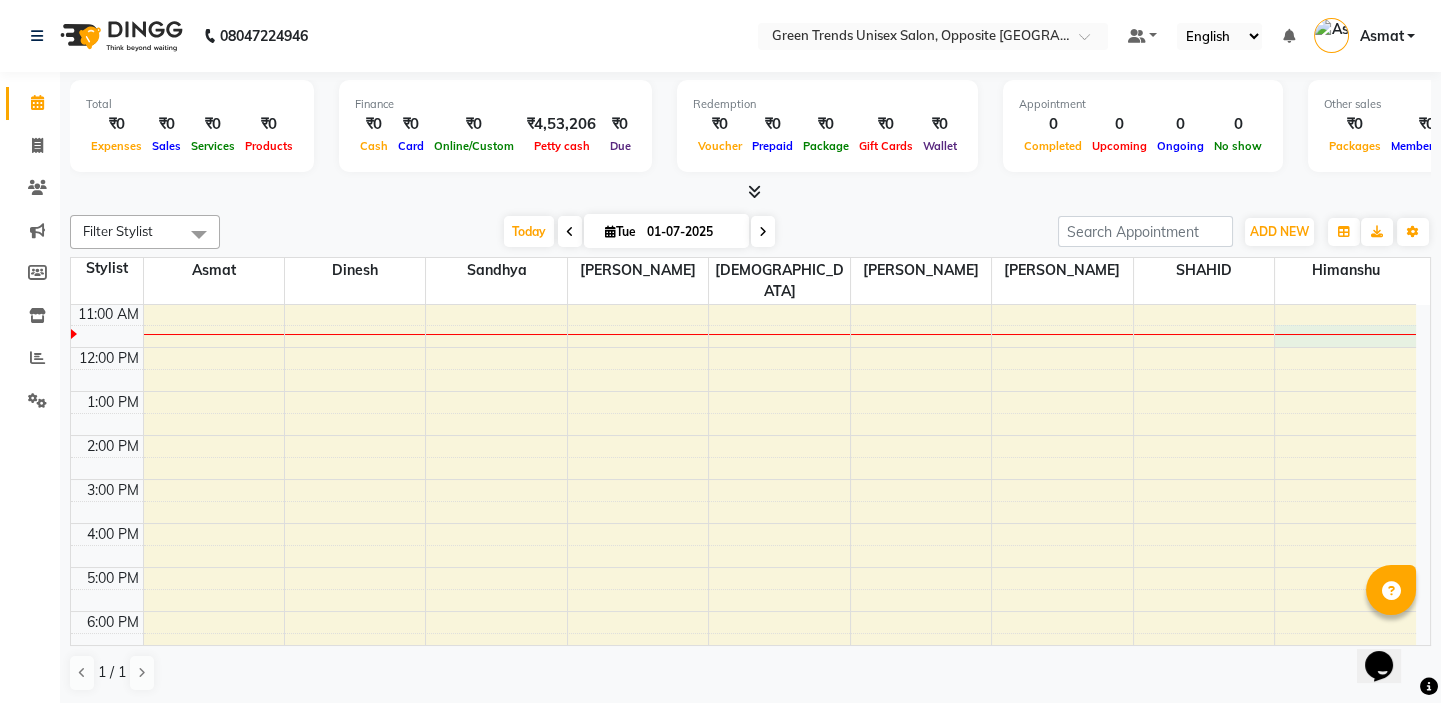 click on "9:00 AM 10:00 AM 11:00 AM 12:00 PM 1:00 PM 2:00 PM 3:00 PM 4:00 PM 5:00 PM 6:00 PM 7:00 PM 8:00 PM 9:00 PM" at bounding box center [743, 501] 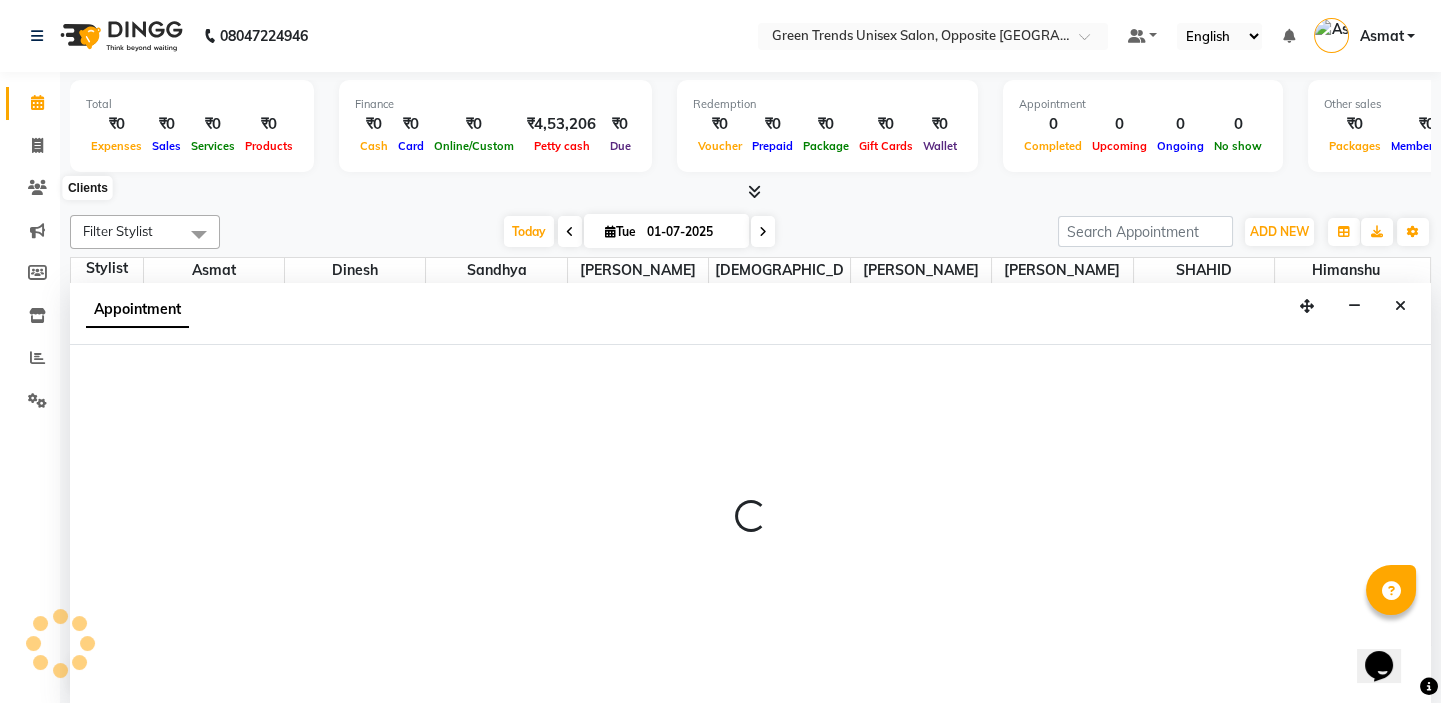 select on "82136" 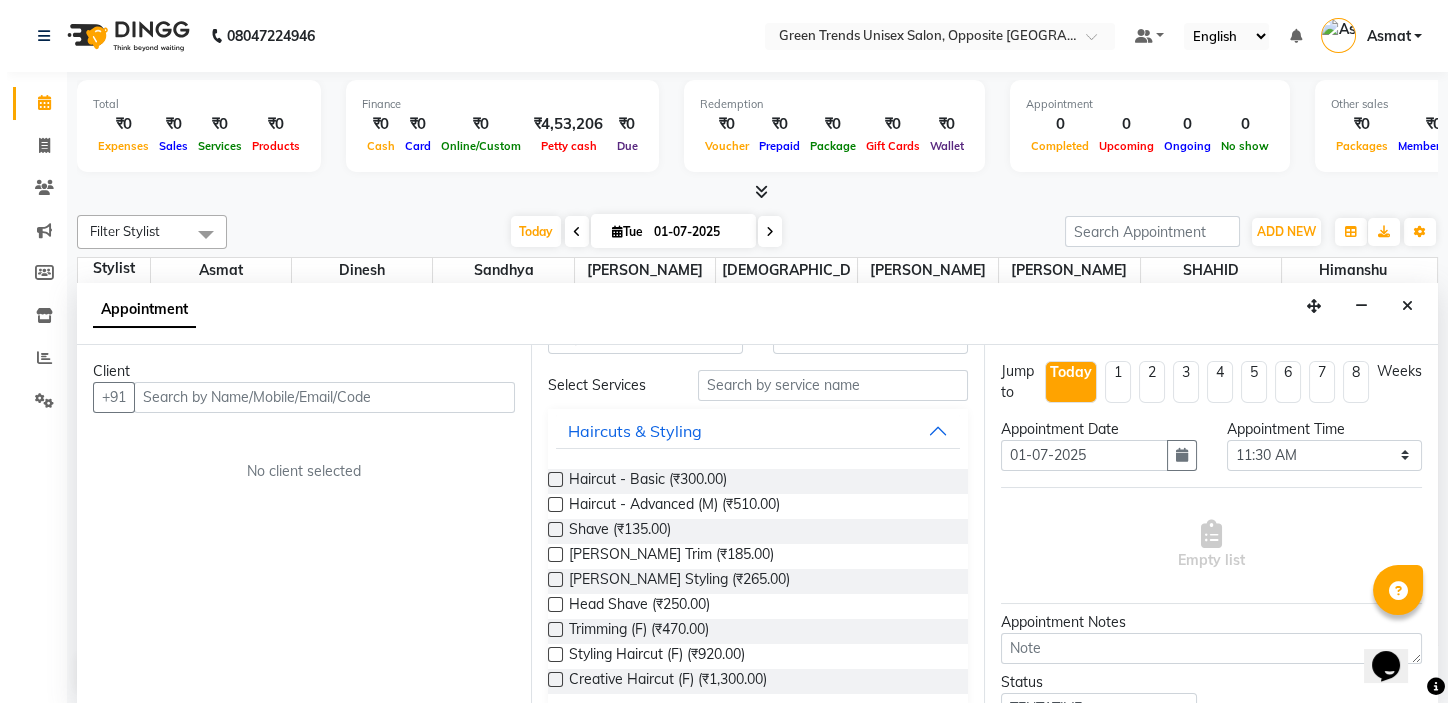 scroll, scrollTop: 90, scrollLeft: 0, axis: vertical 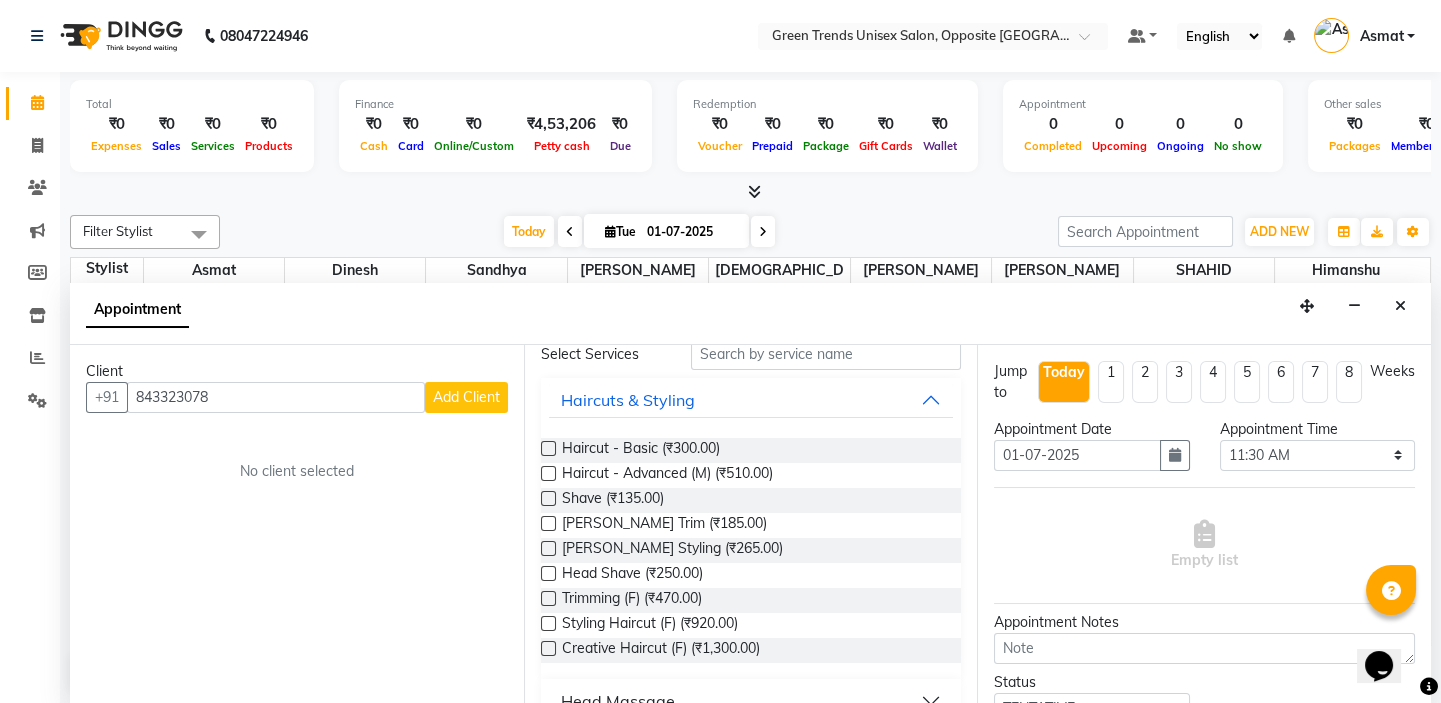 type on "843323078" 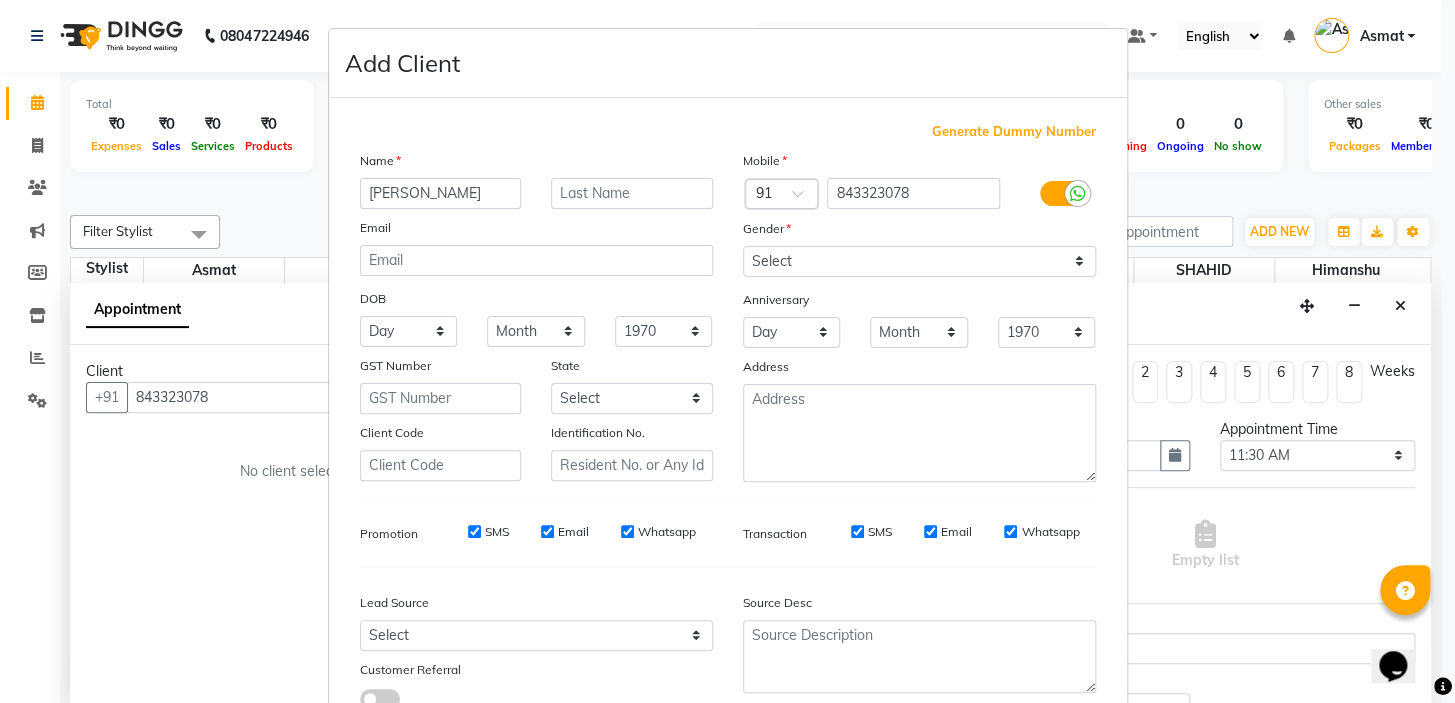 type on "[PERSON_NAME]" 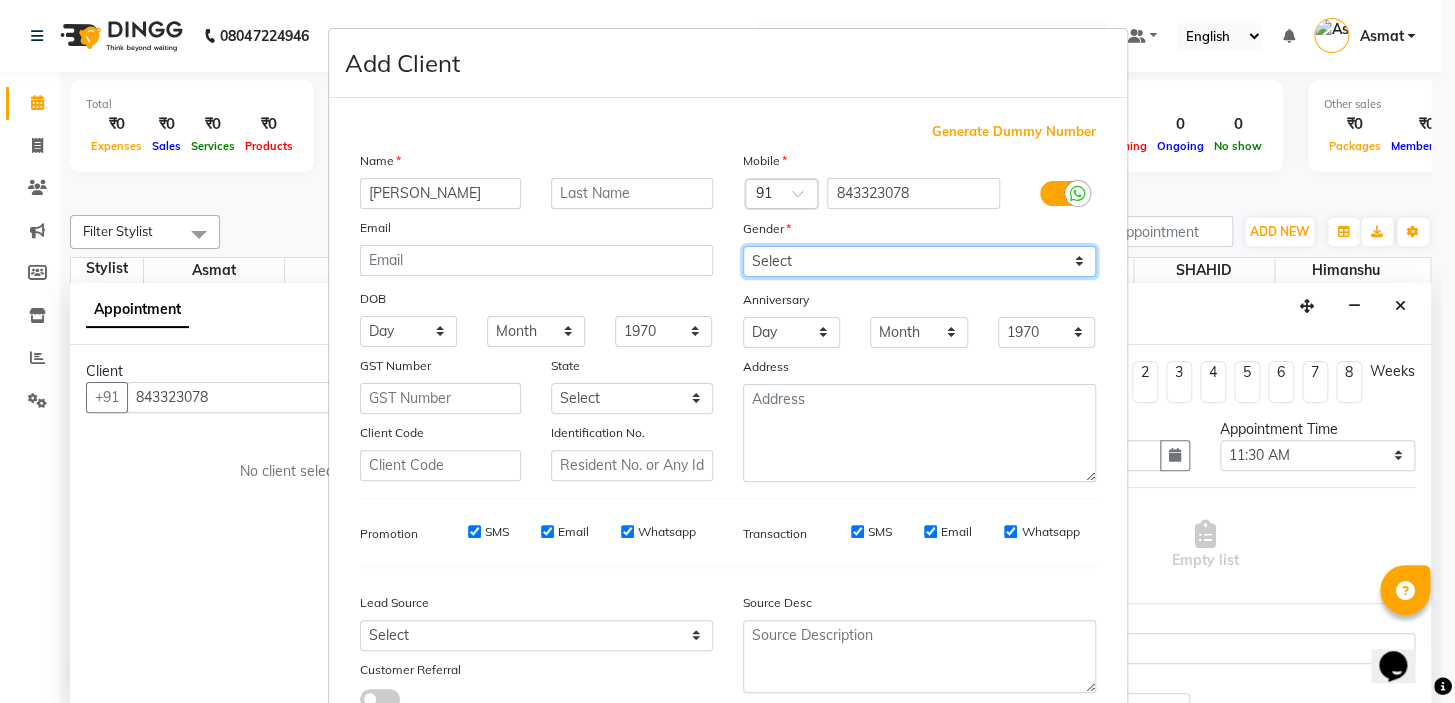 click on "Select [DEMOGRAPHIC_DATA] [DEMOGRAPHIC_DATA] Other Prefer Not To Say" at bounding box center [919, 261] 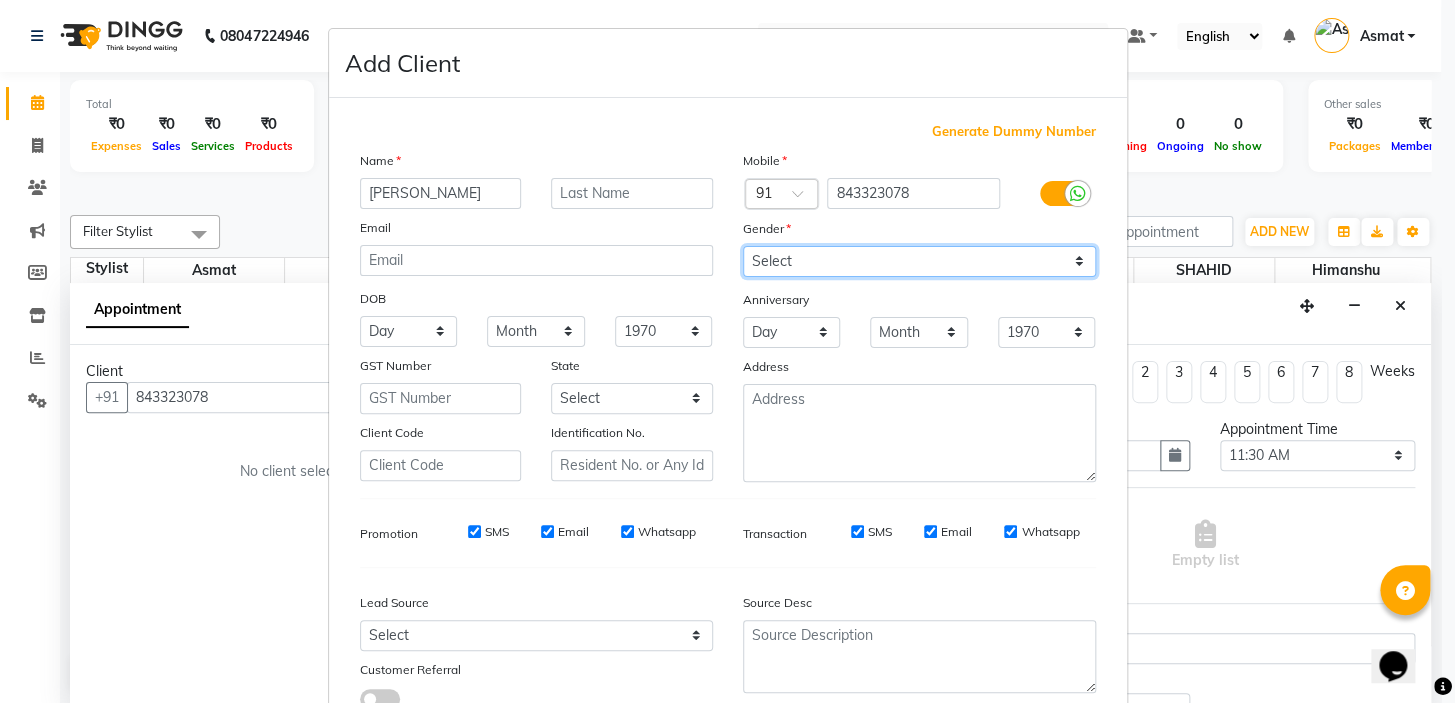 select on "[DEMOGRAPHIC_DATA]" 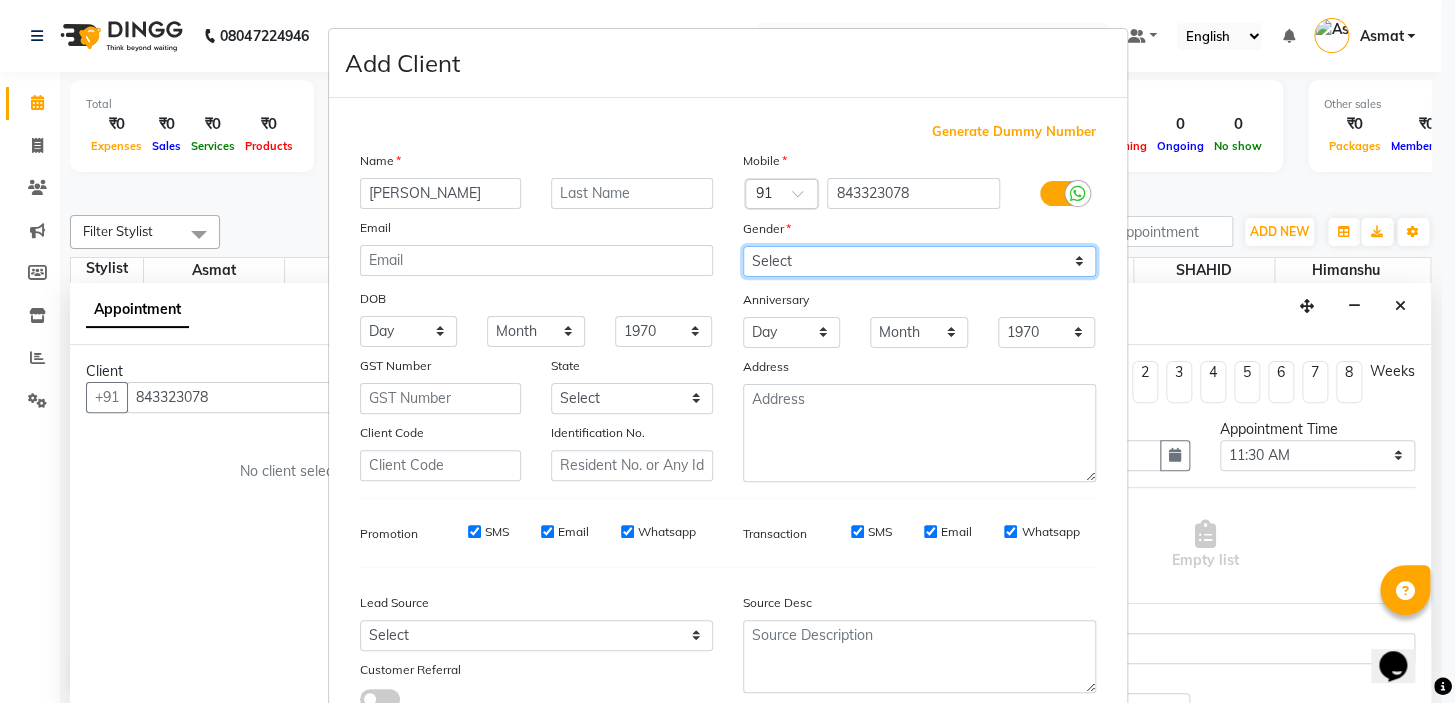 click on "Select [DEMOGRAPHIC_DATA] [DEMOGRAPHIC_DATA] Other Prefer Not To Say" at bounding box center (919, 261) 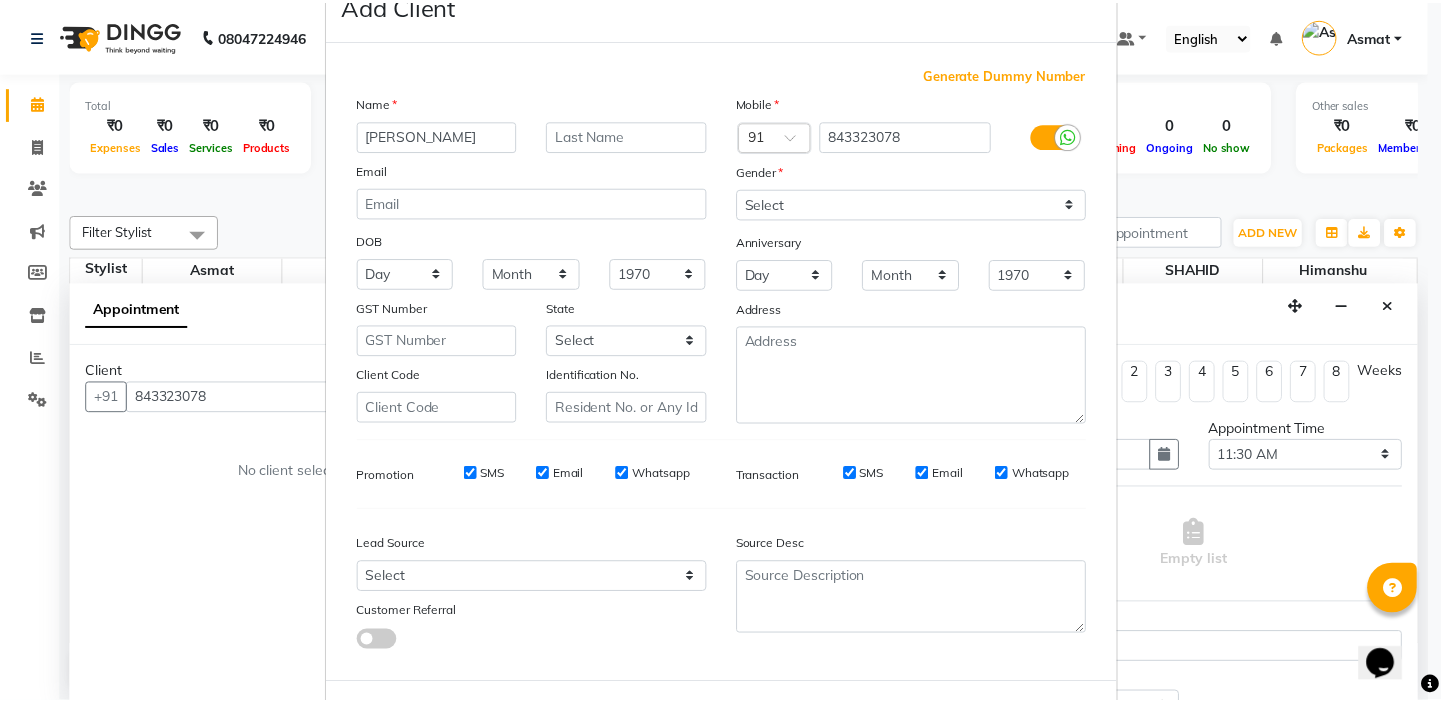 scroll, scrollTop: 150, scrollLeft: 0, axis: vertical 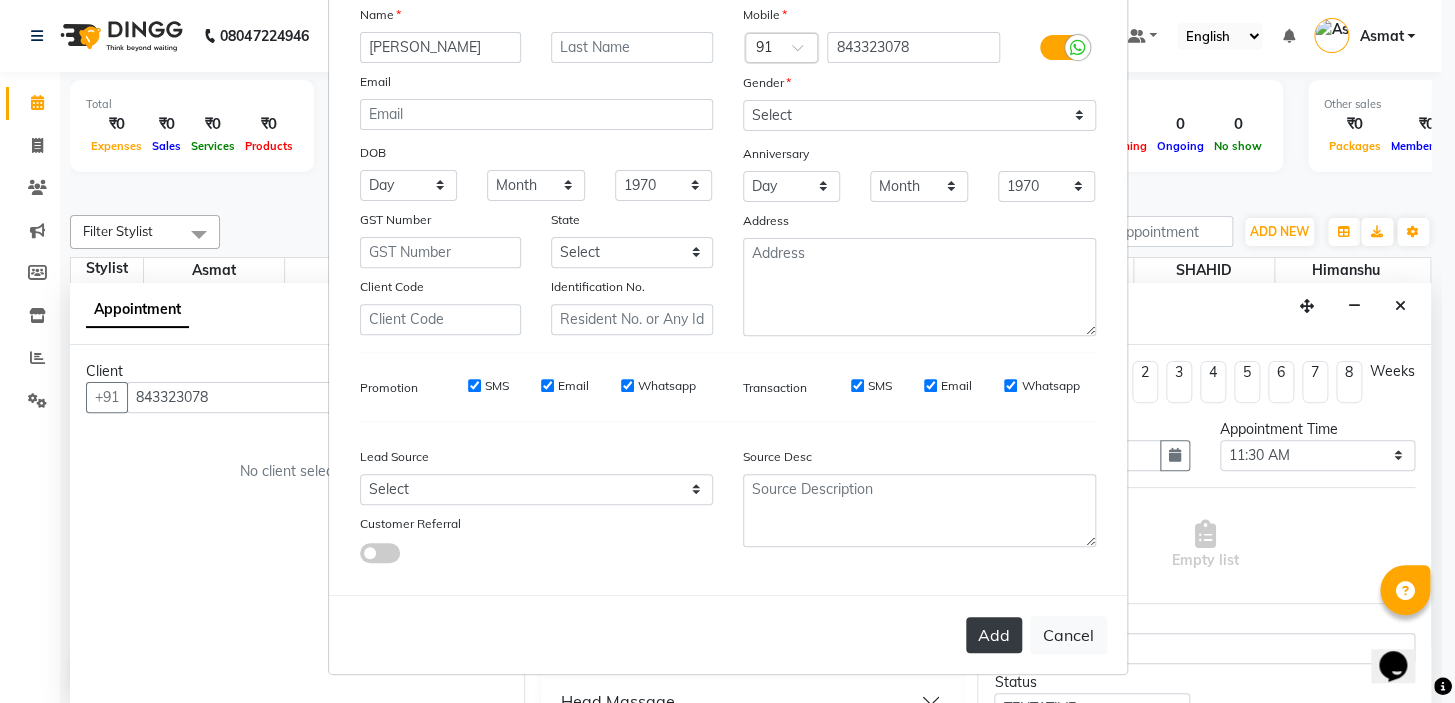 click on "Add" at bounding box center (994, 635) 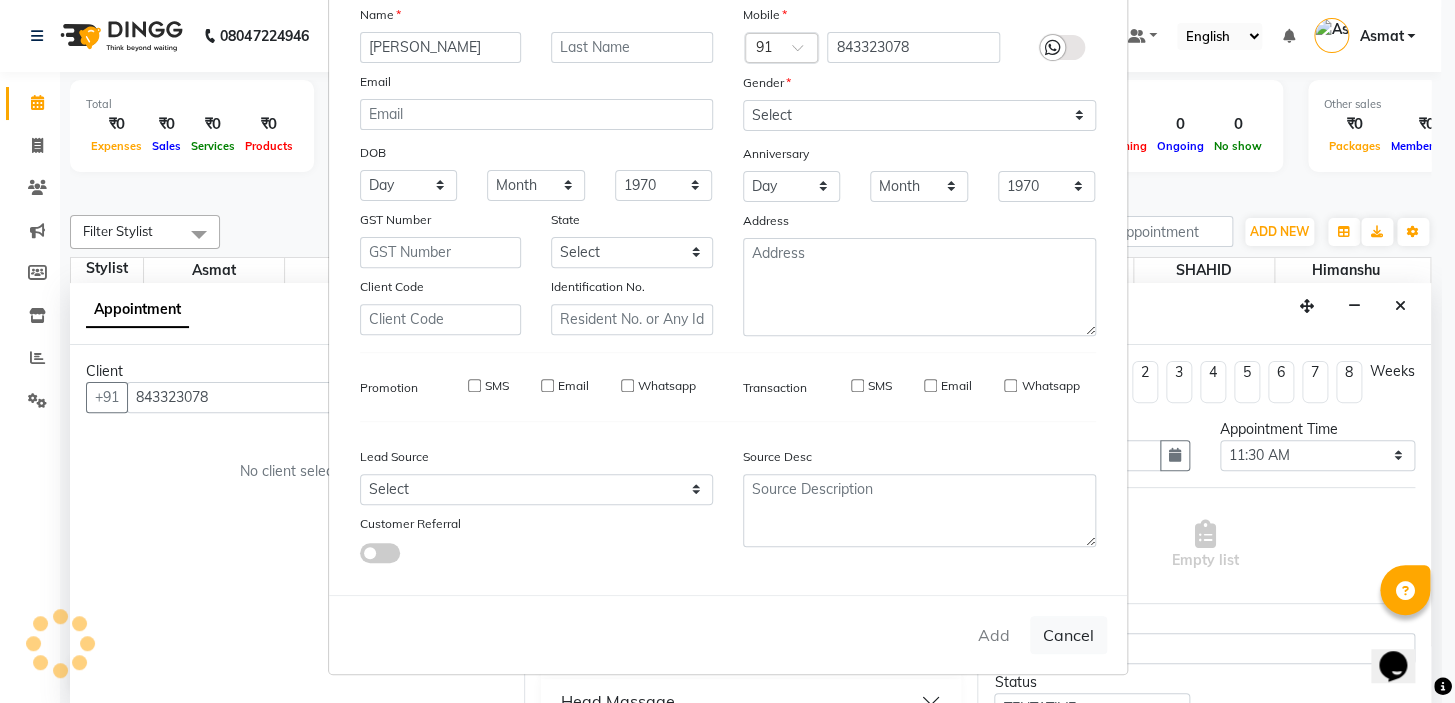 type on "84*****78" 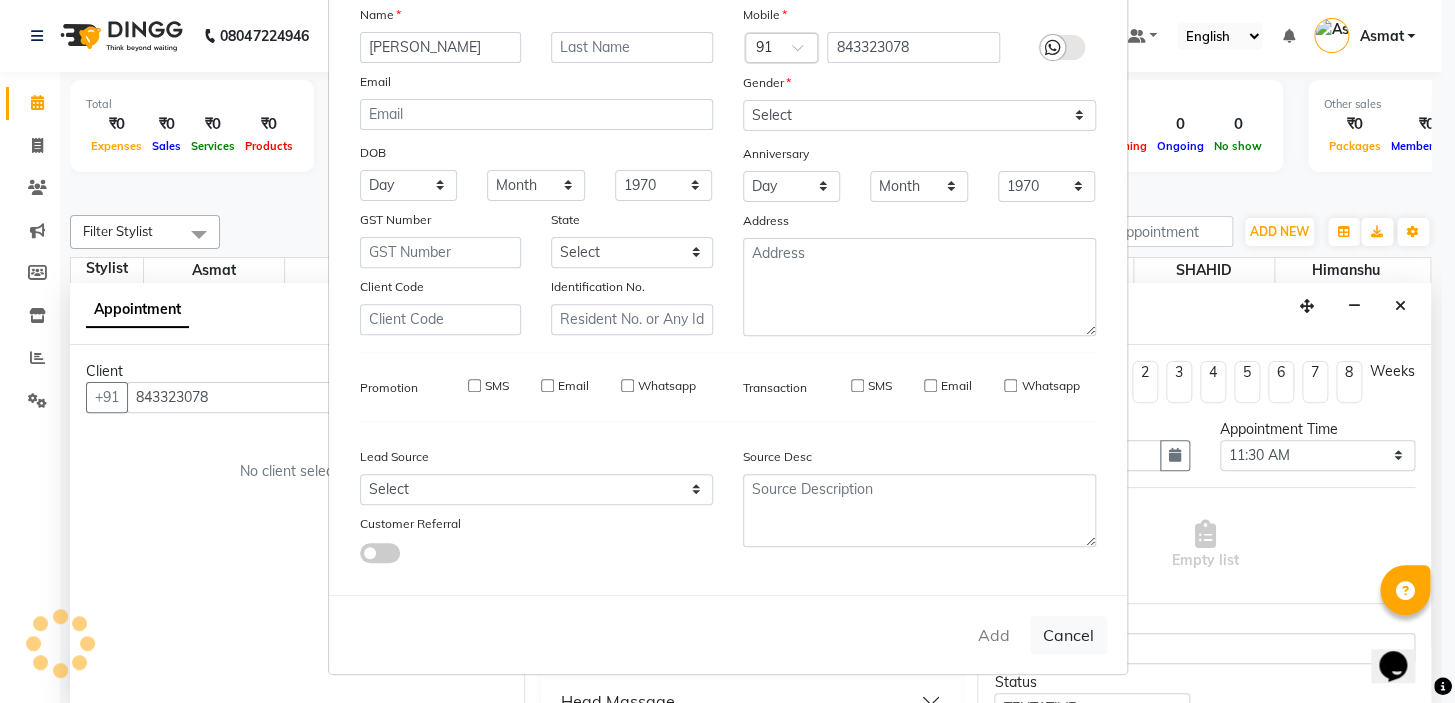 type 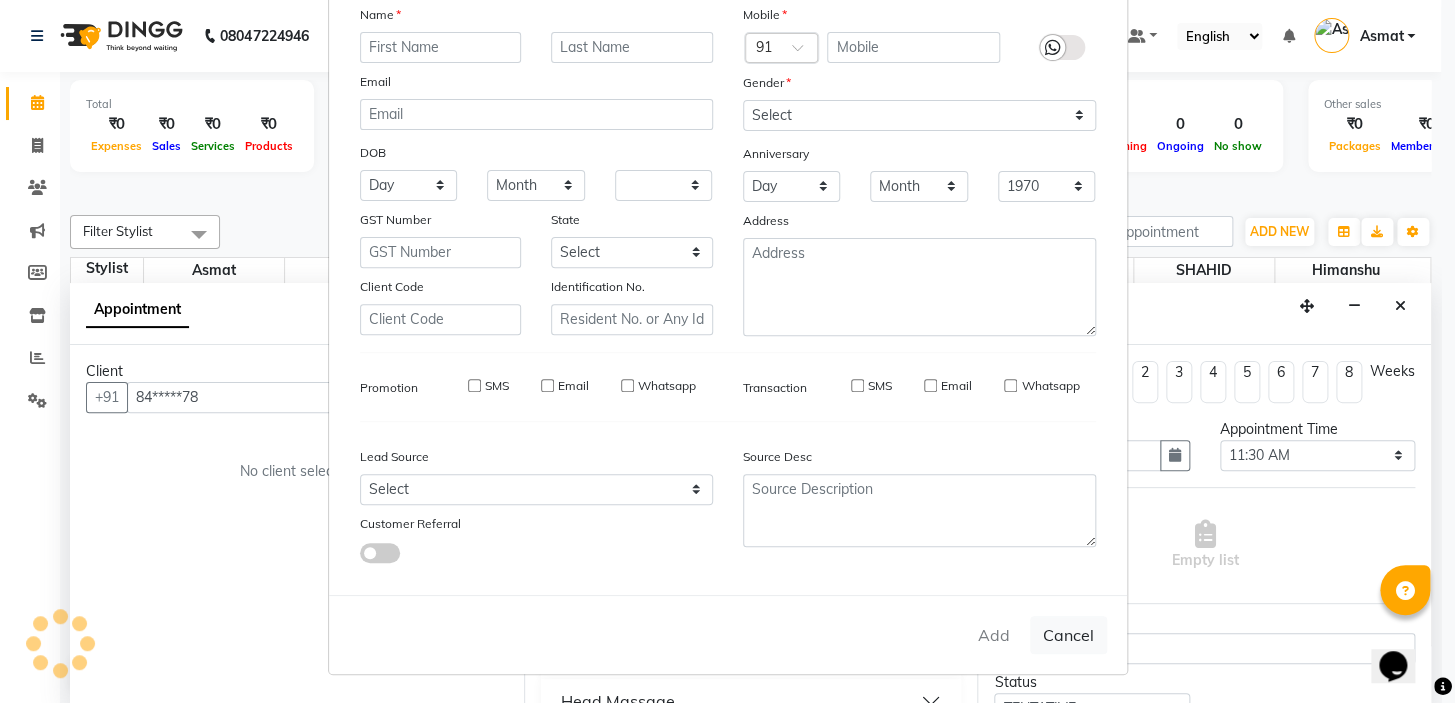 select 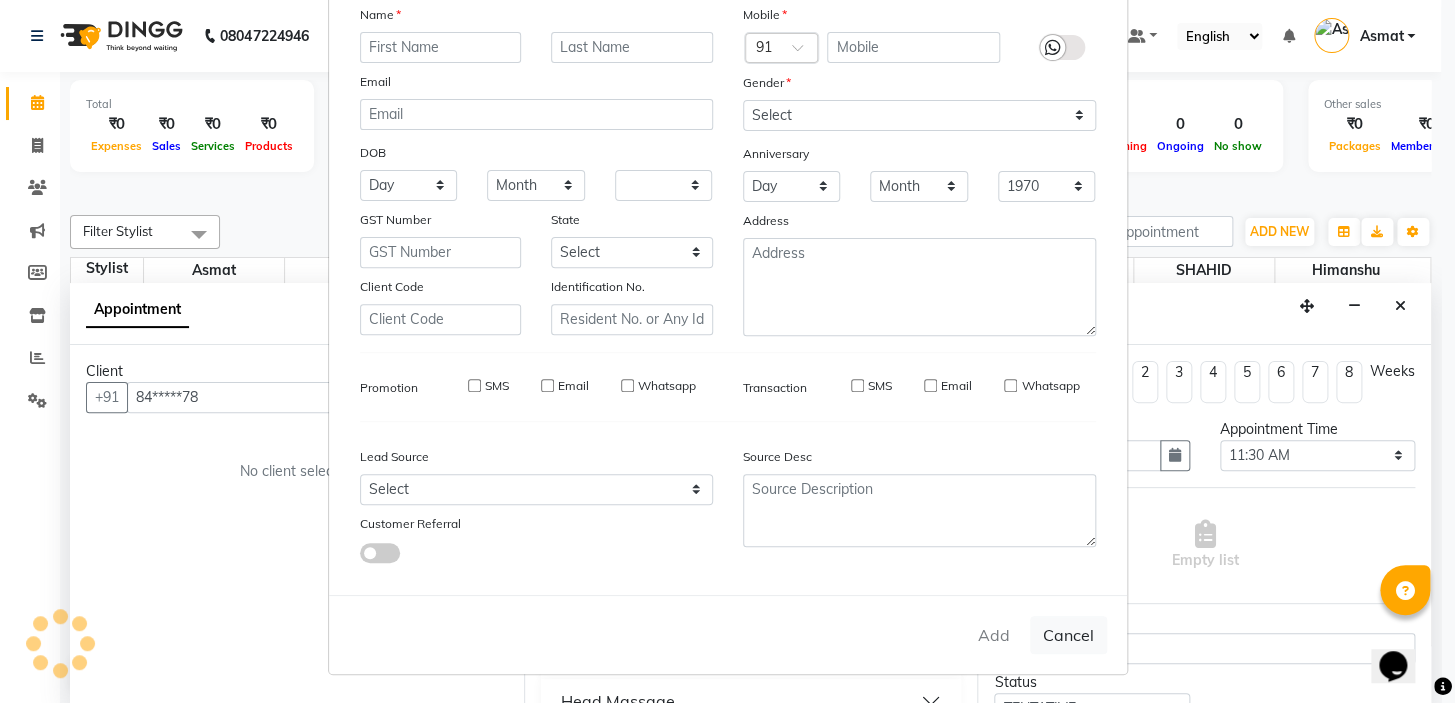 select 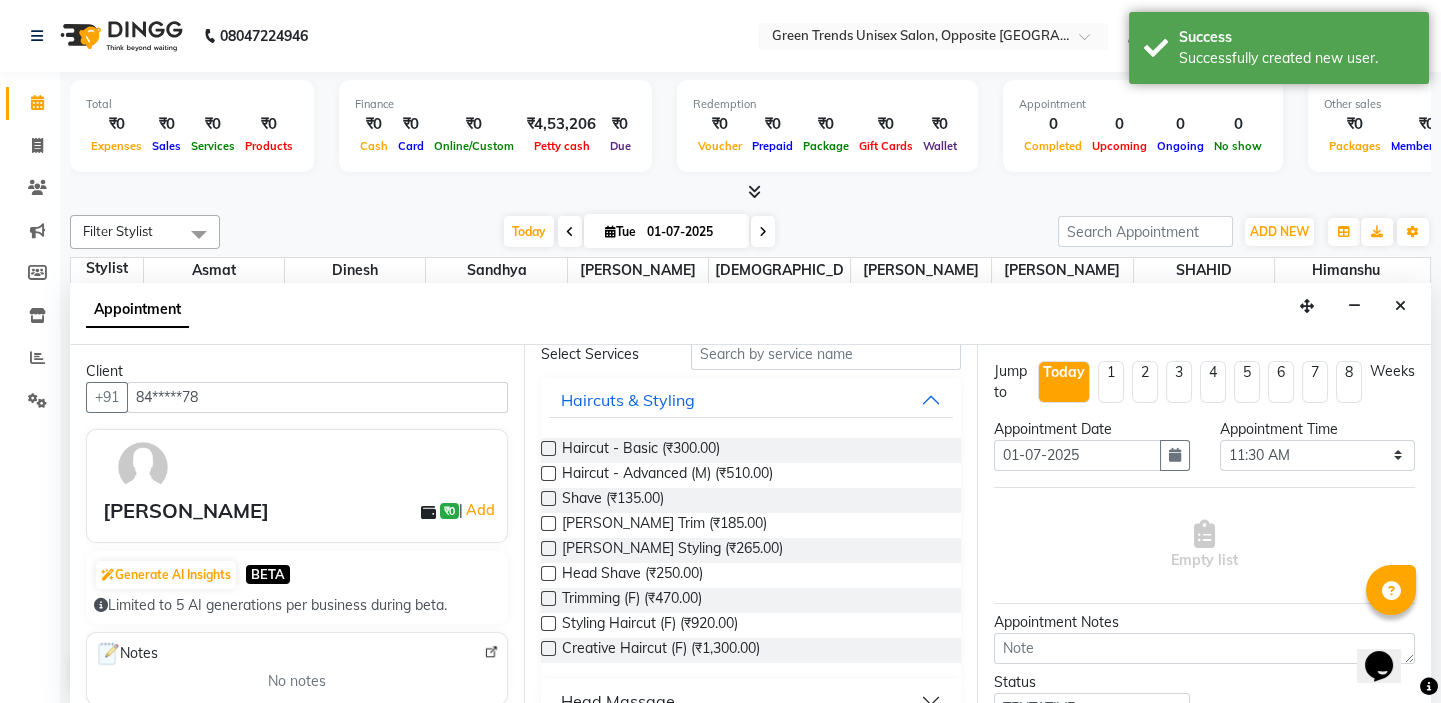 click at bounding box center (548, 548) 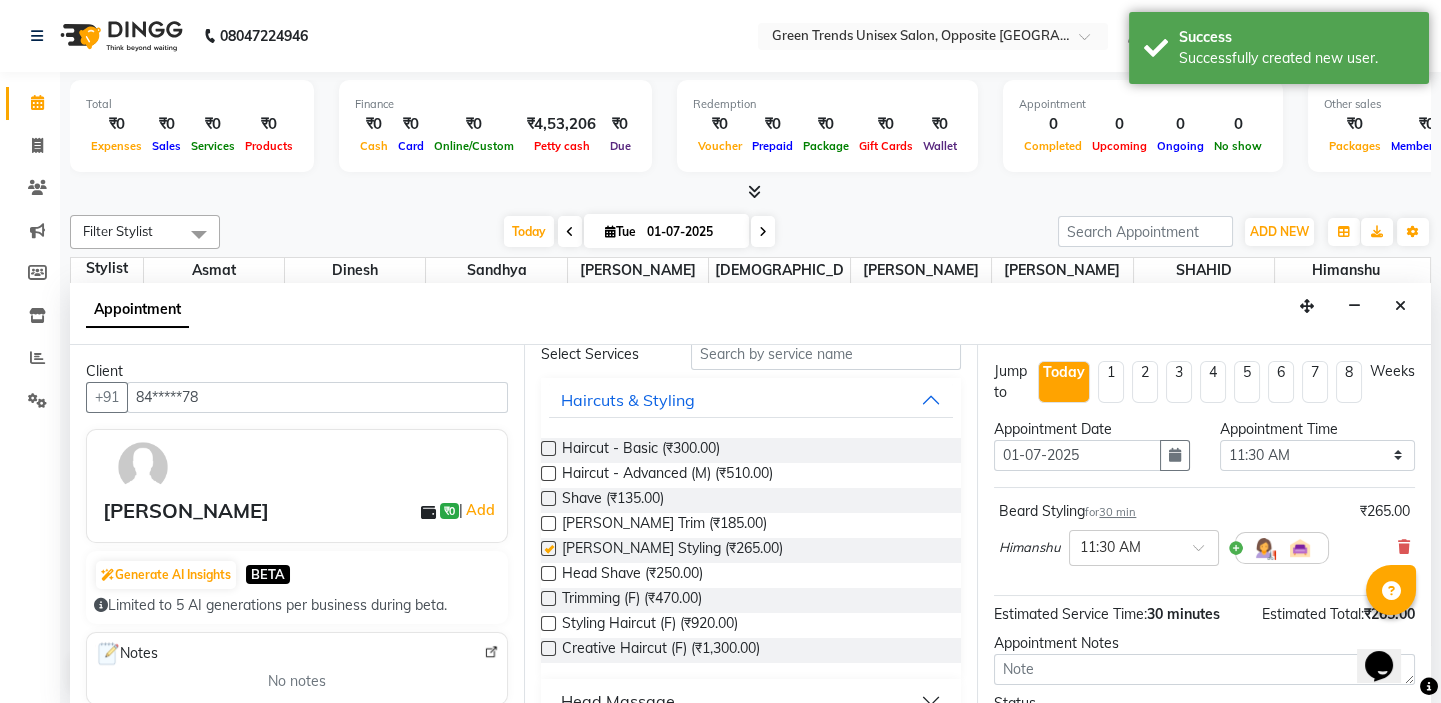 checkbox on "false" 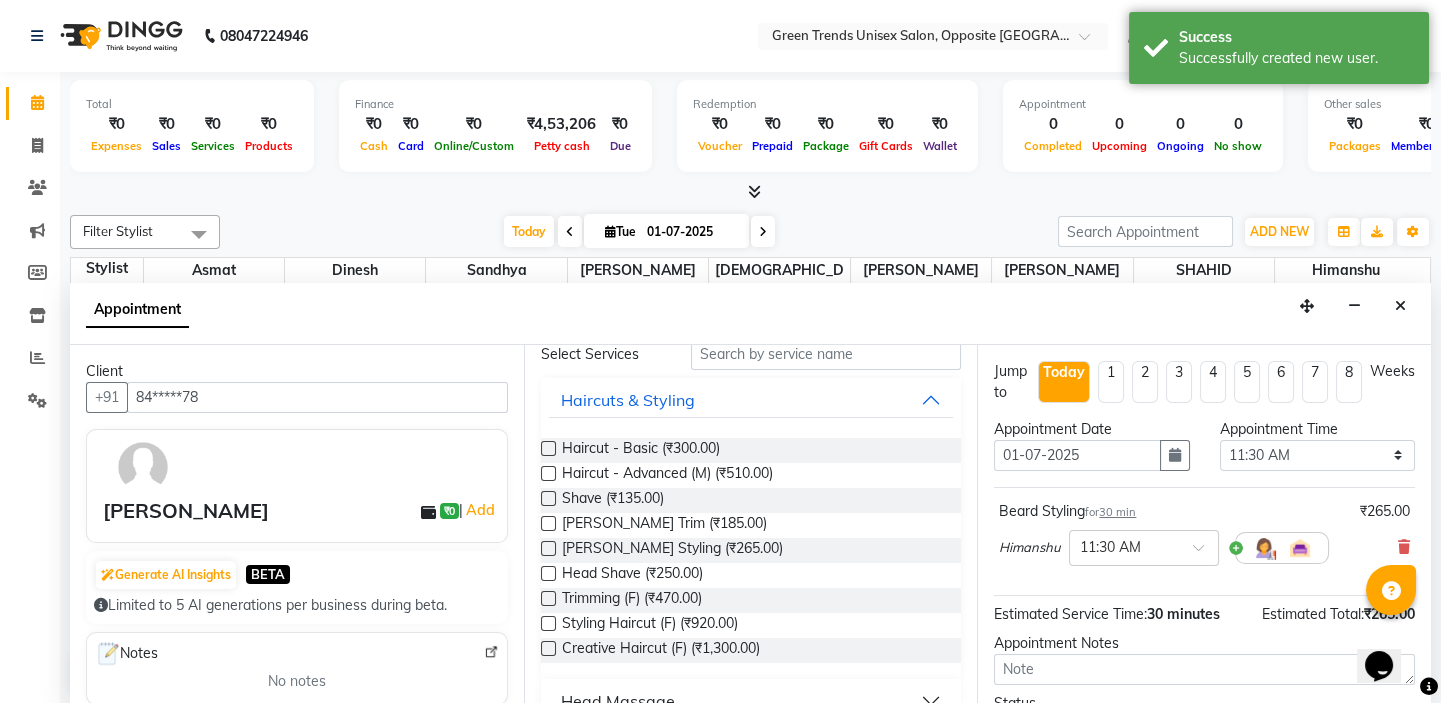 scroll, scrollTop: 165, scrollLeft: 0, axis: vertical 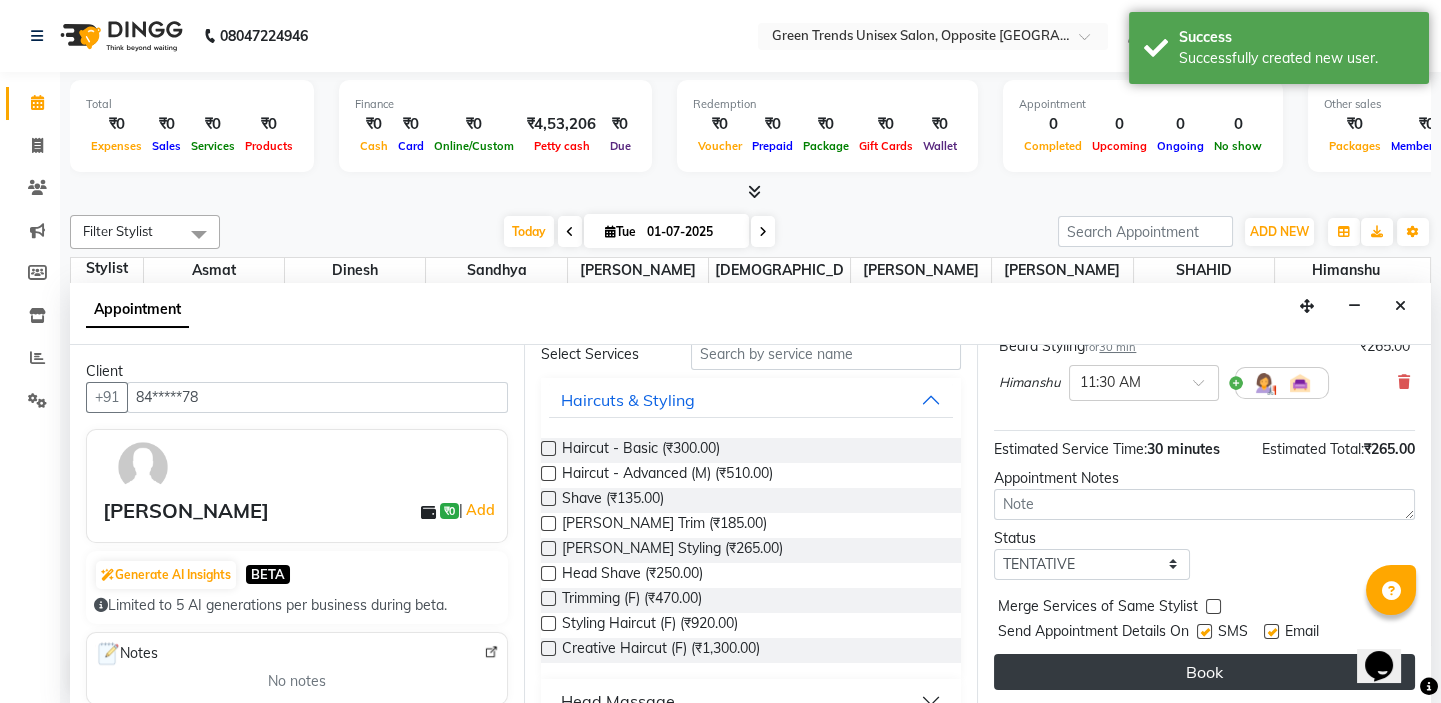 click on "Book" at bounding box center [1204, 672] 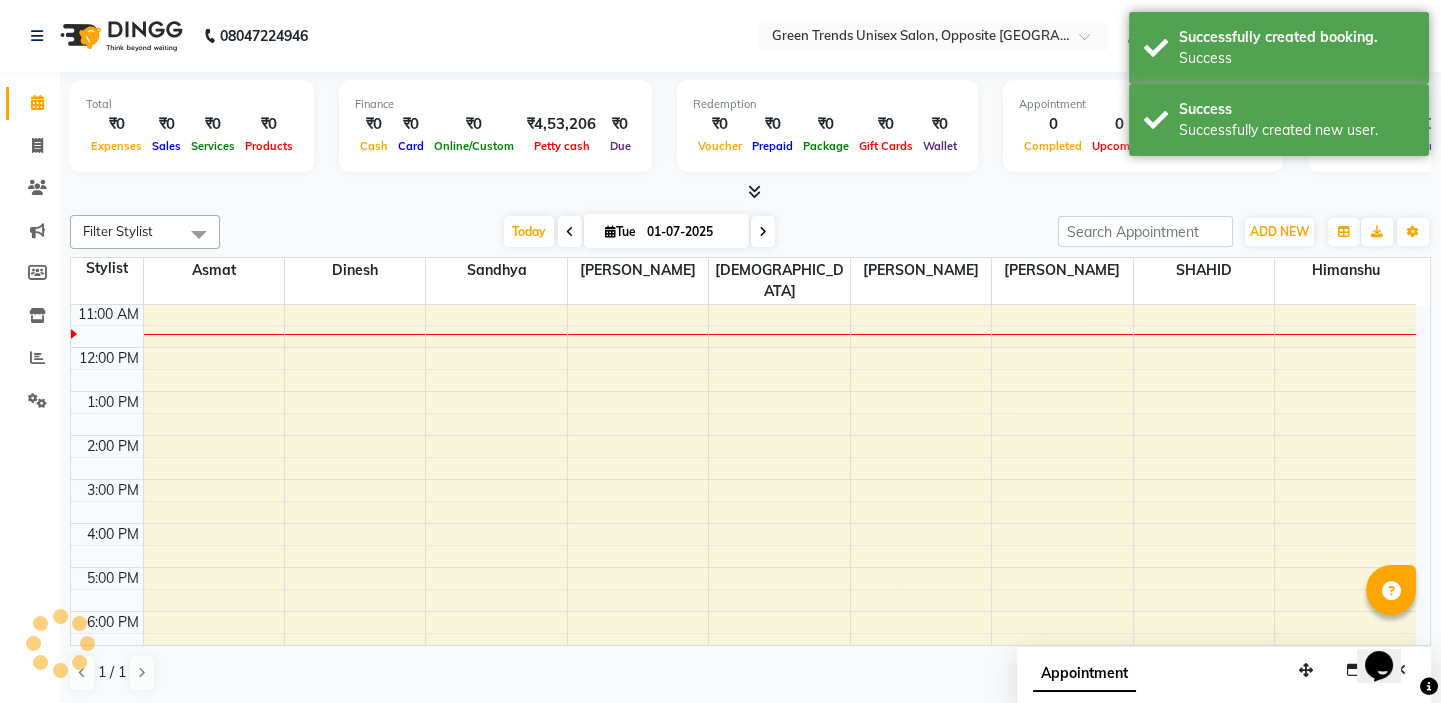 scroll, scrollTop: 0, scrollLeft: 0, axis: both 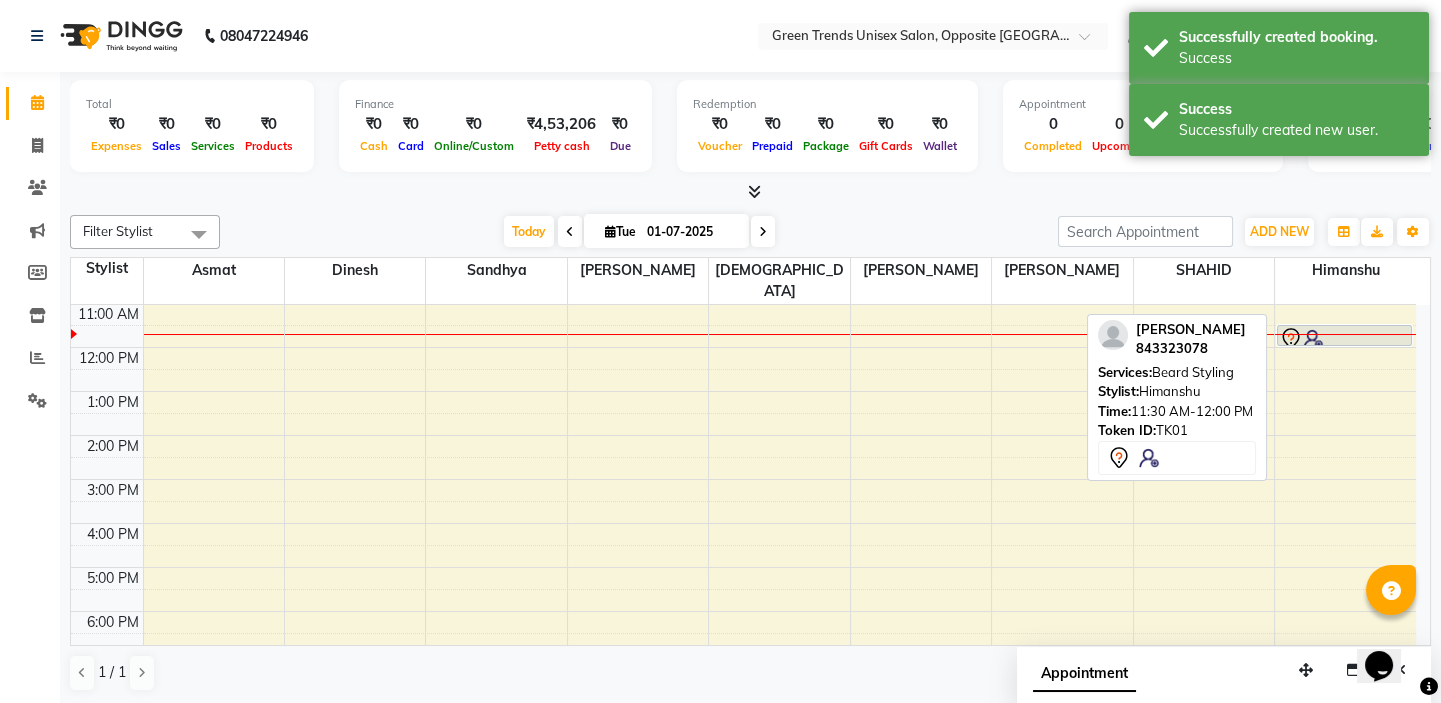 click at bounding box center [1344, 339] 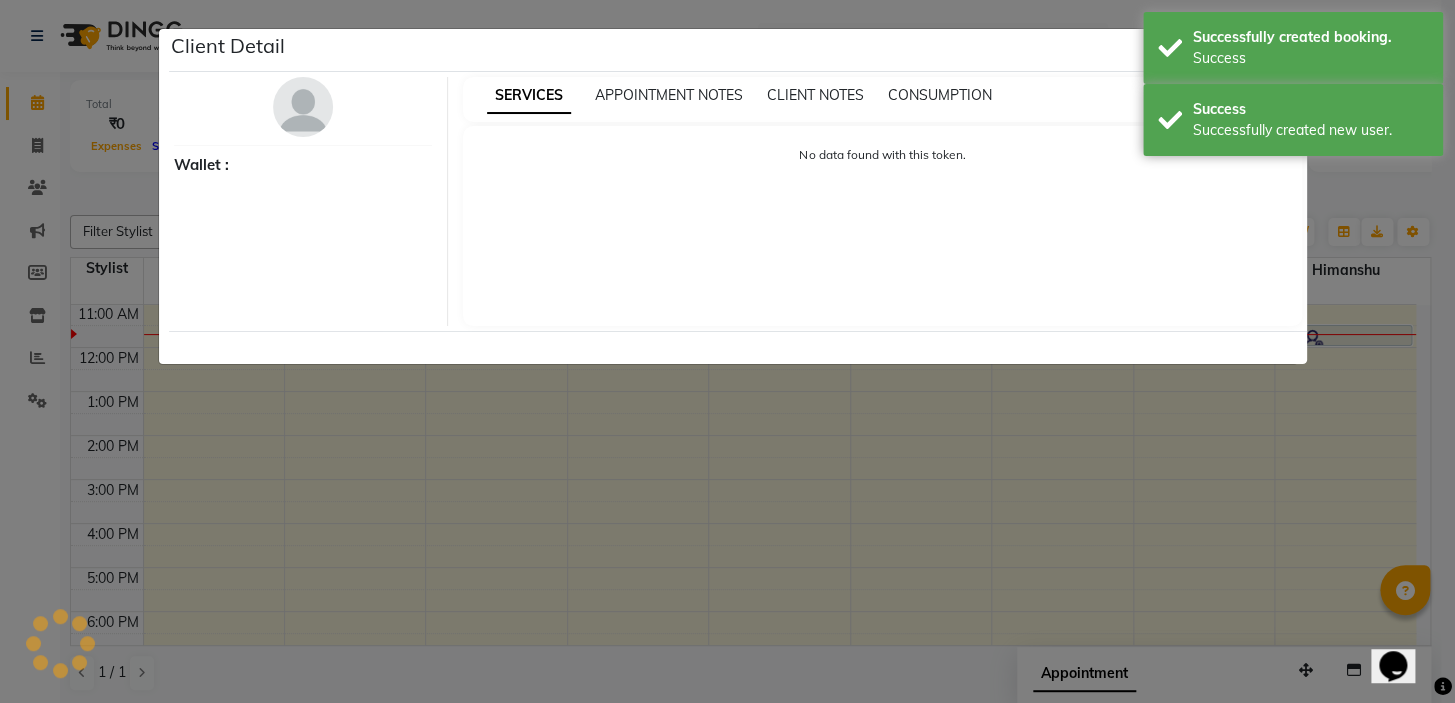 select on "7" 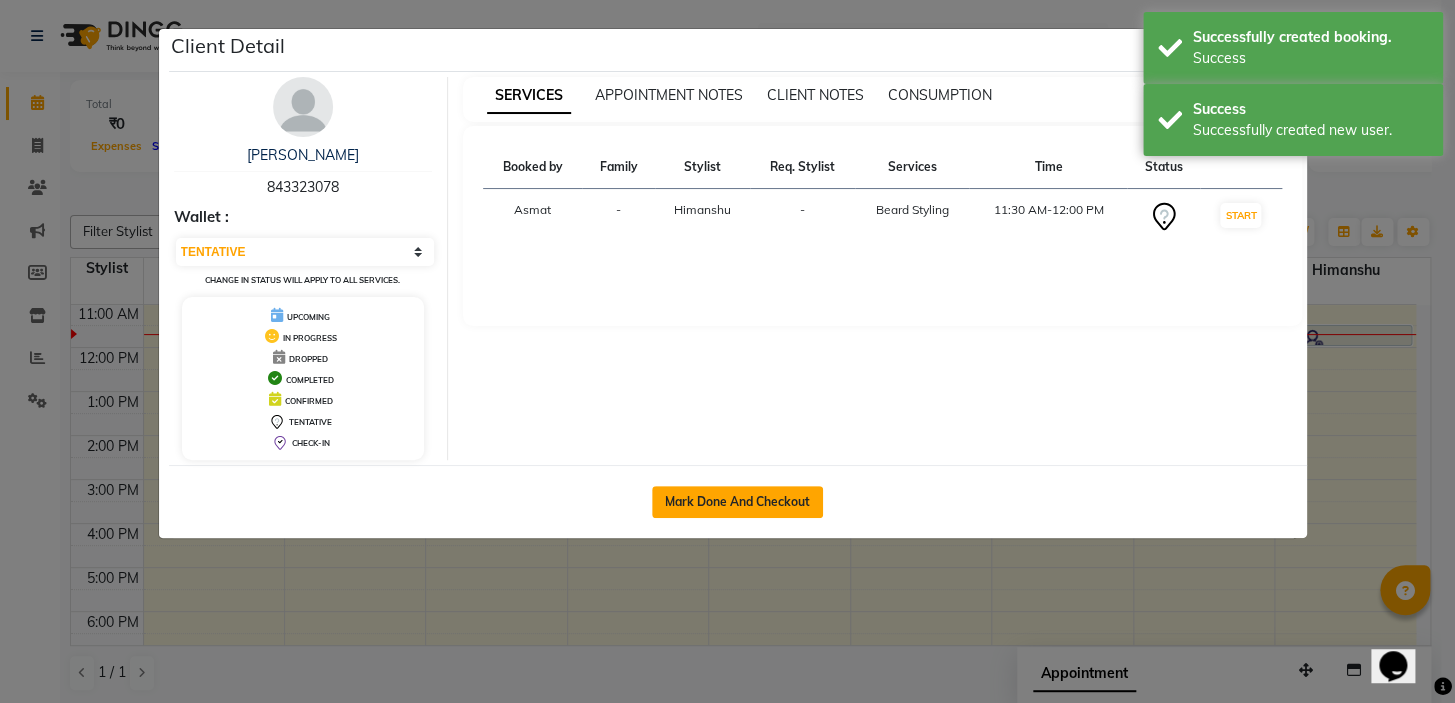 click on "Mark Done And Checkout" 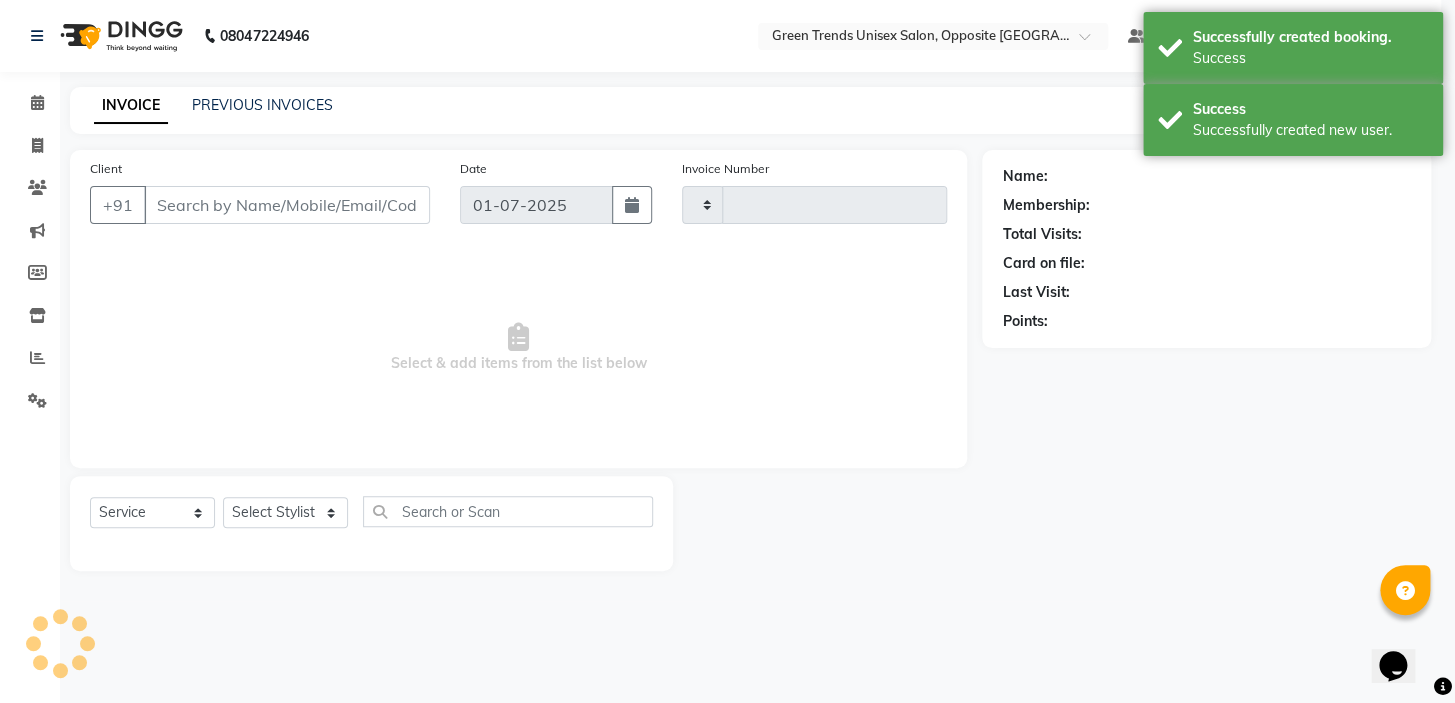 type on "0669" 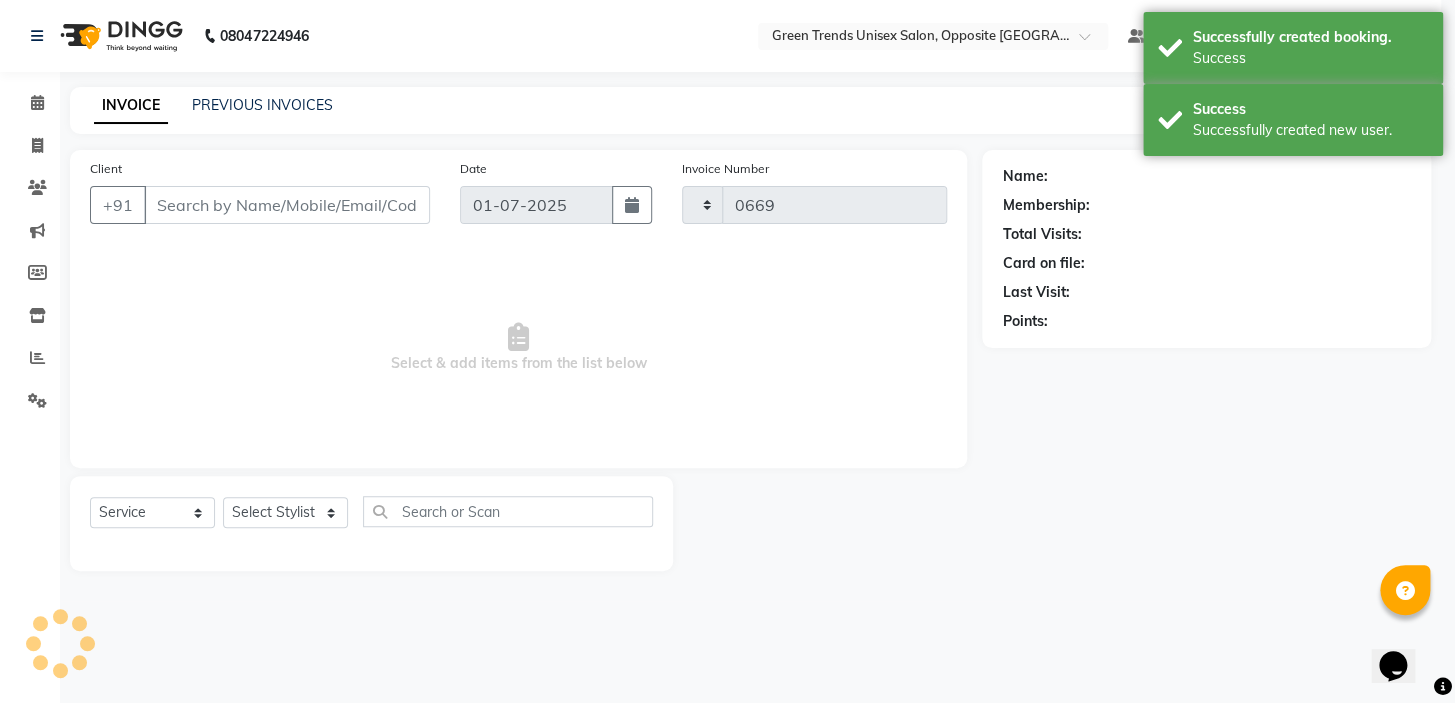 select on "5225" 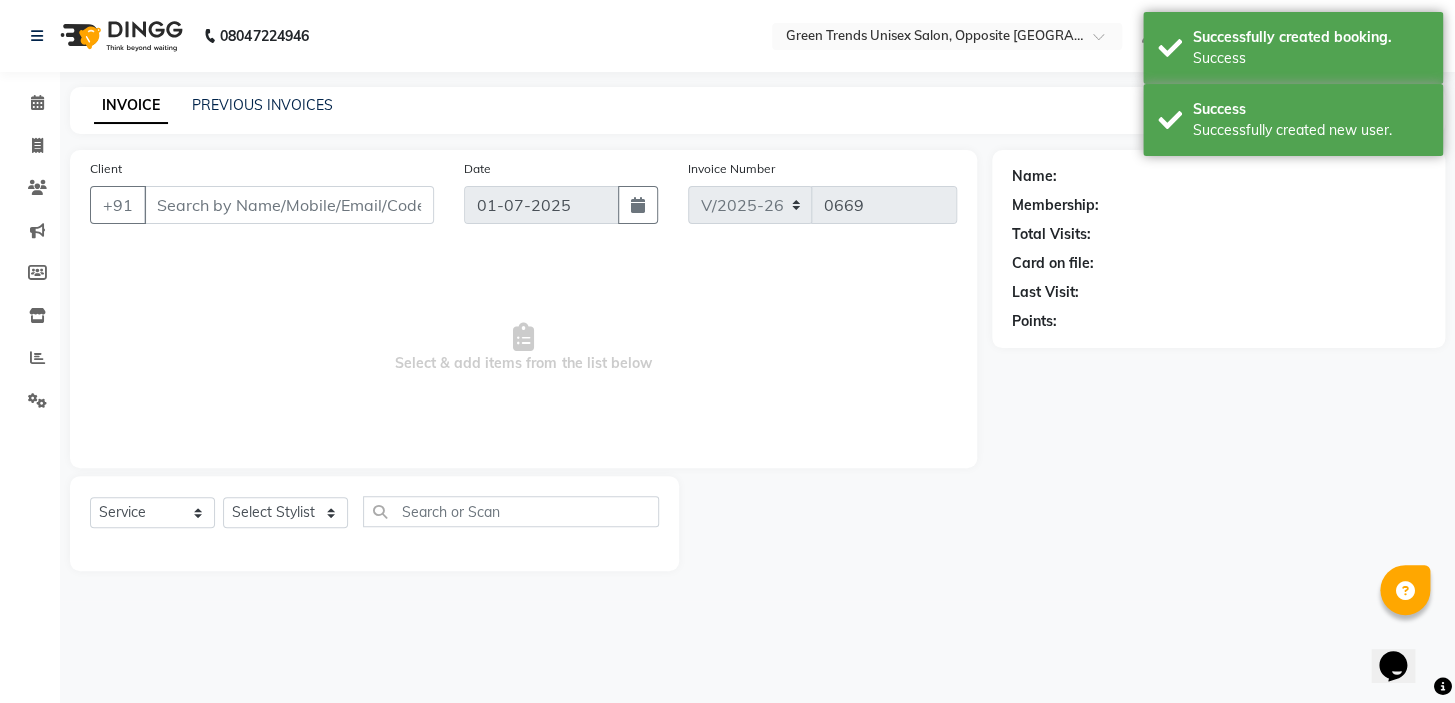 type on "84*****78" 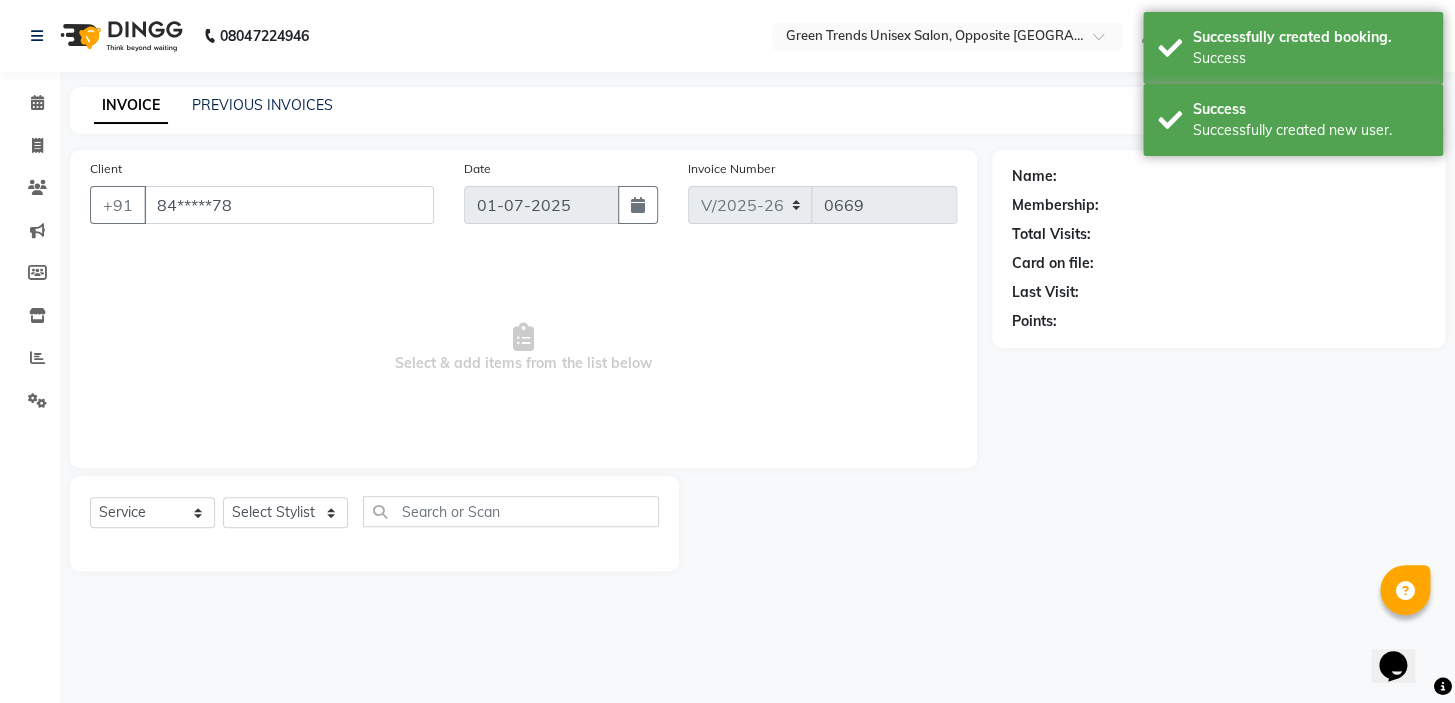 select on "82136" 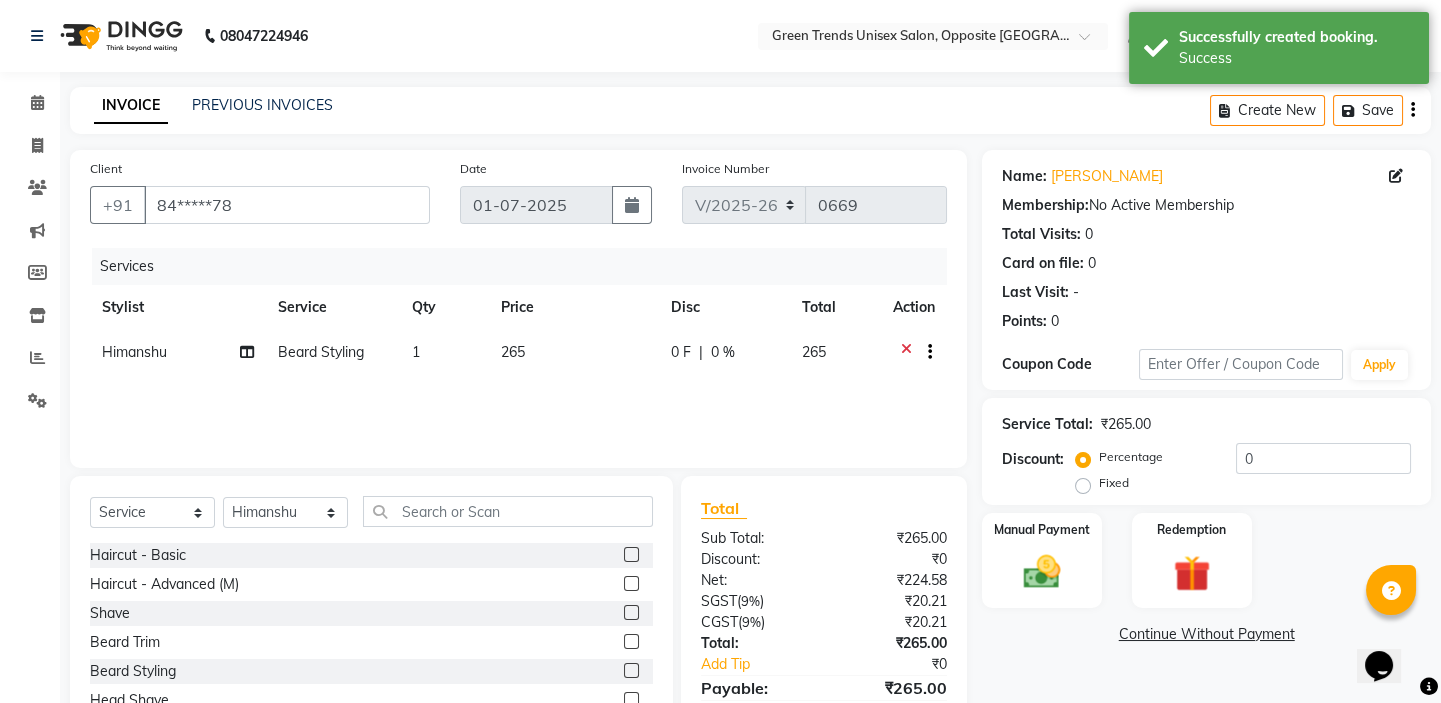 click on "Name: [PERSON_NAME]  Membership:  No Active Membership  Total Visits:  0 Card on file:  0 Last Visit:   - Points:   0  Coupon Code Apply Service Total:  ₹265.00  Discount:  Percentage   Fixed  0 Manual Payment Redemption  Continue Without Payment" 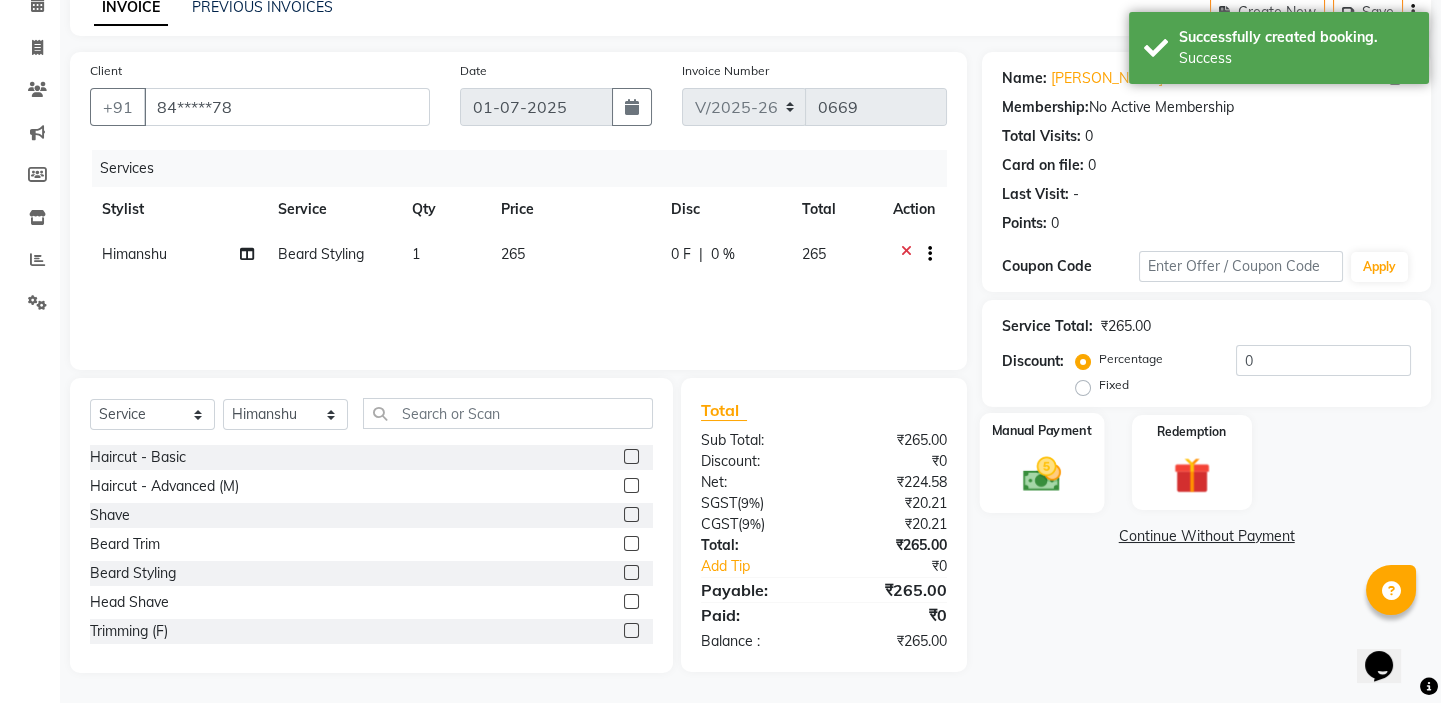 click 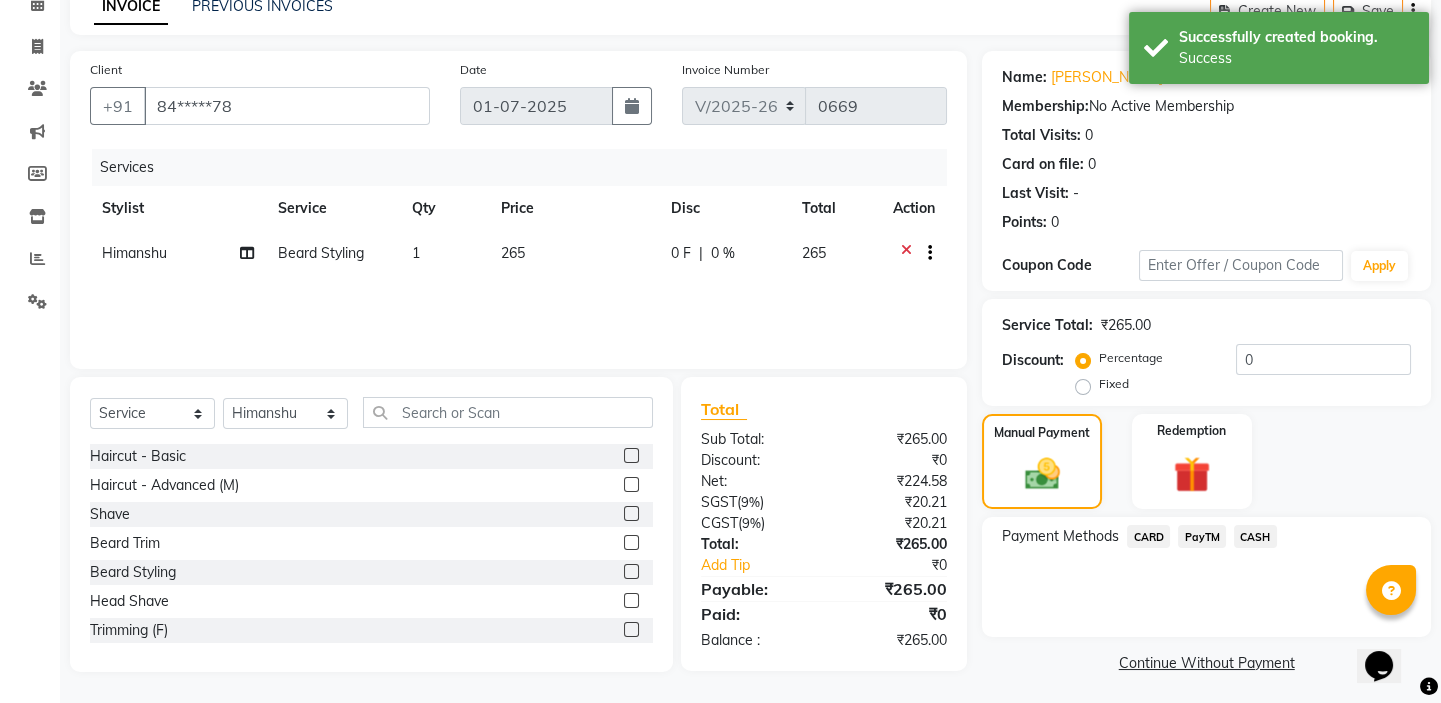 click on "CASH" 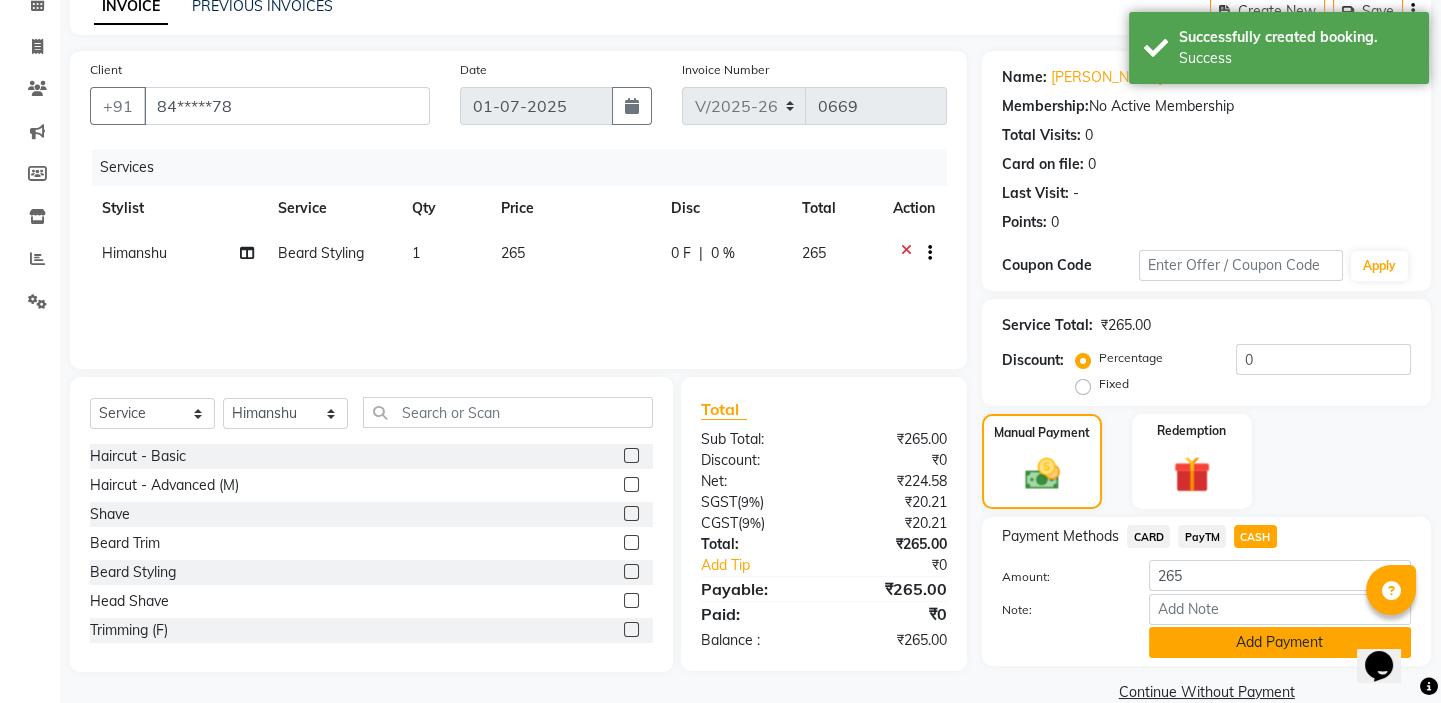 click on "Add Payment" 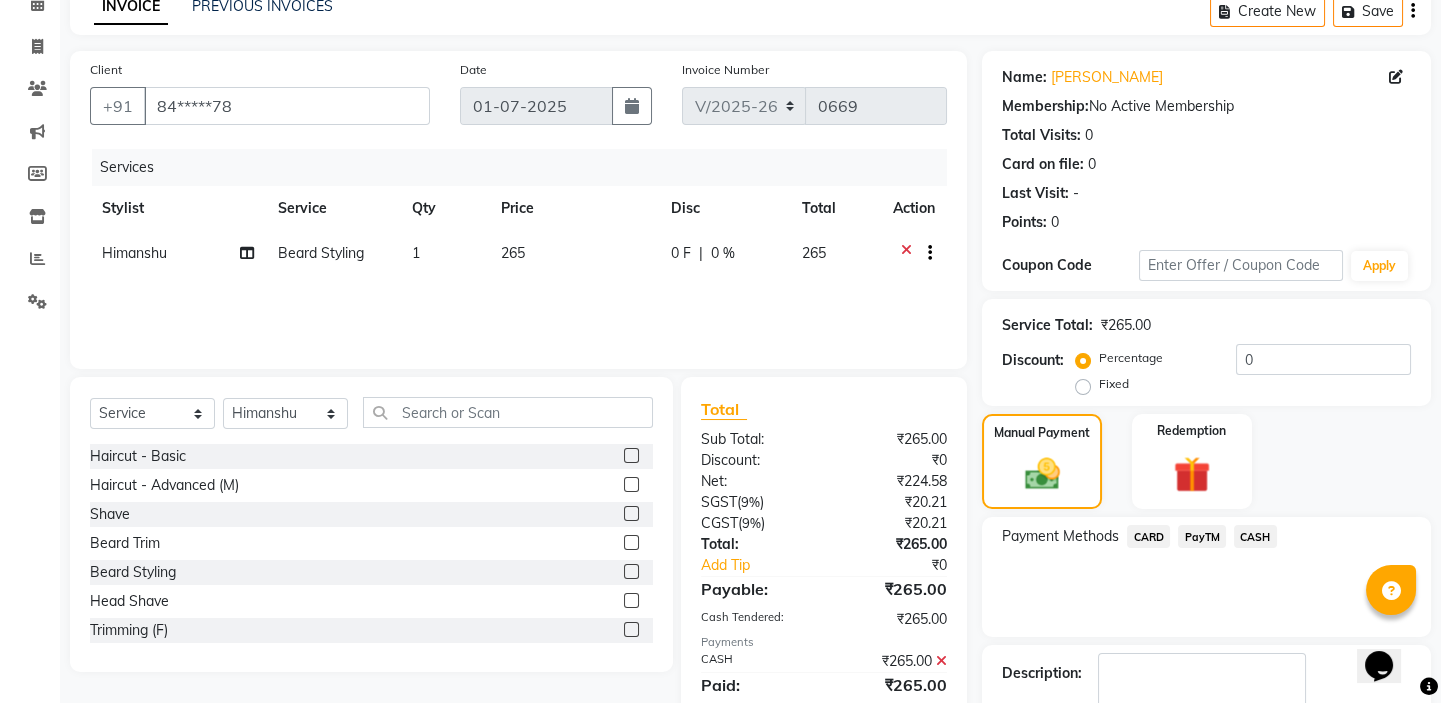 drag, startPoint x: 1453, startPoint y: 583, endPoint x: 1453, endPoint y: 633, distance: 50 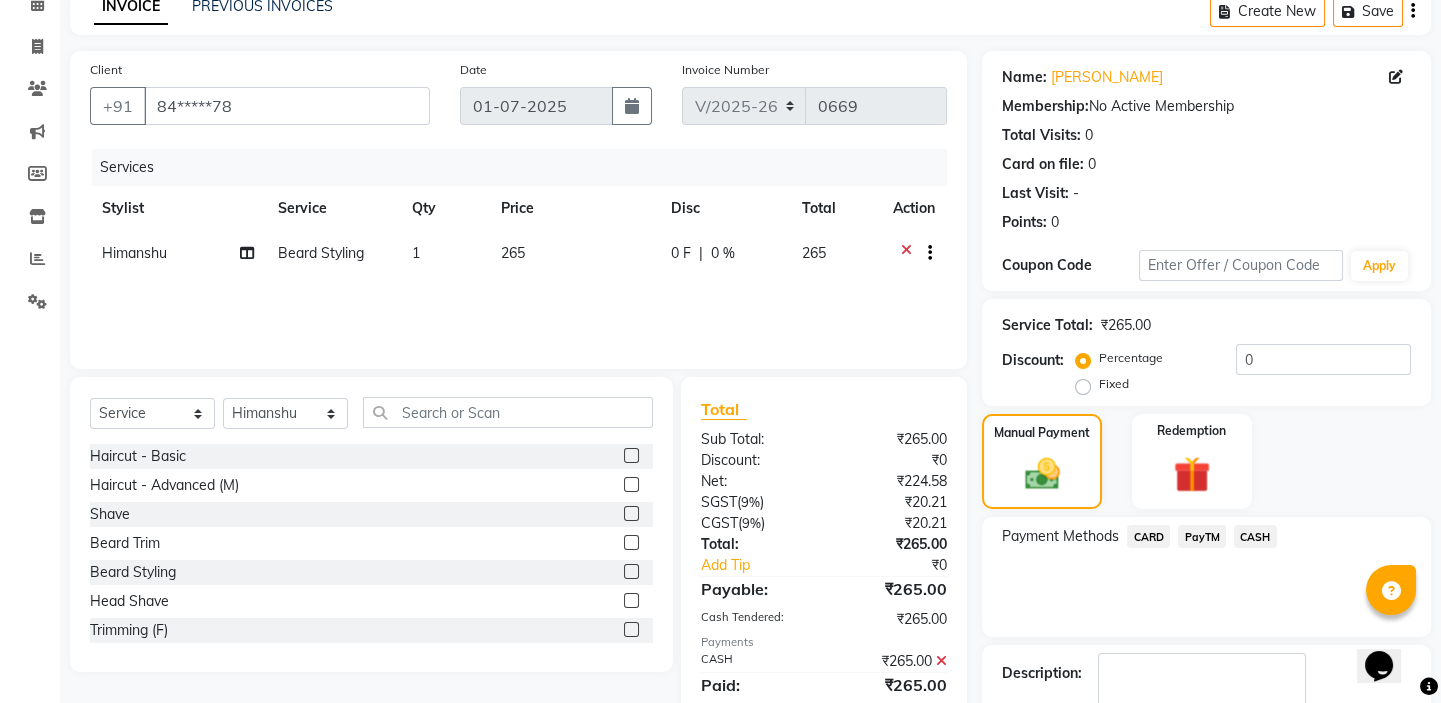 click on "08047224946 Select Location × Green Trends Unisex Salon, Opposite Khazana Market, Lda Colony Default Panel My Panel English ENGLISH Español العربية मराठी हिंदी ગુજરાતી தமிழ் 中文 Notifications nothing to show Asmat Manage Profile Change Password Sign out  Version:3.14.0  ☀ Green Trends Unisex Salon, opposite Khazana Market, LDA Colony  Calendar  Invoice  Clients  Marketing  Members  Inventory  Reports  Settings Completed InProgress Upcoming Dropped Tentative Check-In Confirm Bookings Generate Report Segments Page Builder INVOICE PREVIOUS INVOICES Create New   Save  Client +91 84*****78 Date [DATE] Invoice Number V/2025 V/[PHONE_NUMBER] Services Stylist Service Qty Price Disc Total Action [PERSON_NAME] Styling 1 265 0 F | 0 % 265 Select  Service  Product  Membership  Package Voucher Prepaid Gift Card  Select Stylist [PERSON_NAME] [PERSON_NAME] [PERSON_NAME] [PERSON_NAME] [PERSON_NAME] Haircut - Basic  Haircut - Advanced (M)  Shave   (" at bounding box center (720, 252) 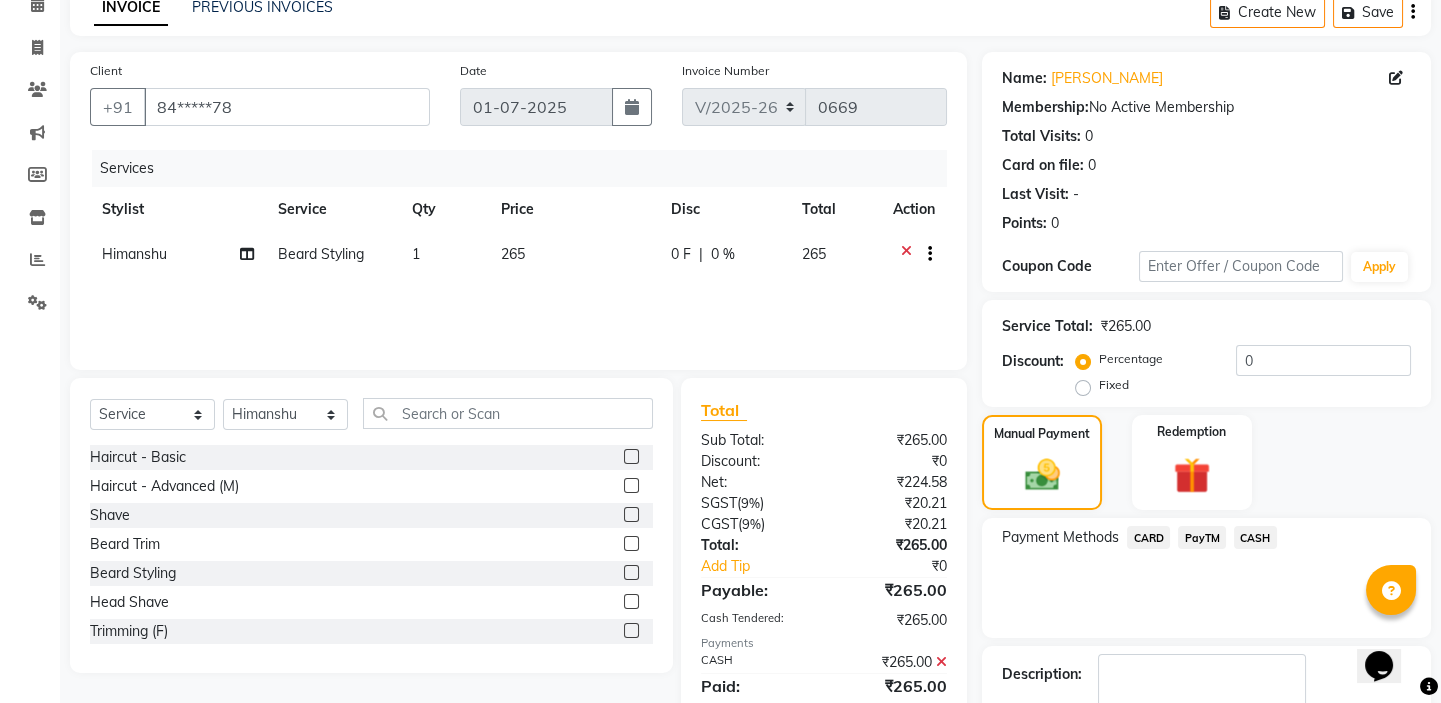 scroll, scrollTop: 216, scrollLeft: 0, axis: vertical 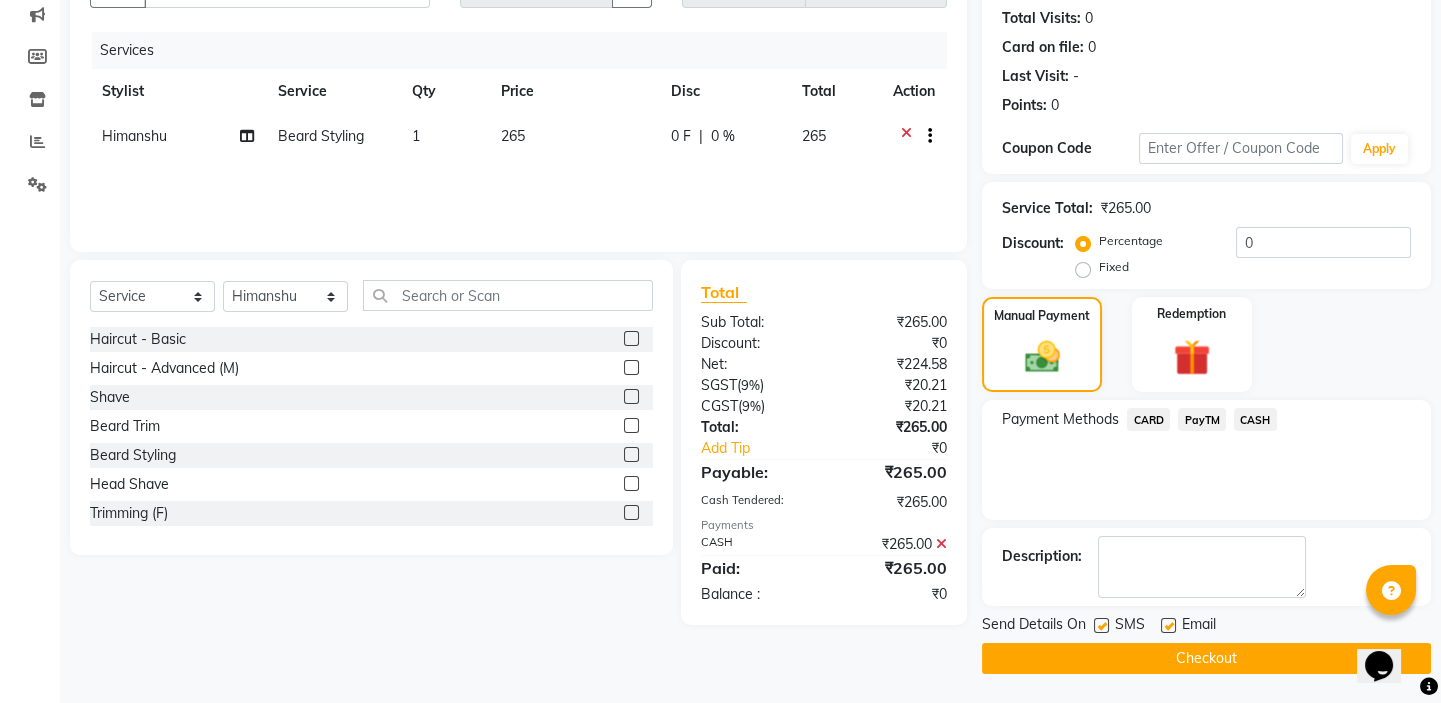 click on "Checkout" 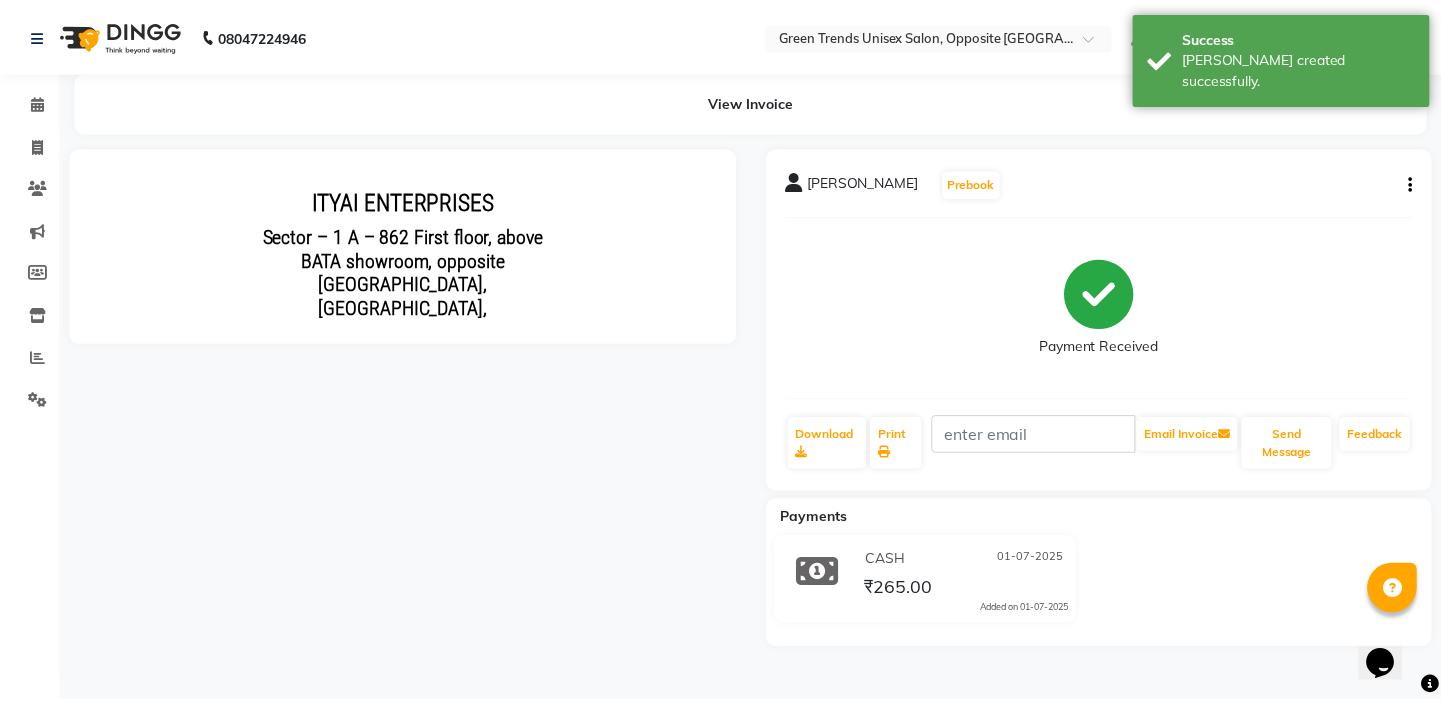 scroll, scrollTop: 0, scrollLeft: 0, axis: both 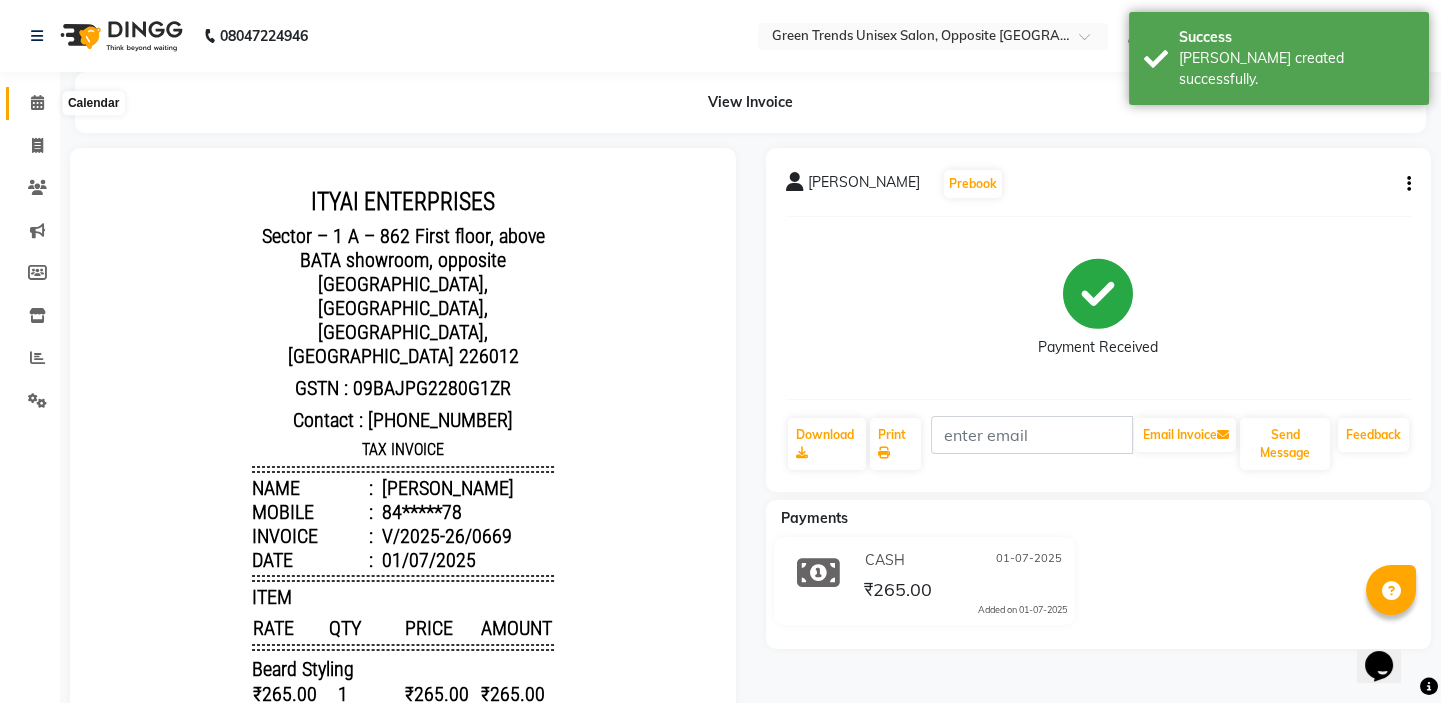 click 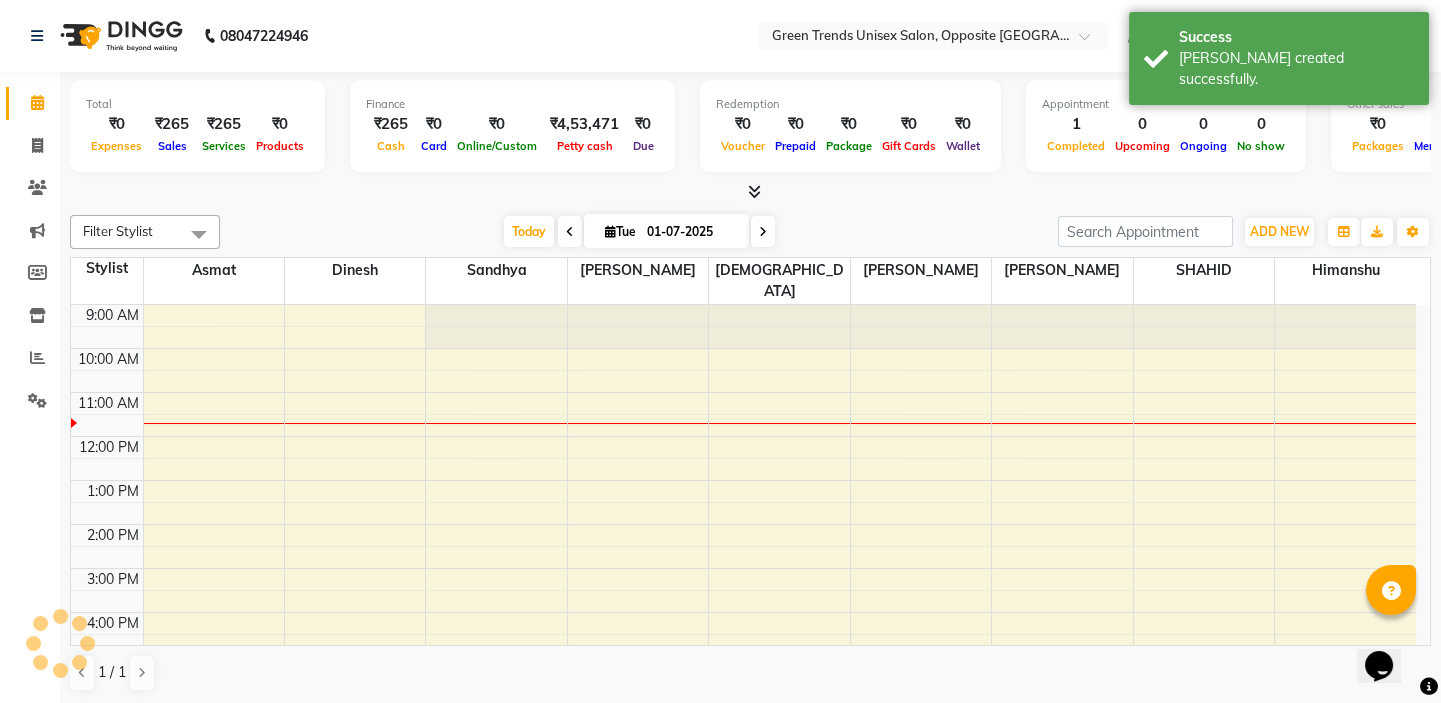 scroll, scrollTop: 0, scrollLeft: 0, axis: both 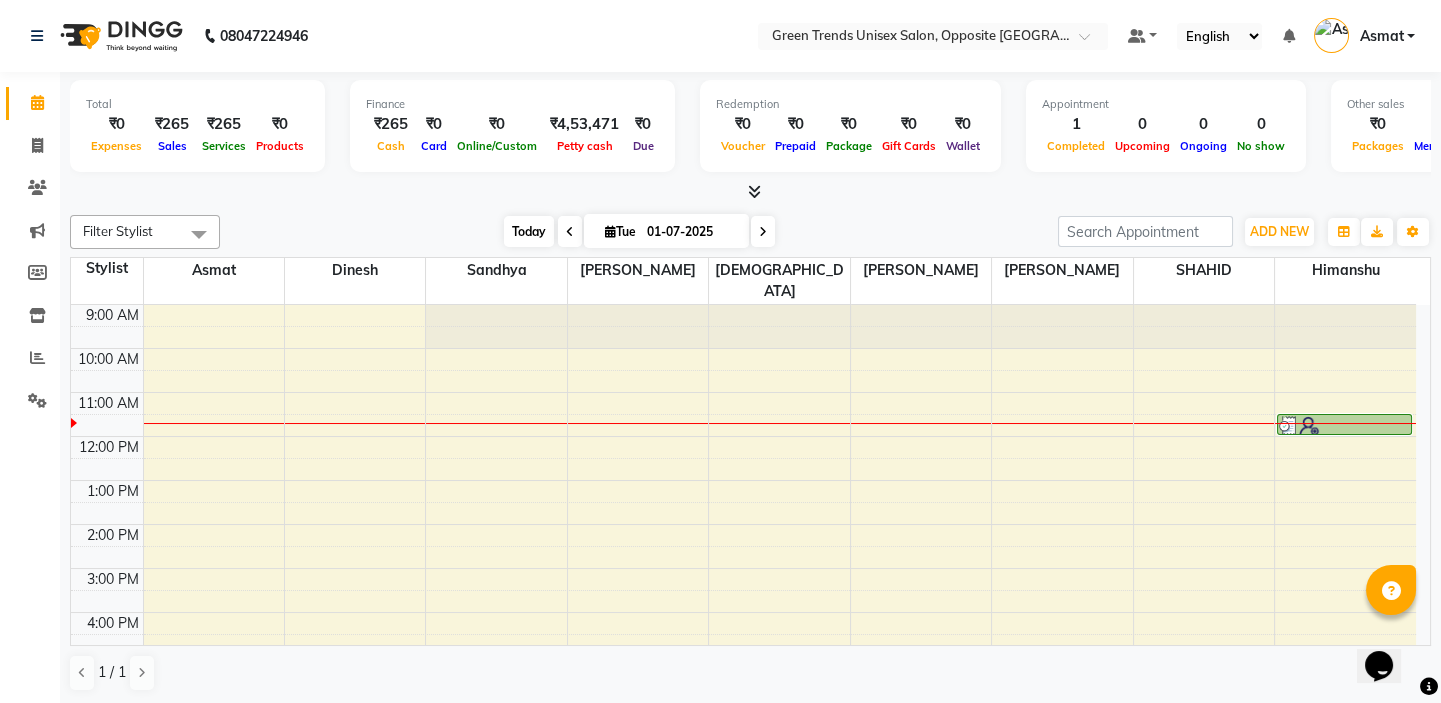 click on "Today" at bounding box center (529, 231) 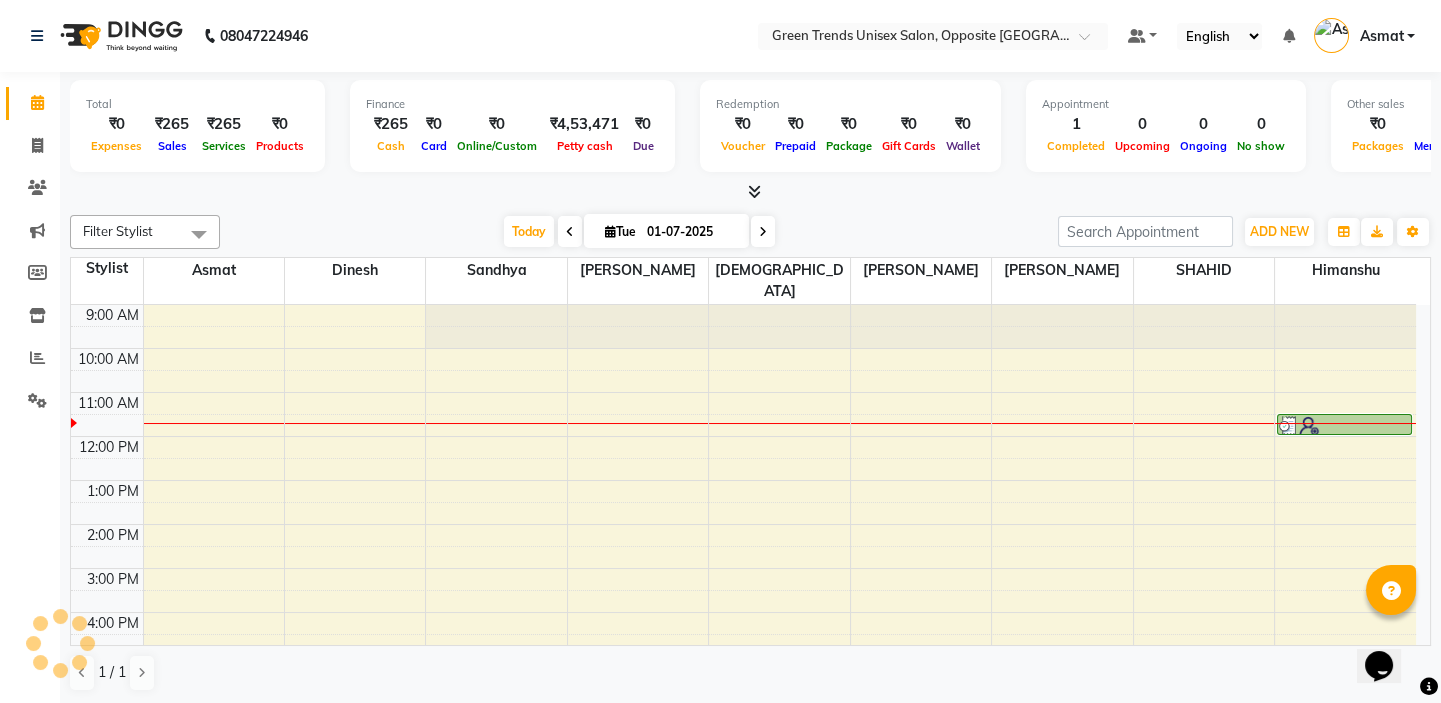 click at bounding box center (750, 192) 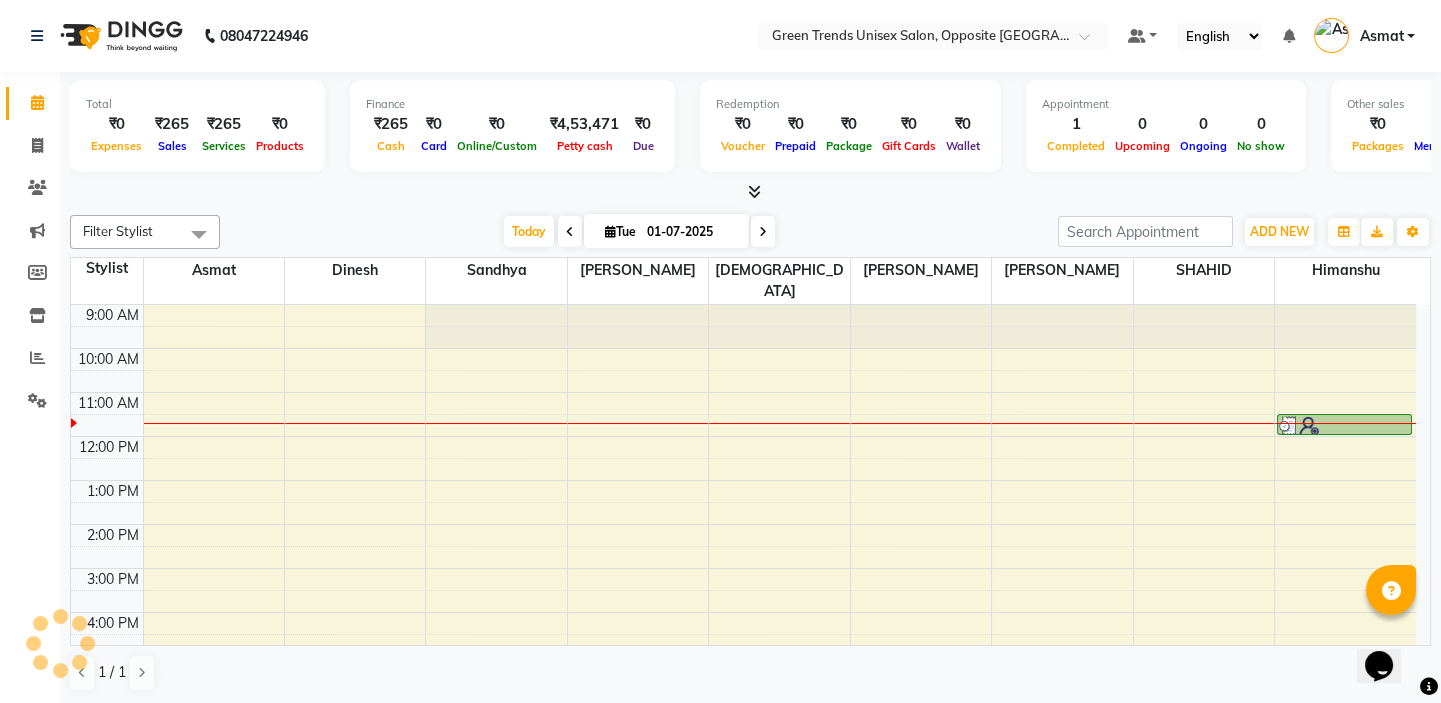 scroll, scrollTop: 89, scrollLeft: 0, axis: vertical 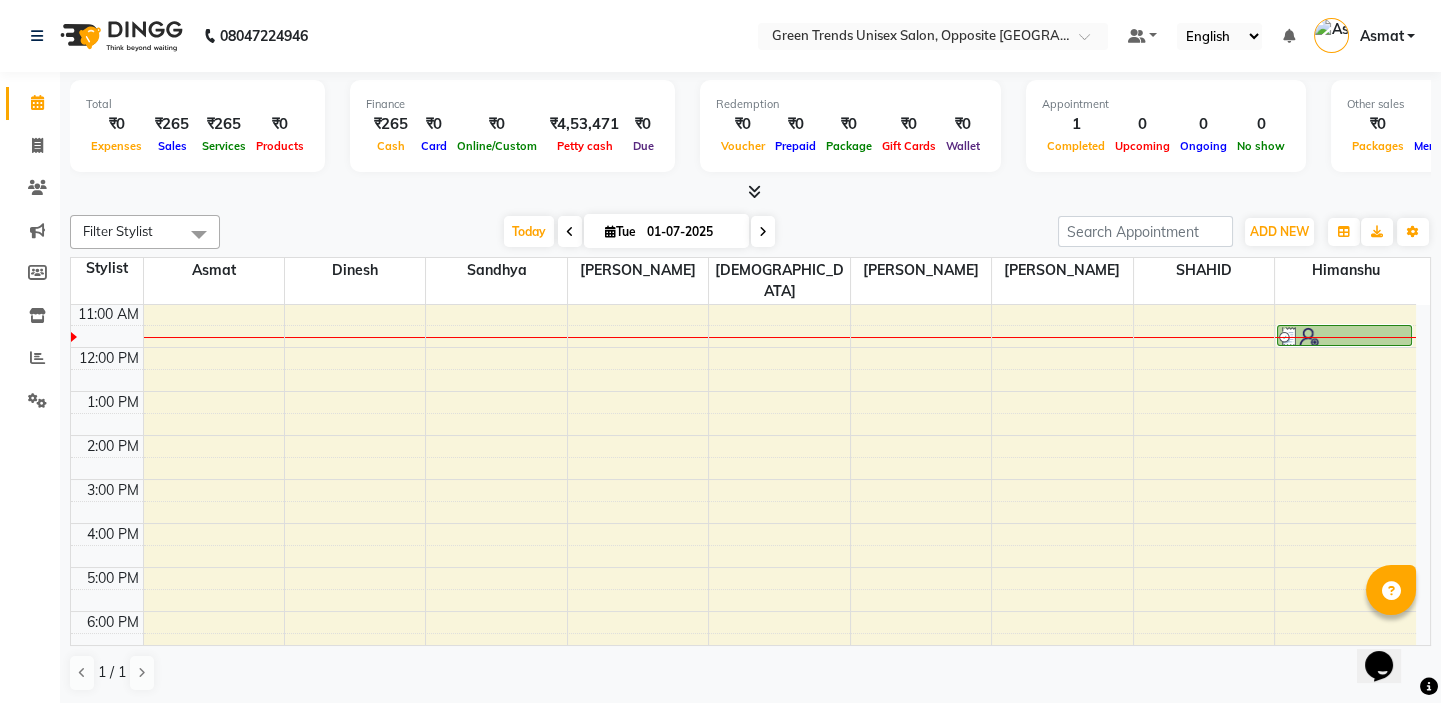 click on "[DATE]  [DATE]" at bounding box center (639, 232) 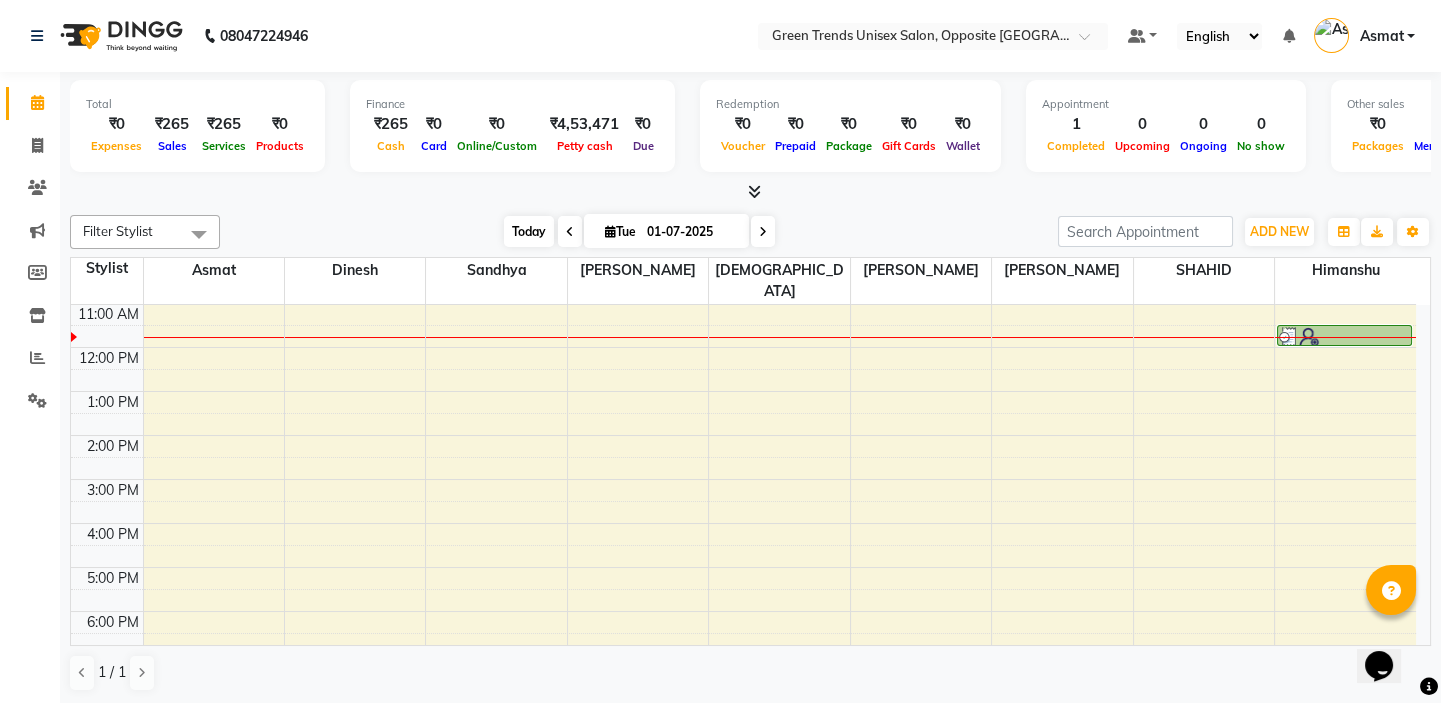 click on "Today" at bounding box center [529, 231] 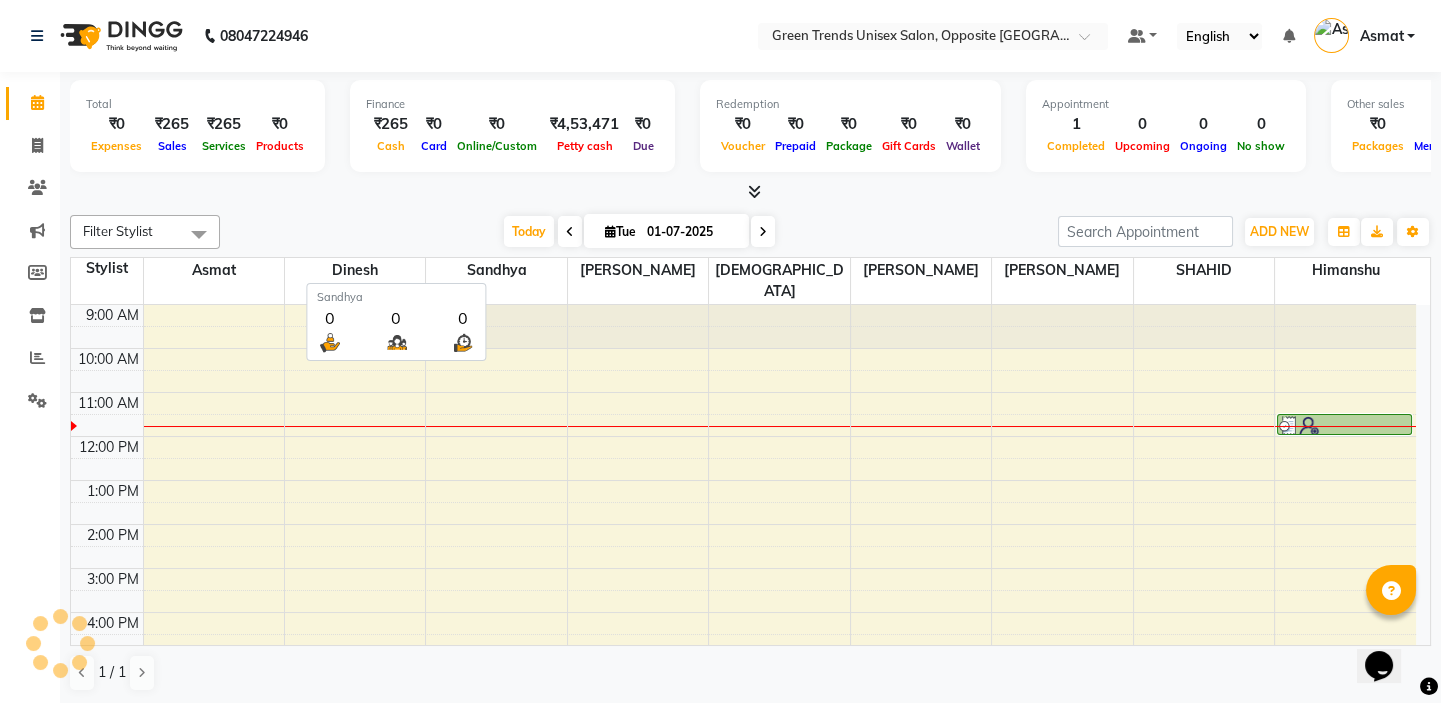 scroll, scrollTop: 89, scrollLeft: 0, axis: vertical 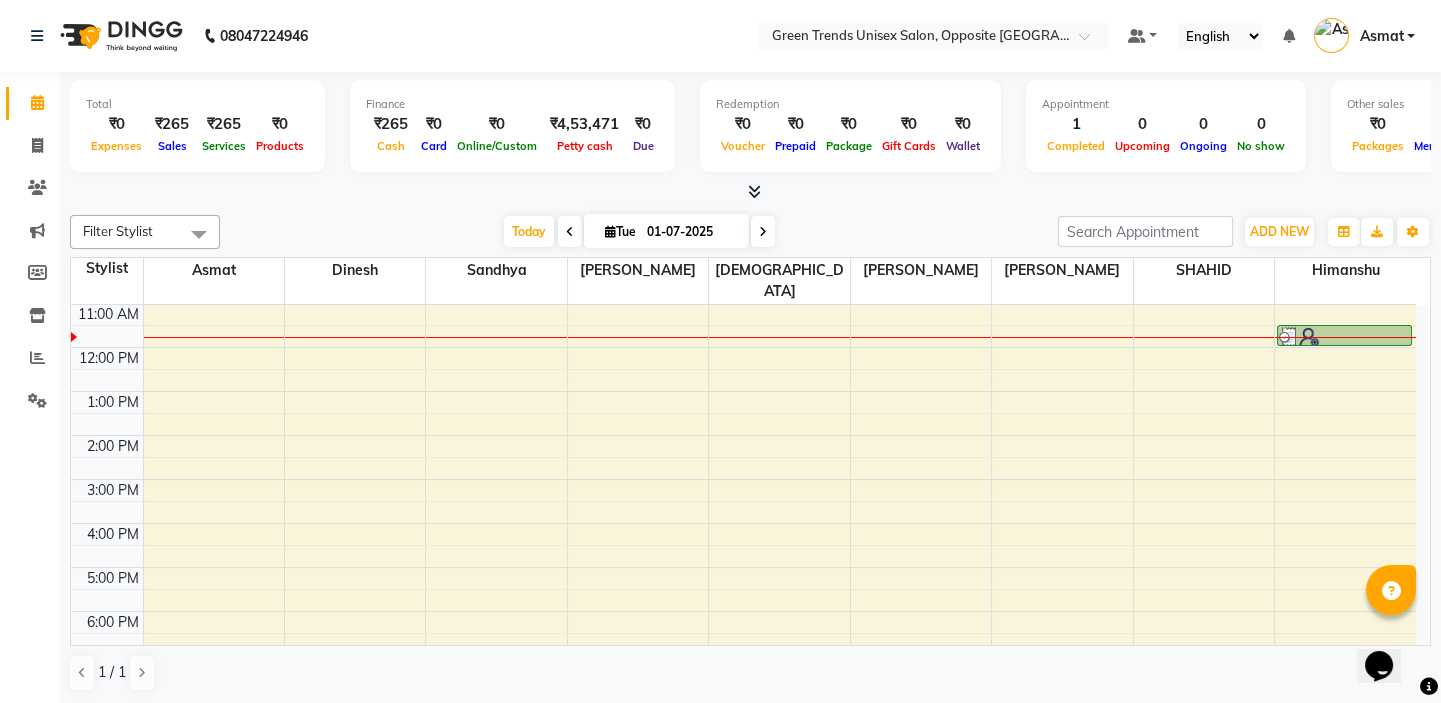 click at bounding box center [750, 192] 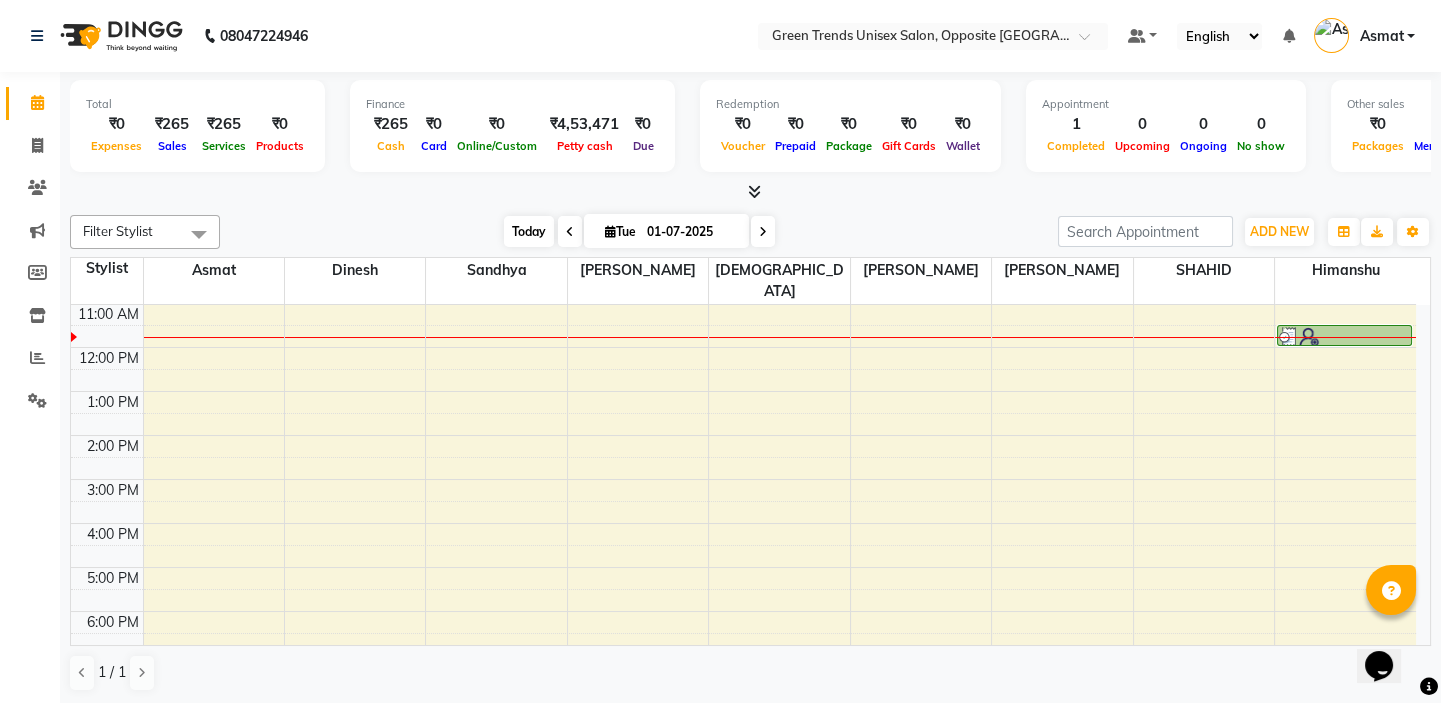 click on "Today" at bounding box center (529, 231) 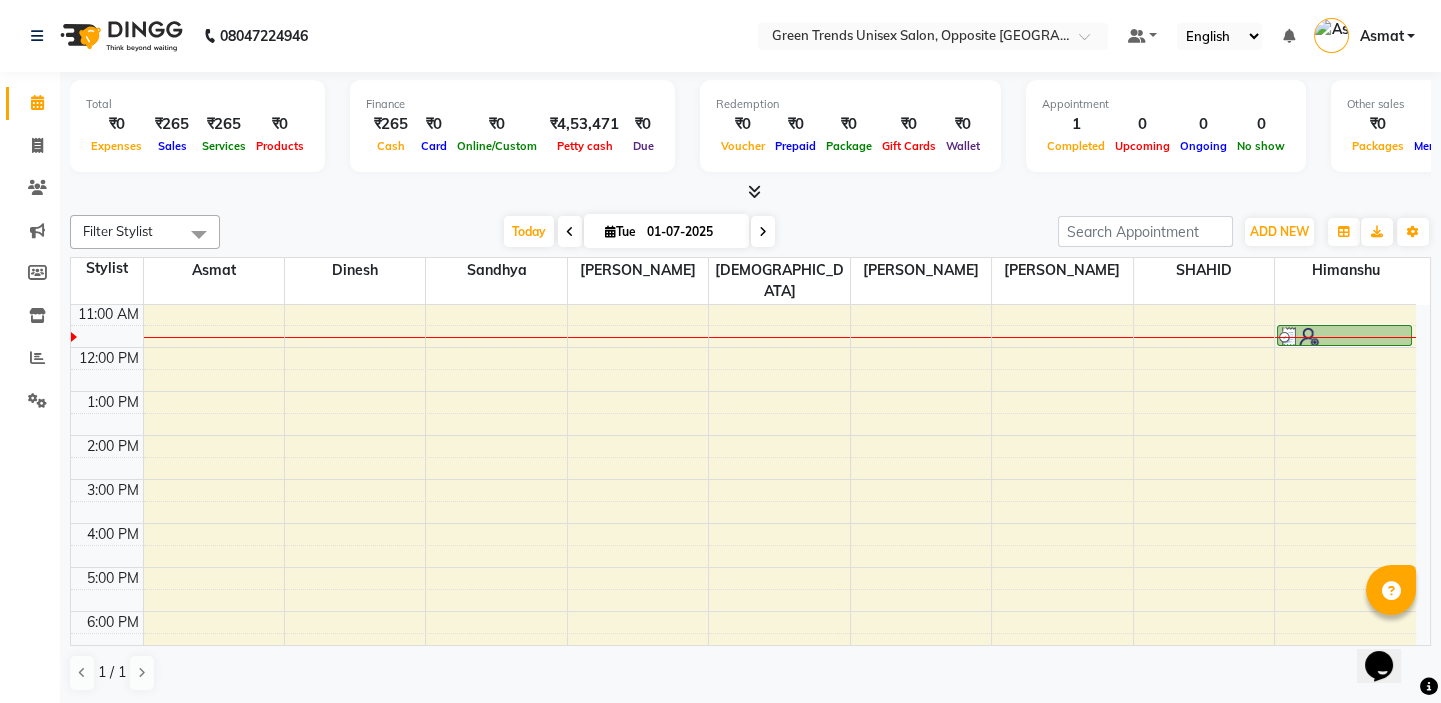 scroll, scrollTop: 89, scrollLeft: 0, axis: vertical 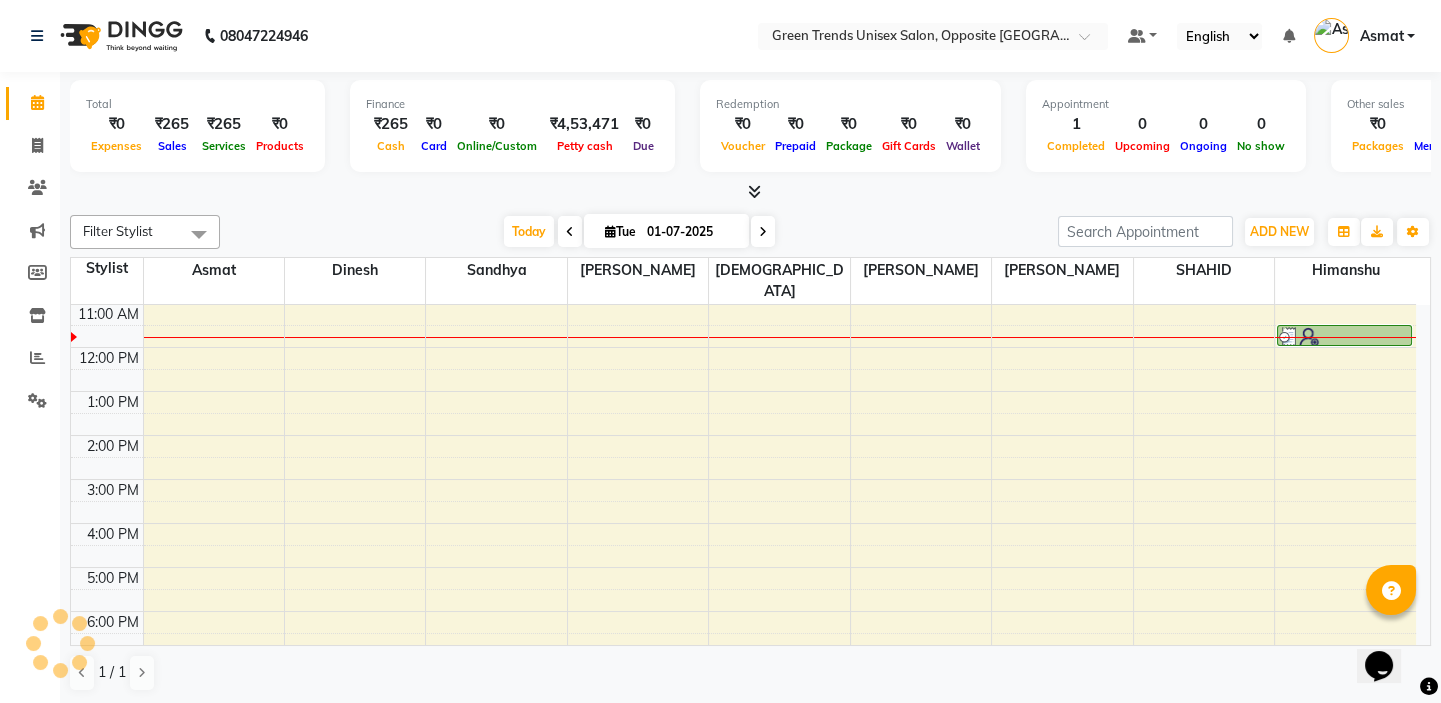 click on "[DATE]  [DATE]" at bounding box center (639, 232) 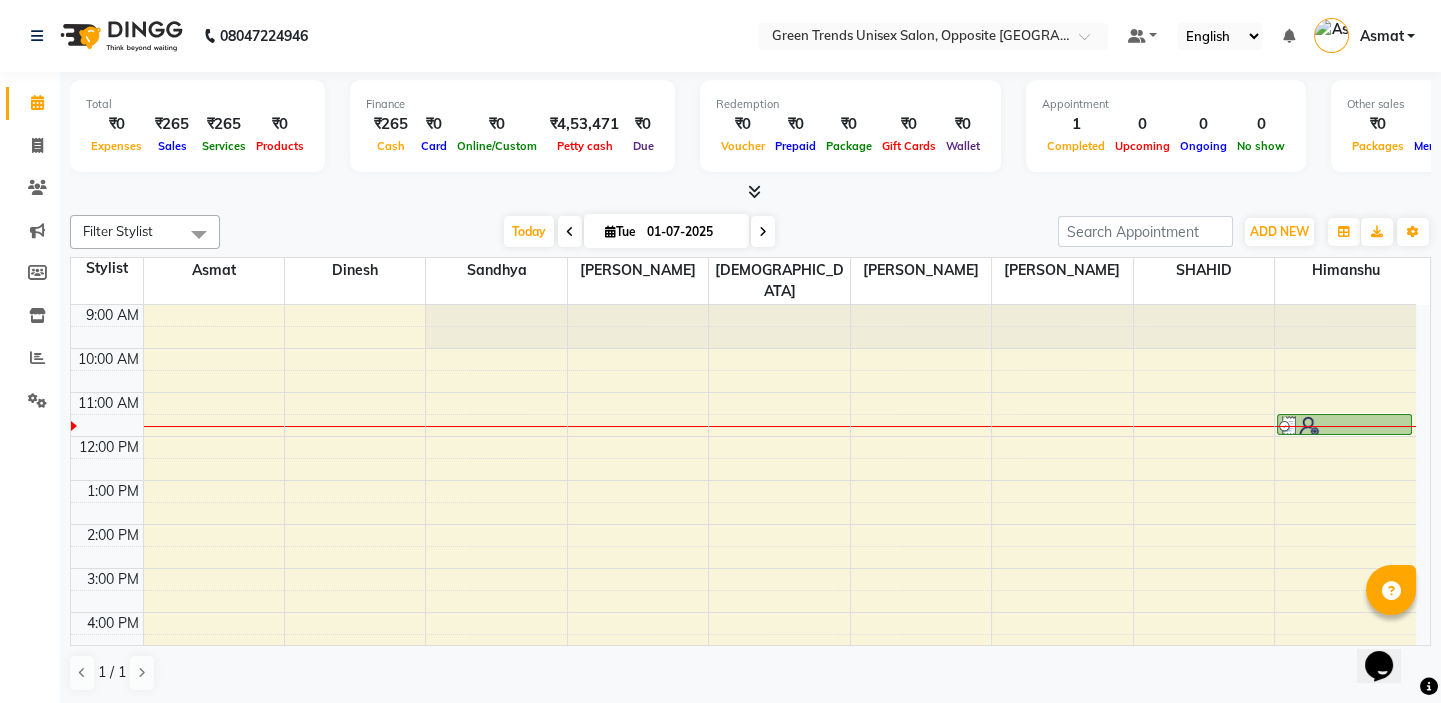 scroll, scrollTop: 0, scrollLeft: 0, axis: both 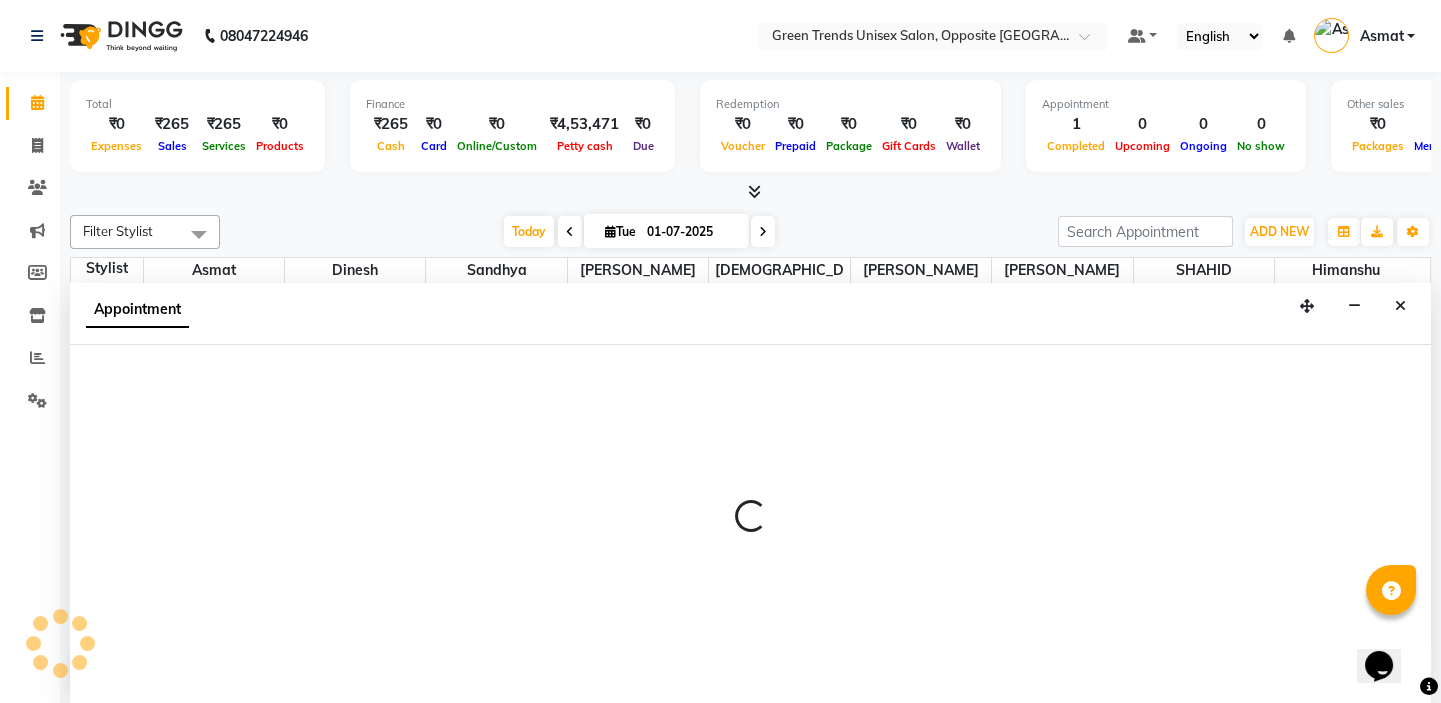 select on "75769" 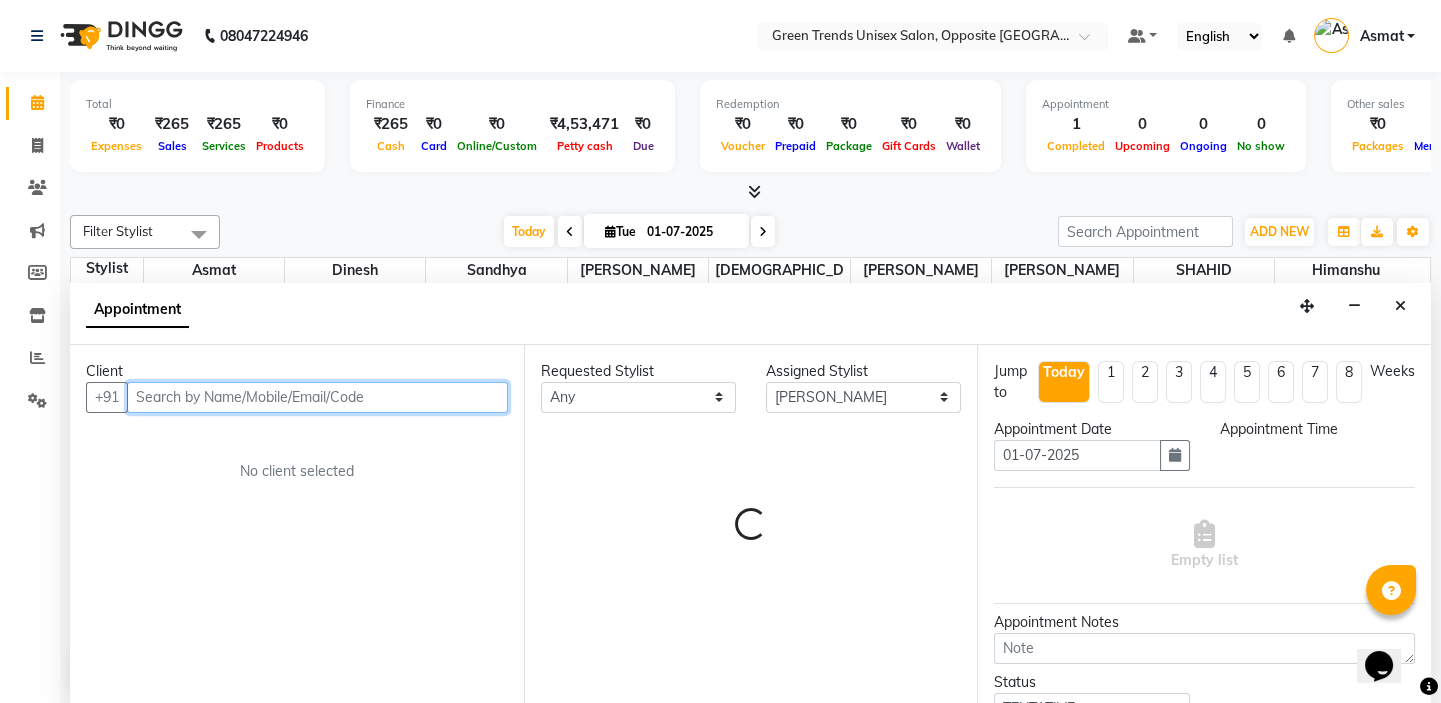 select on "690" 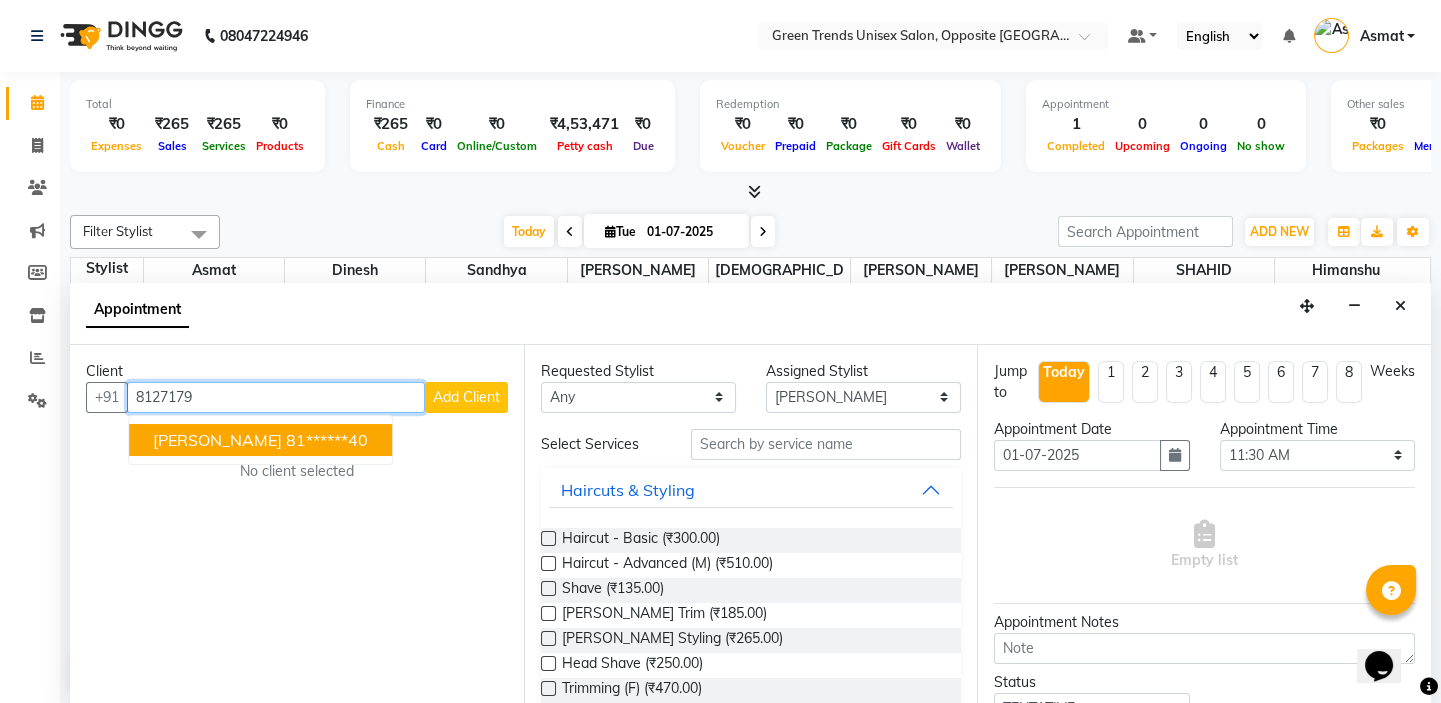 click on "[PERSON_NAME]" at bounding box center [217, 440] 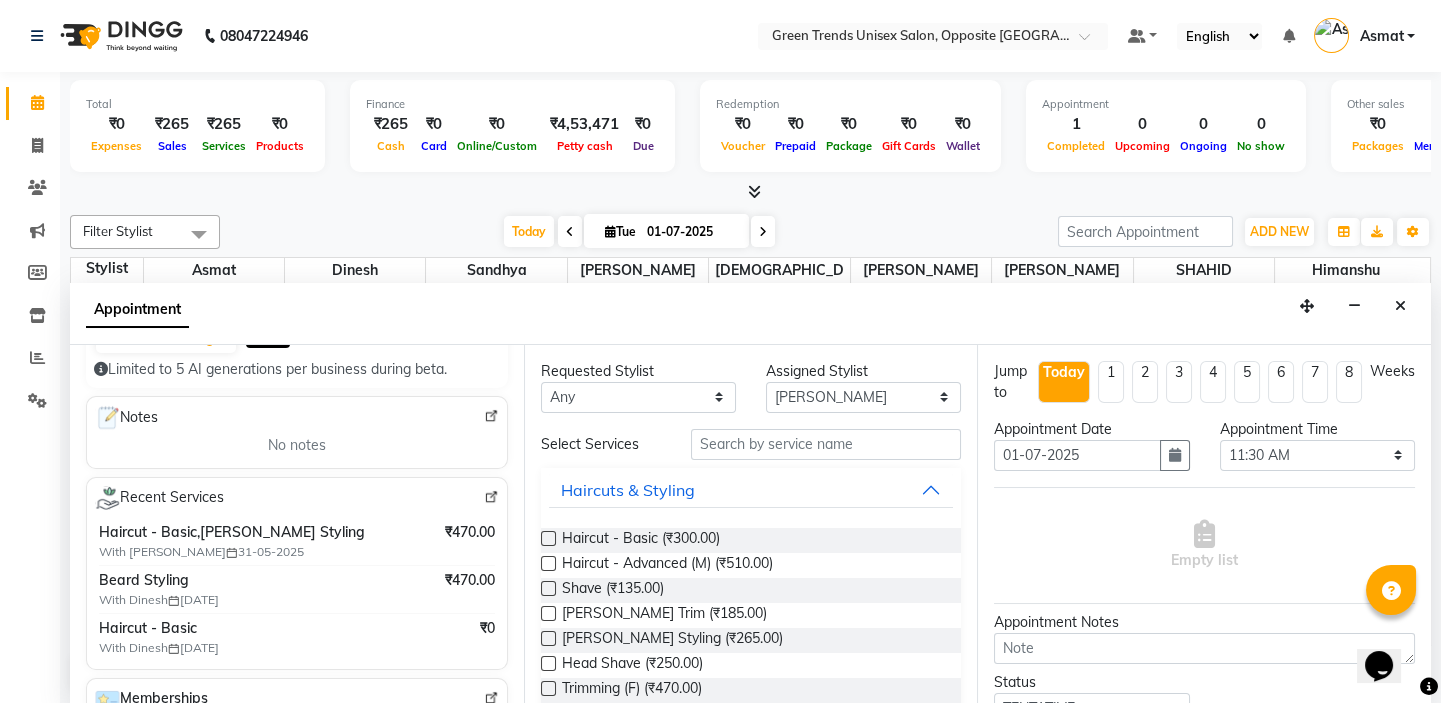 scroll, scrollTop: 229, scrollLeft: 0, axis: vertical 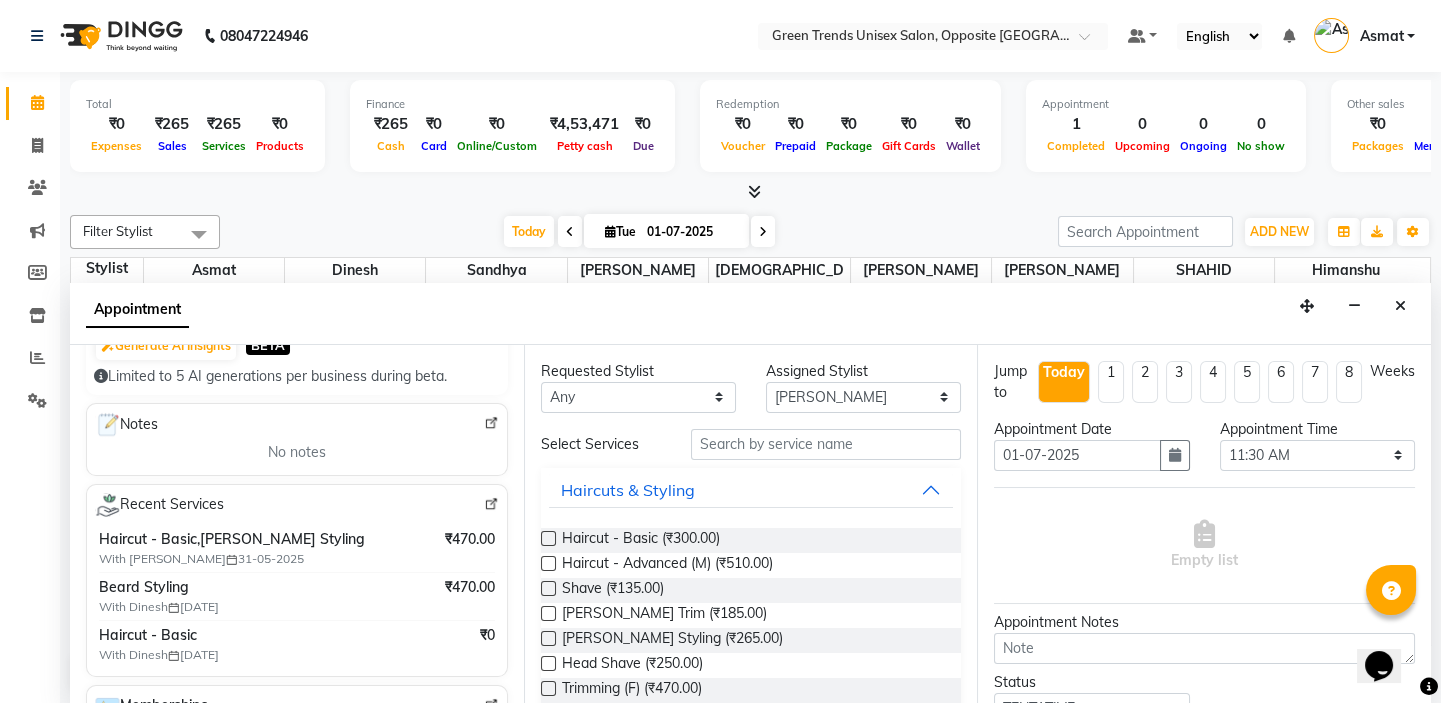 type on "81******40" 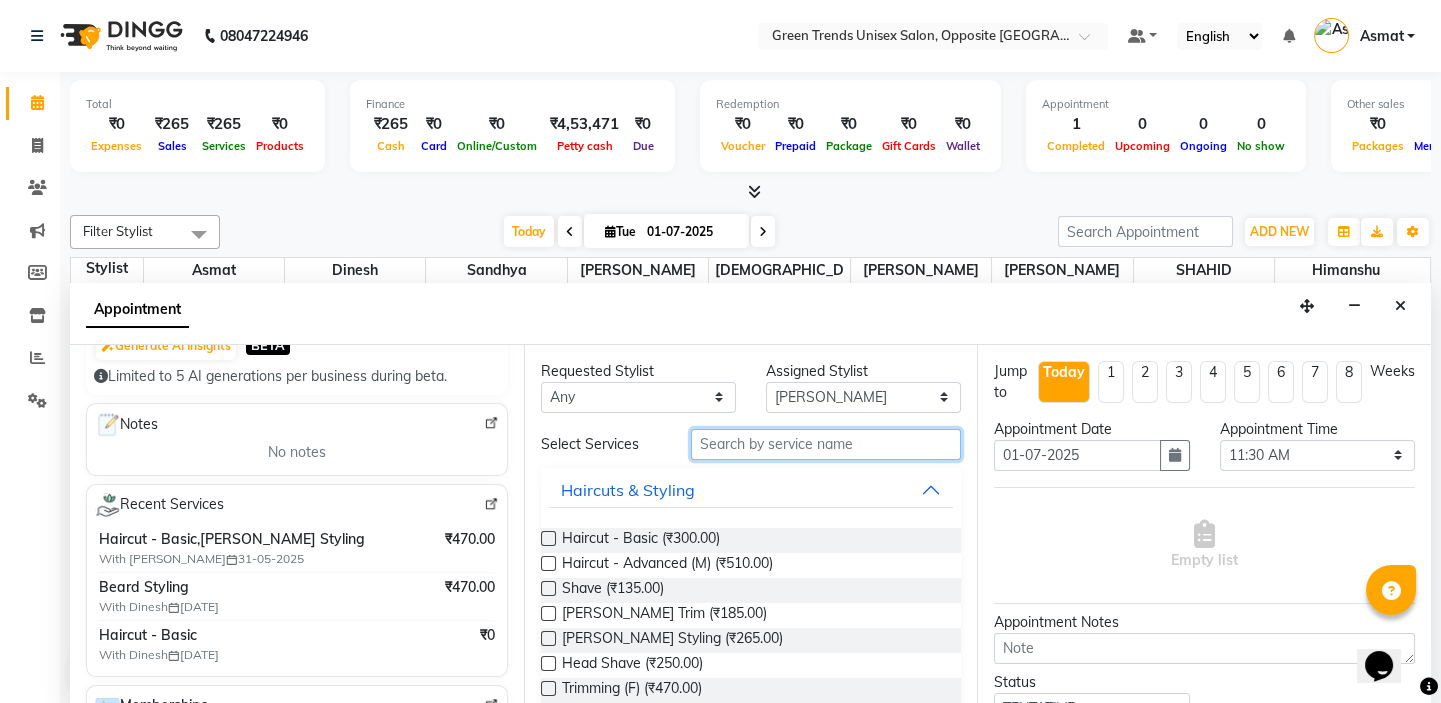 click at bounding box center [826, 444] 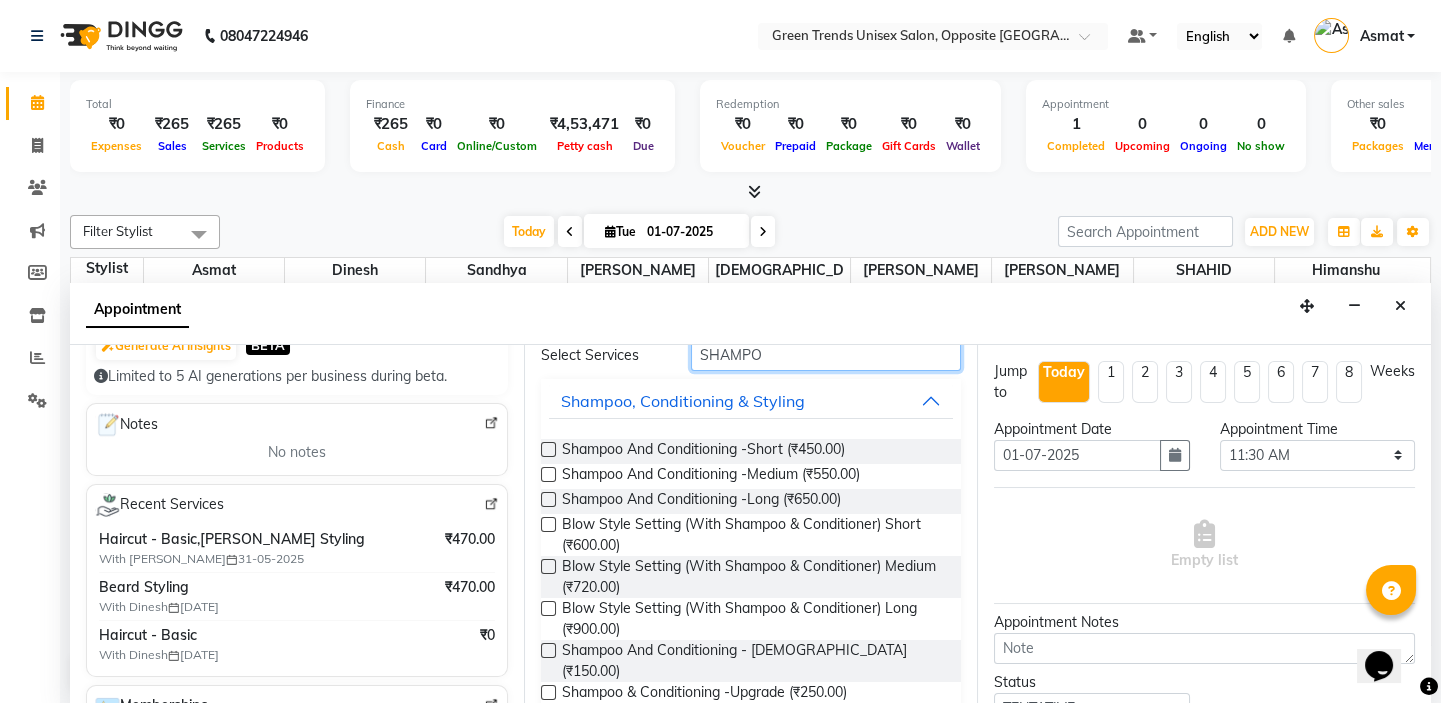 scroll, scrollTop: 106, scrollLeft: 0, axis: vertical 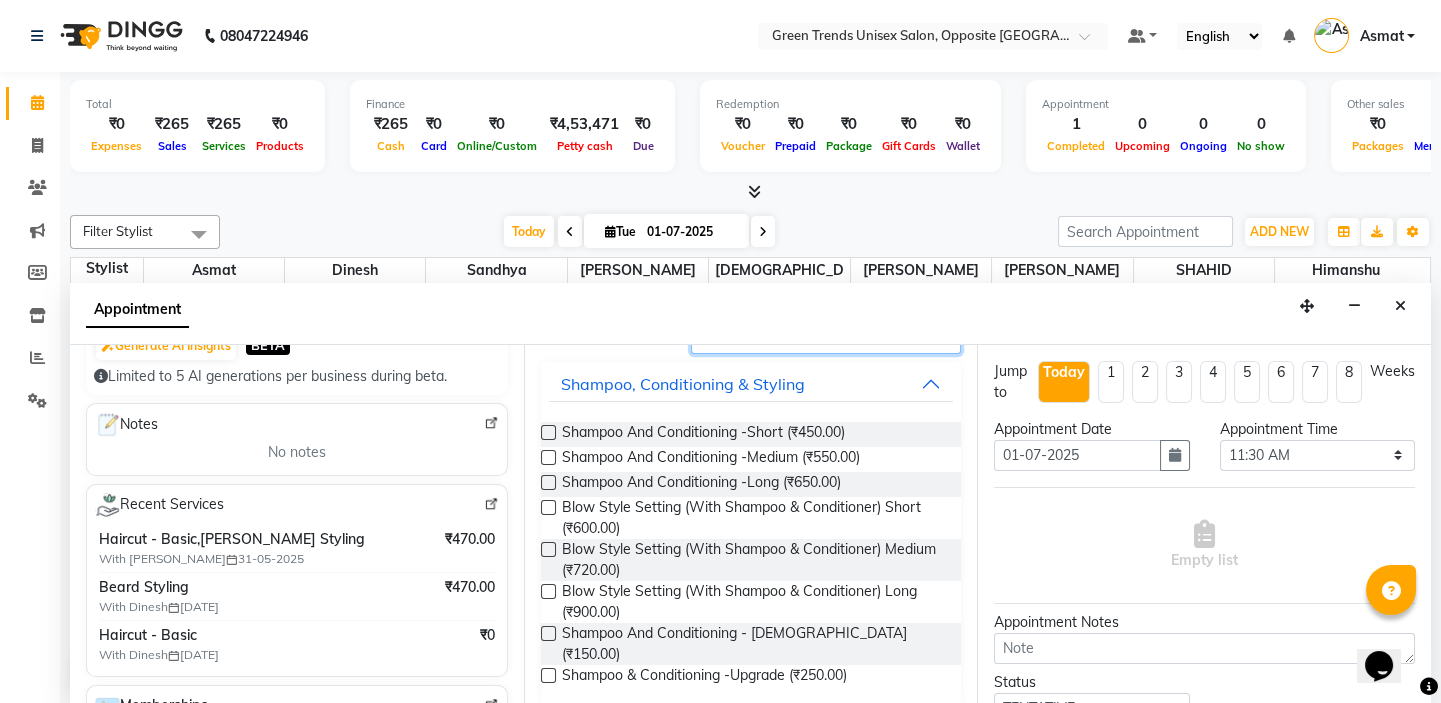 type on "SHAMPO" 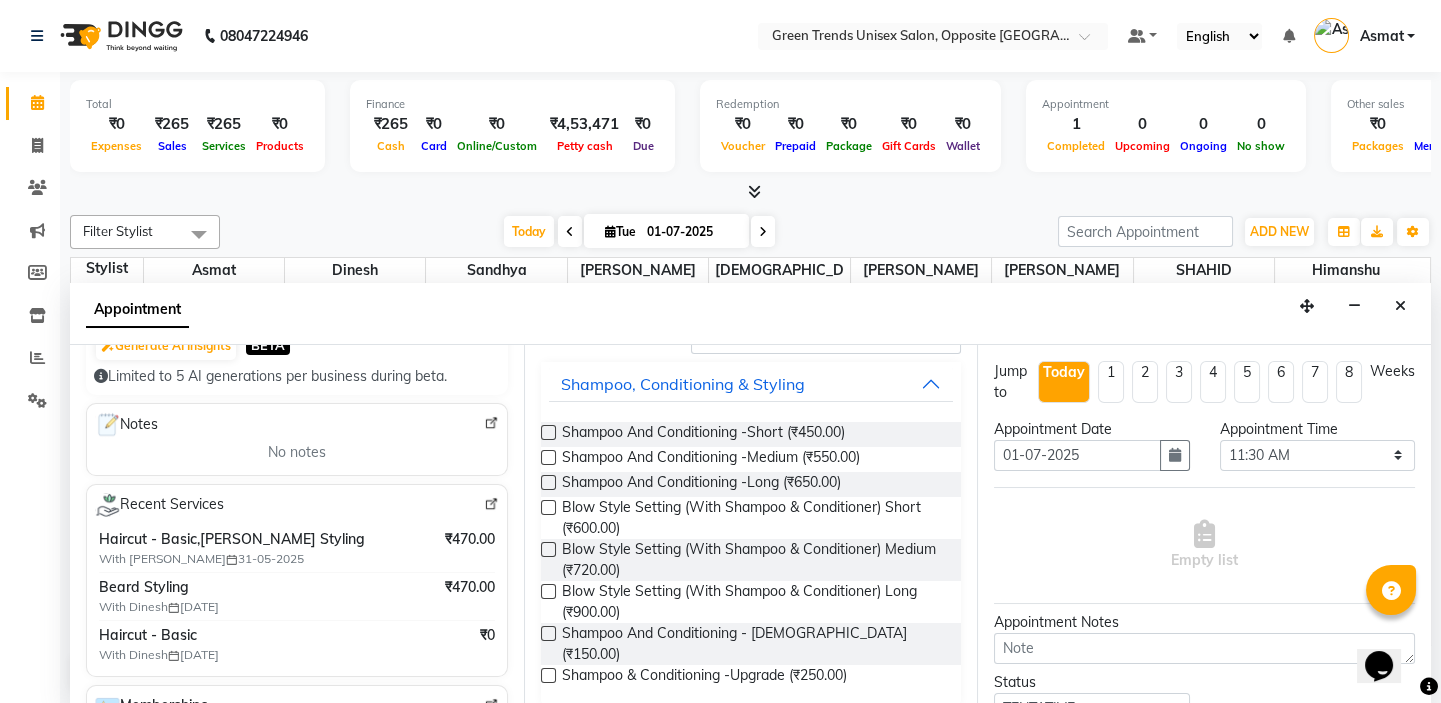 click at bounding box center (548, 591) 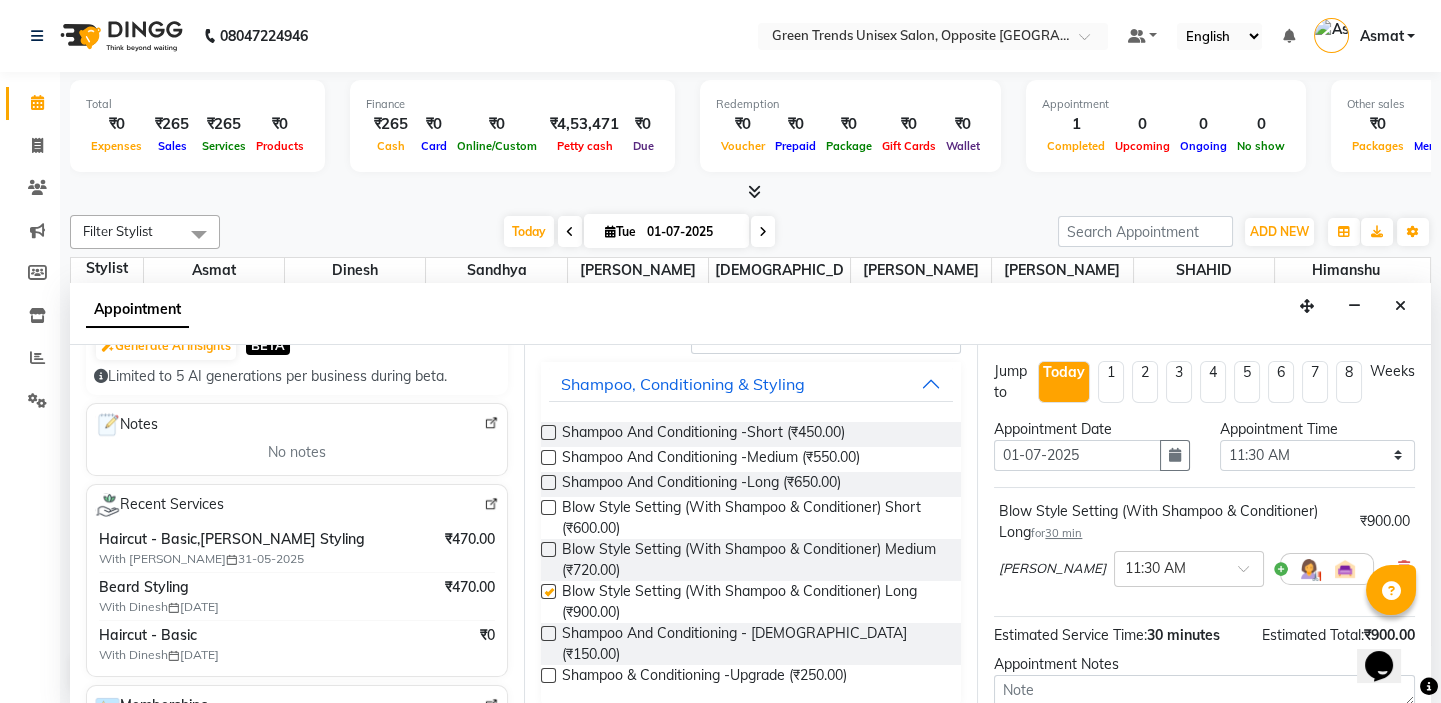 checkbox on "false" 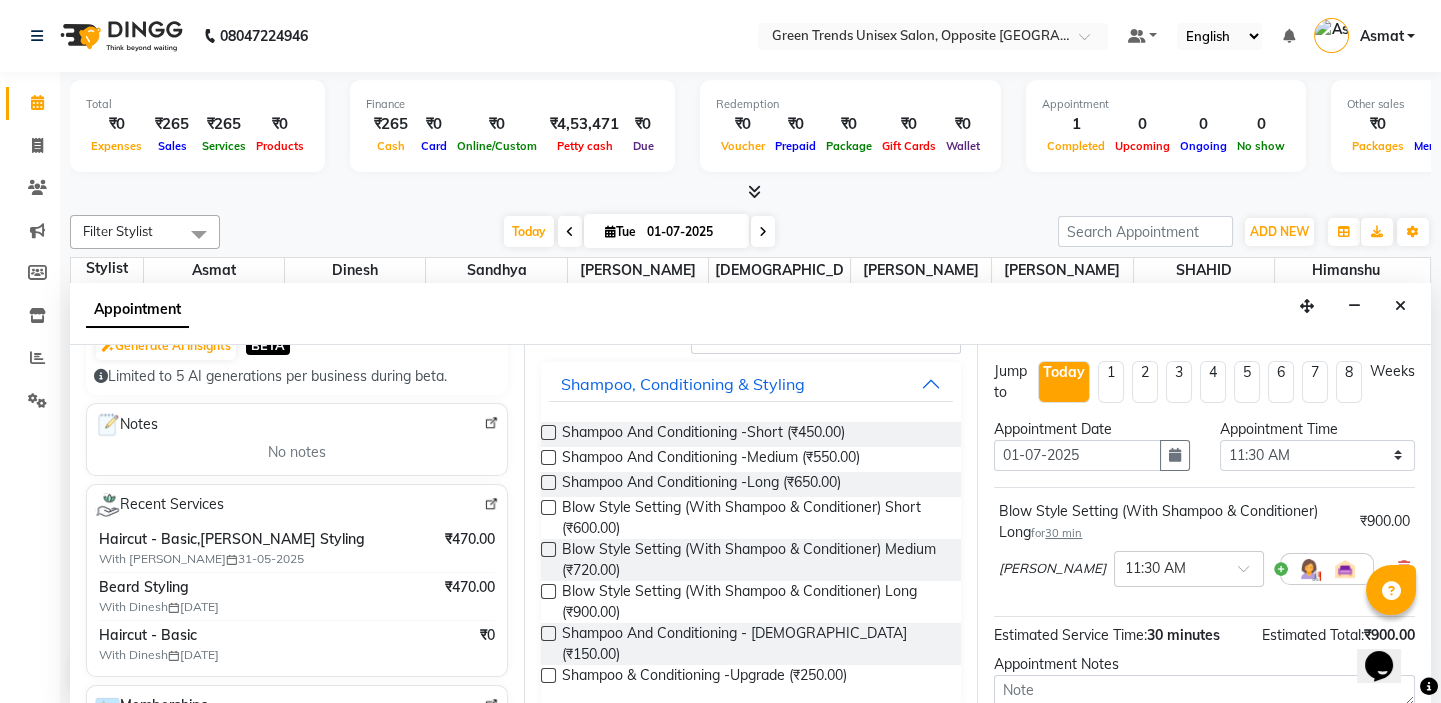 scroll, scrollTop: 186, scrollLeft: 0, axis: vertical 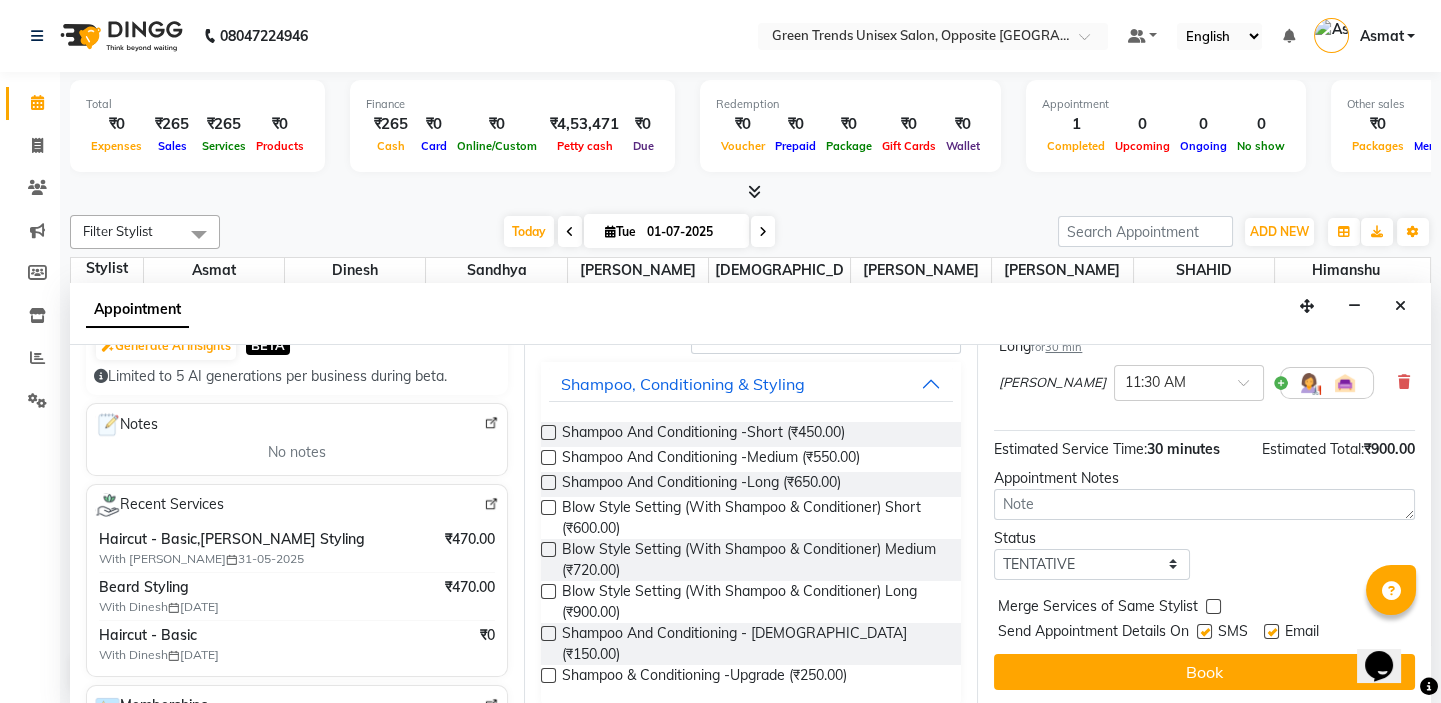 drag, startPoint x: 1421, startPoint y: 438, endPoint x: 14, endPoint y: 49, distance: 1459.7842 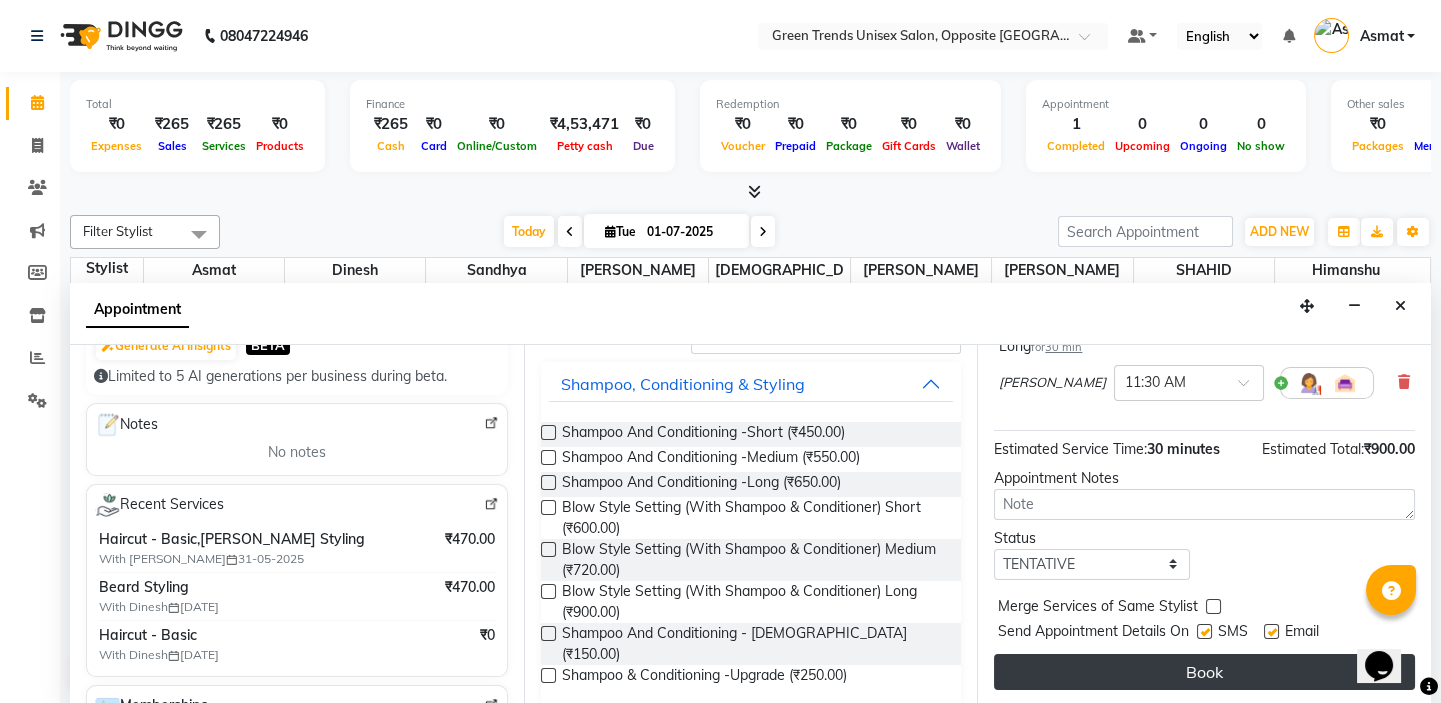 click on "Book" at bounding box center [1204, 672] 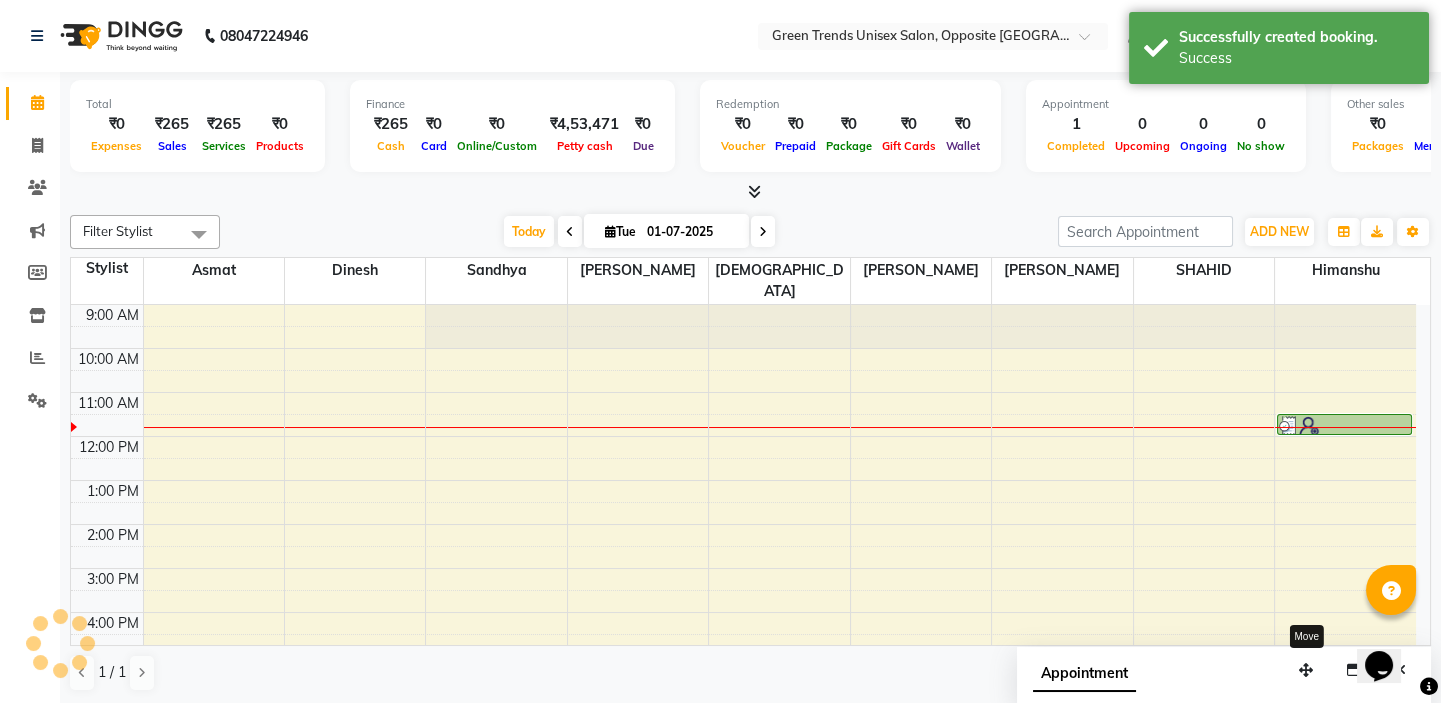 scroll, scrollTop: 0, scrollLeft: 0, axis: both 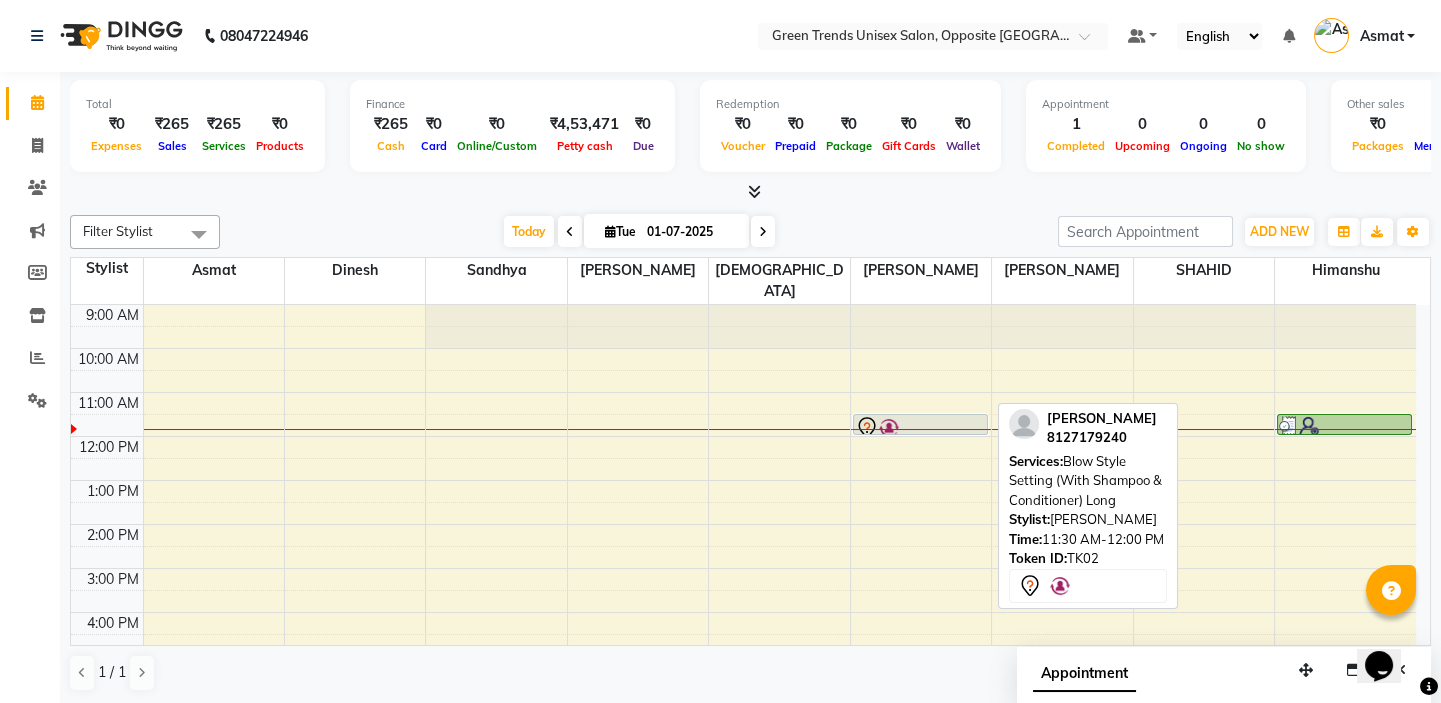 click at bounding box center [920, 428] 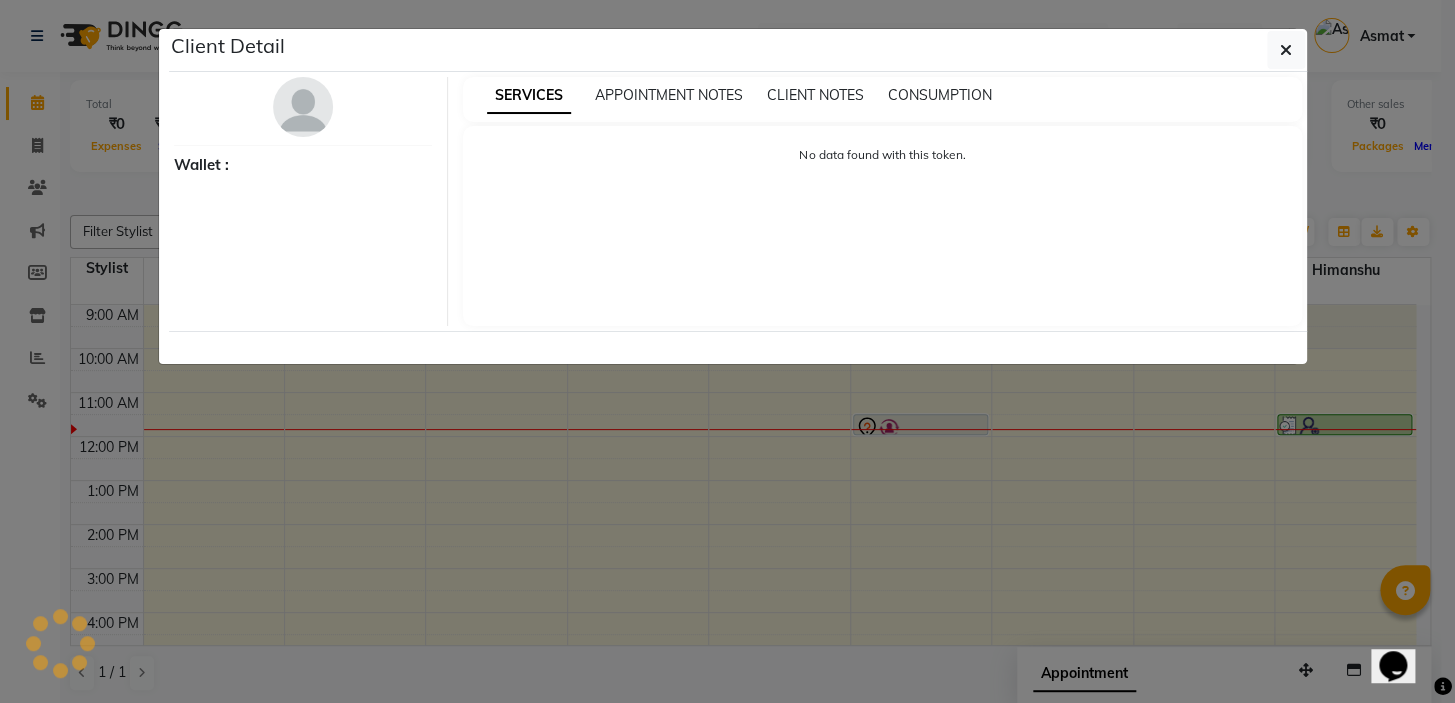 select on "7" 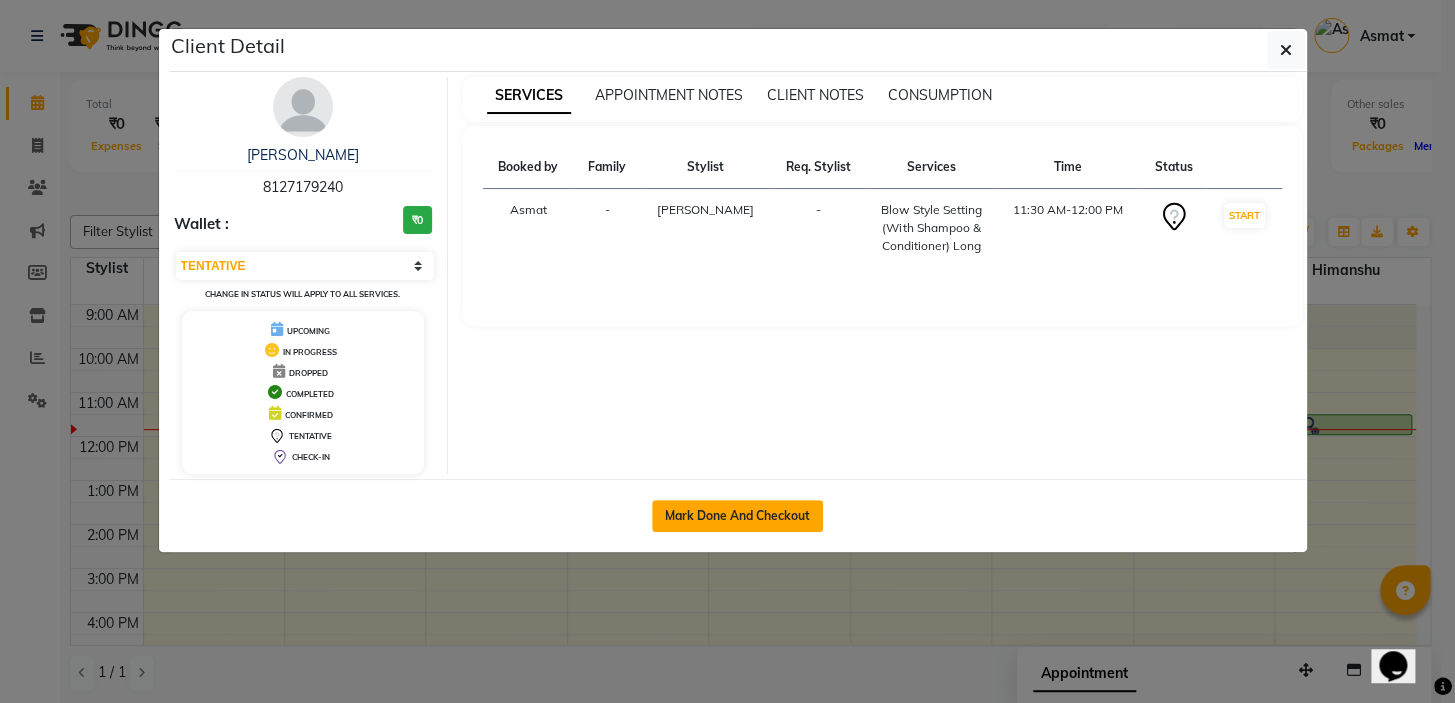 click on "Mark Done And Checkout" 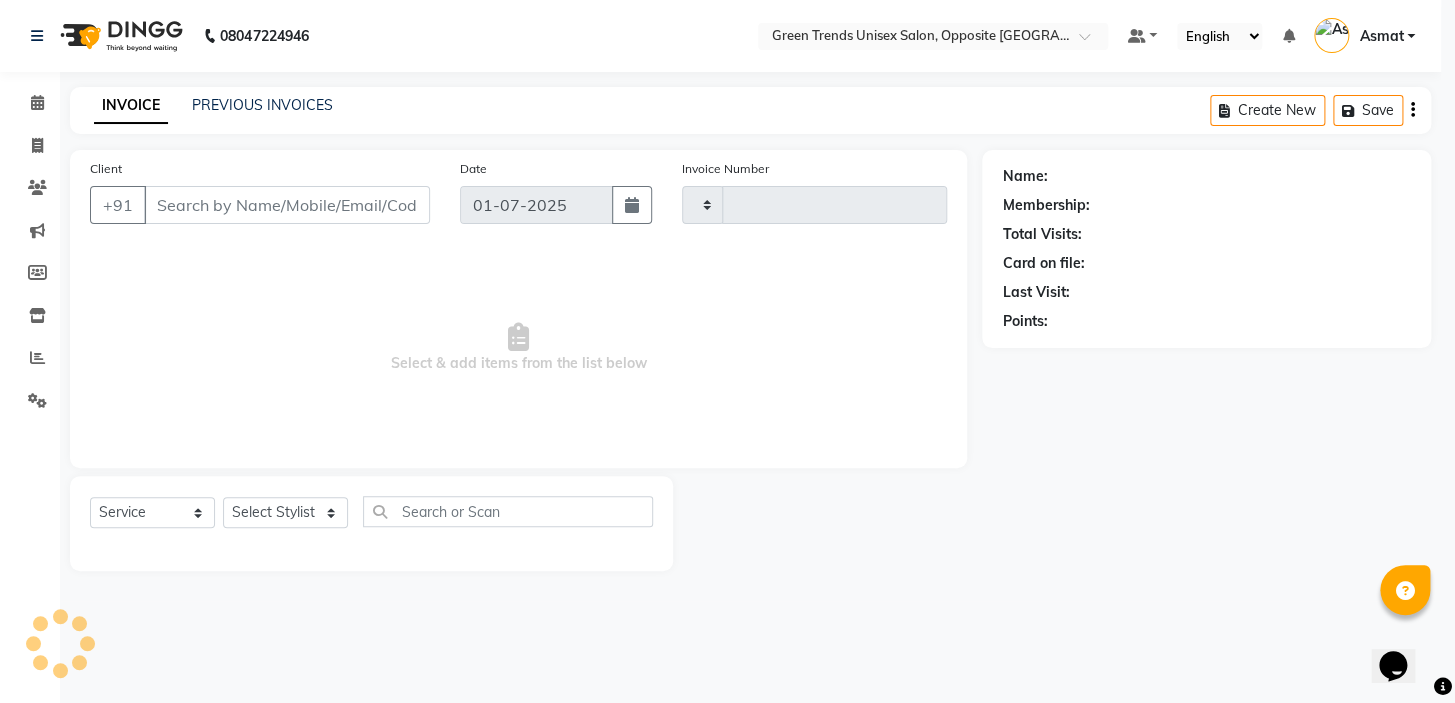 type on "0670" 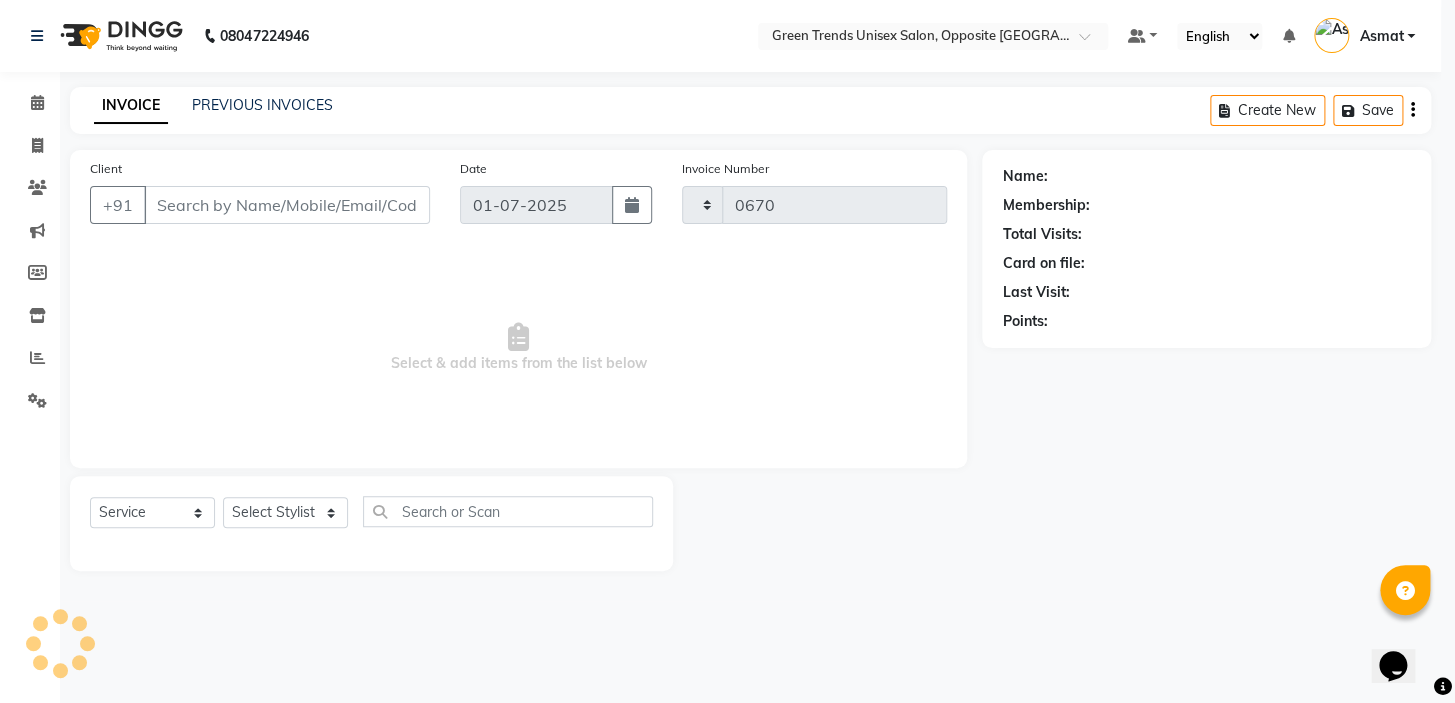 select on "5225" 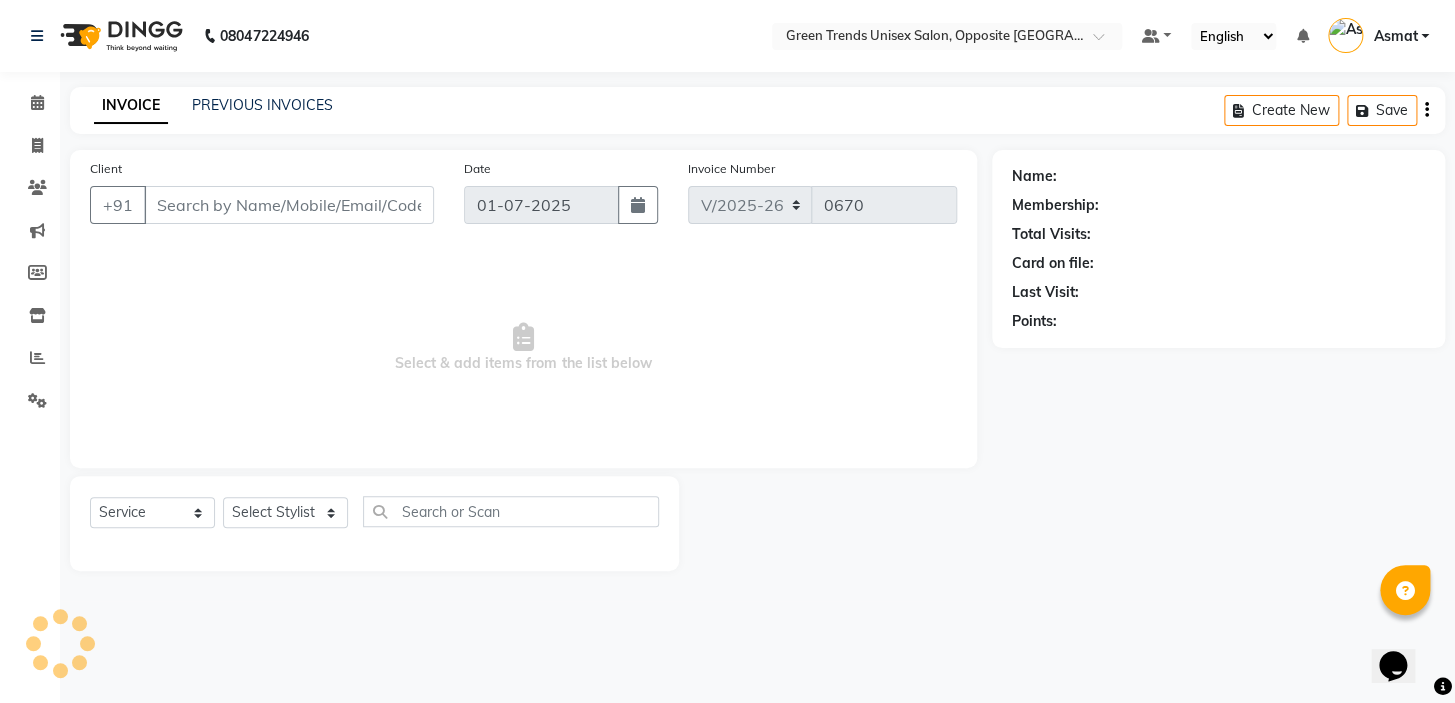 type on "81******40" 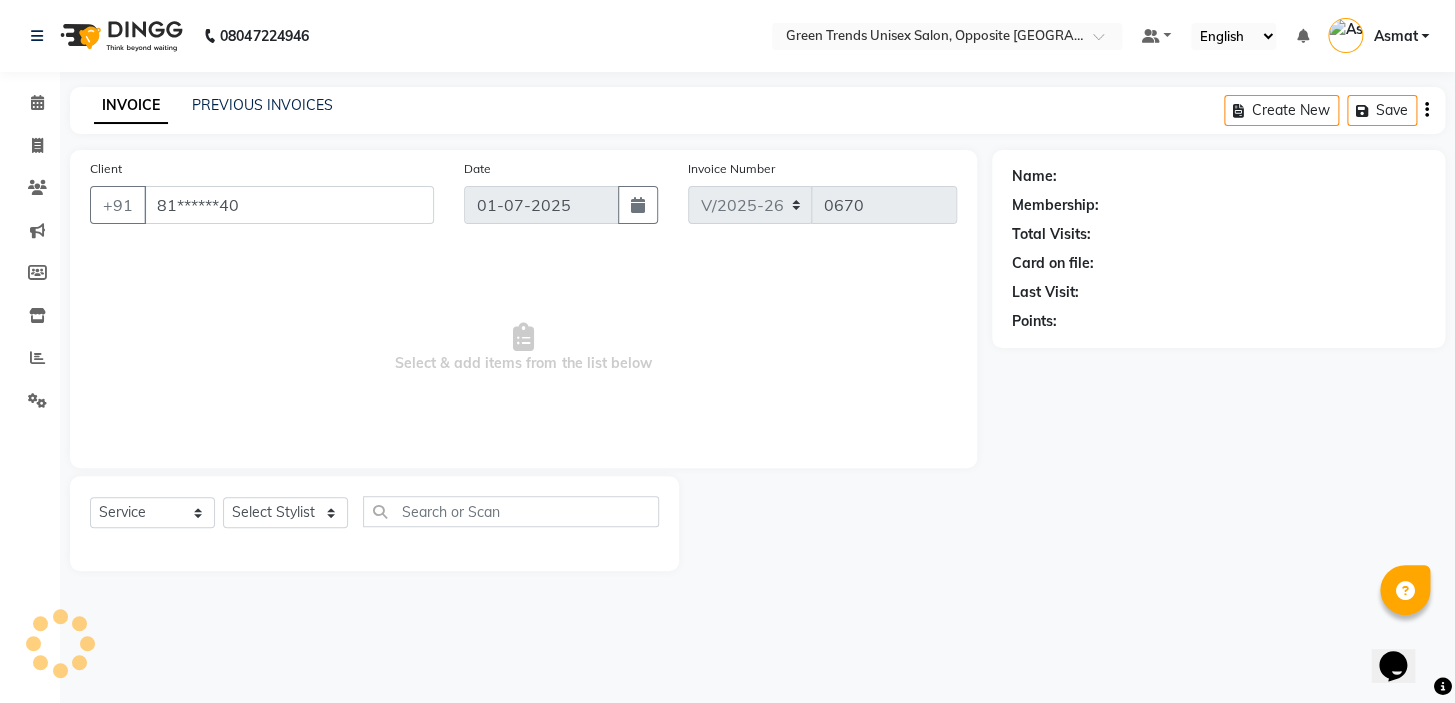 select on "75769" 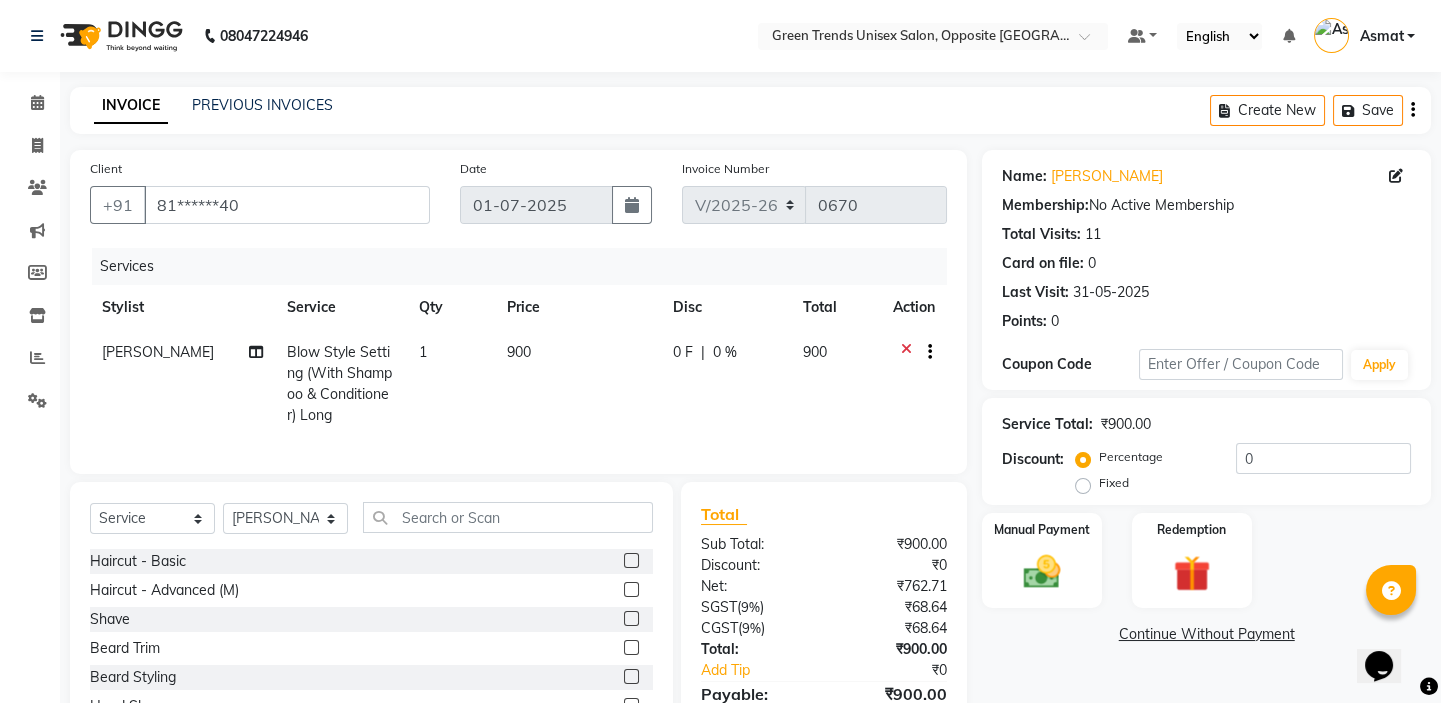 click on "900" 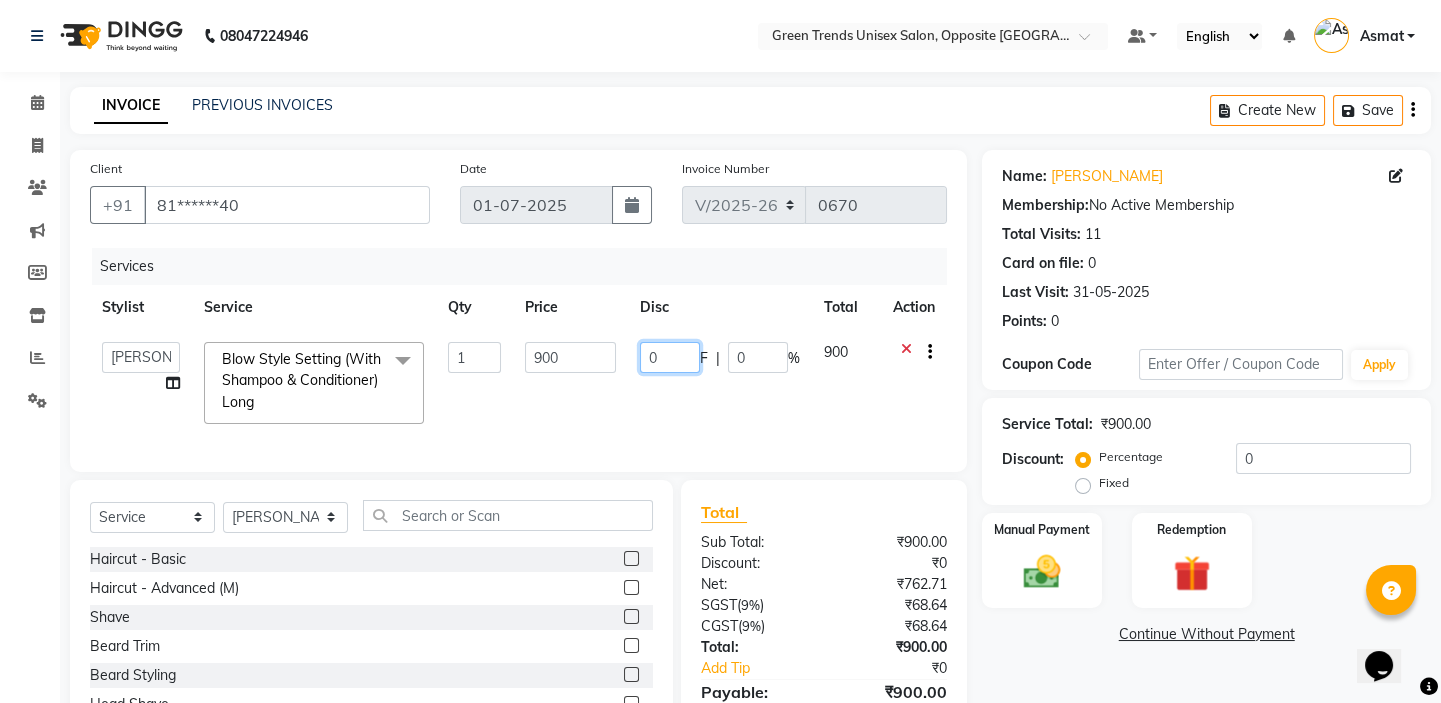 click on "0" 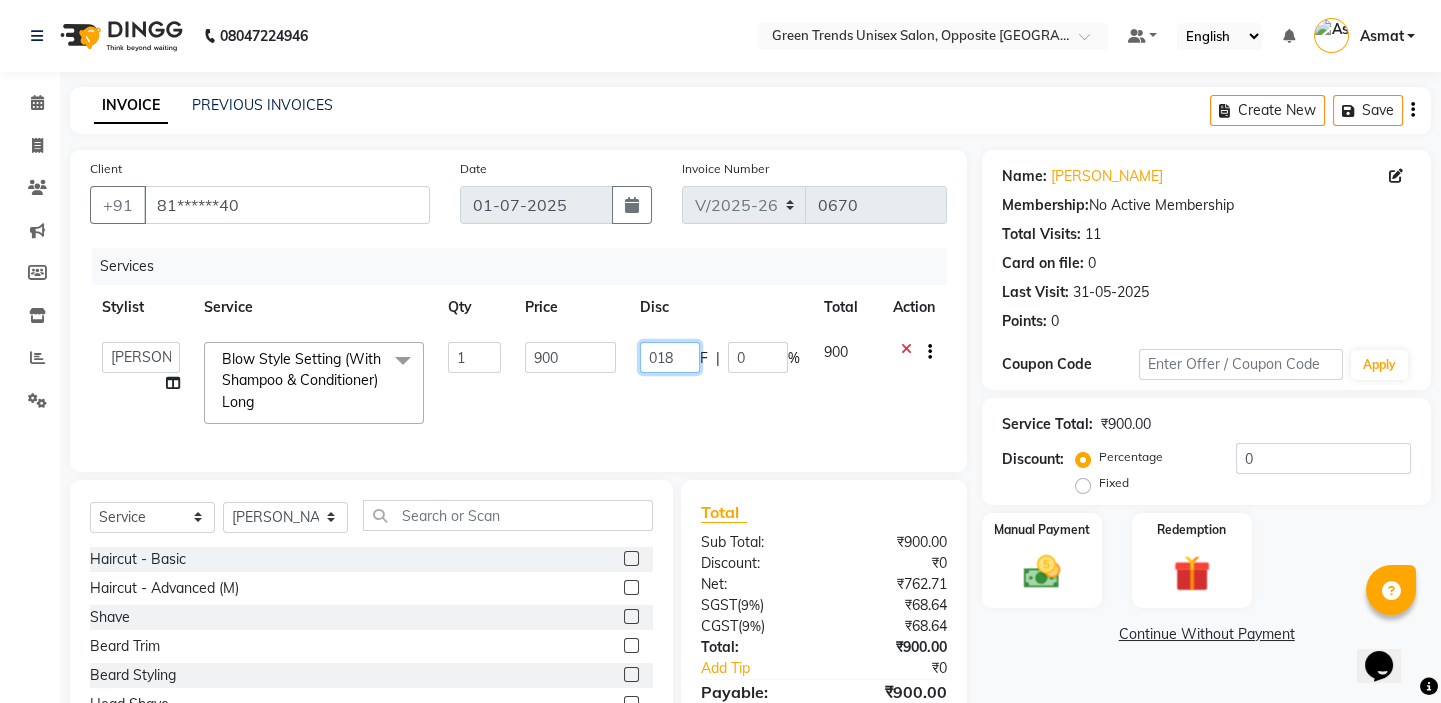 type on "0180" 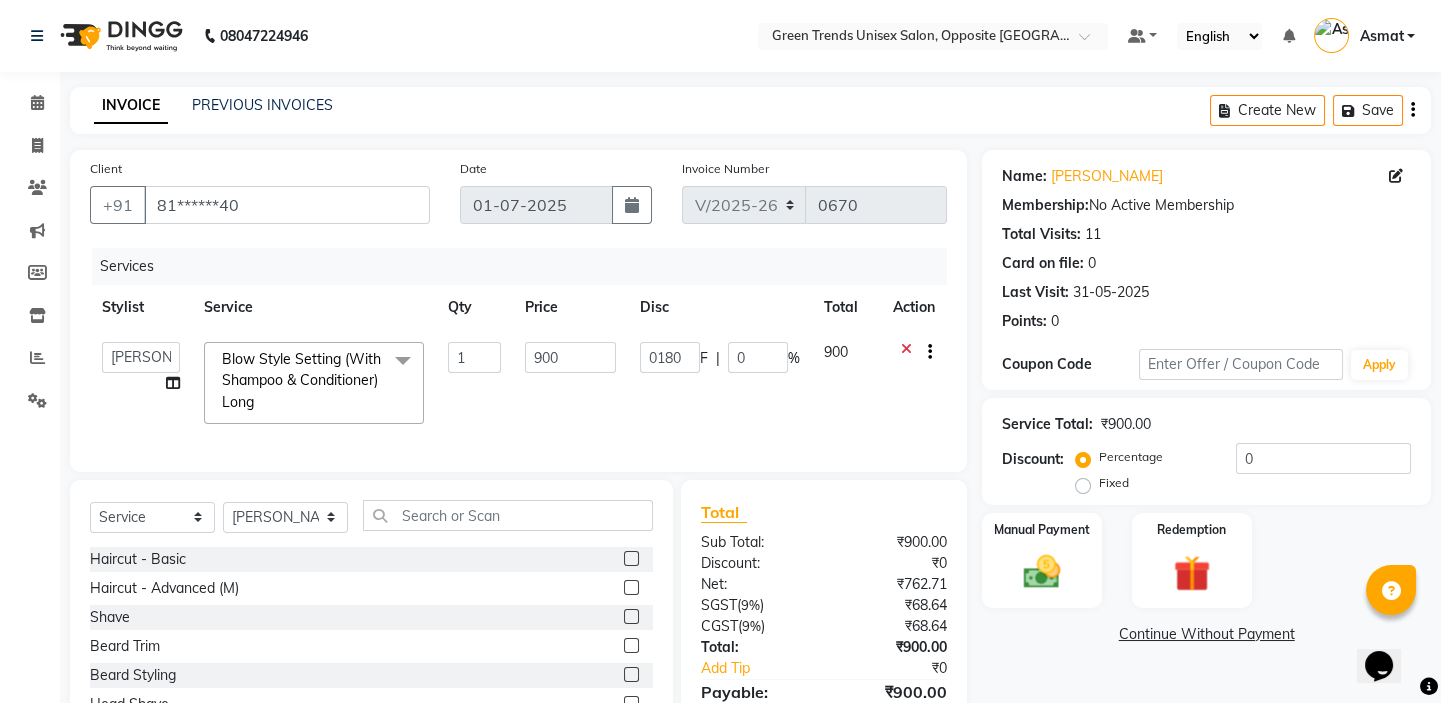 click on "900" 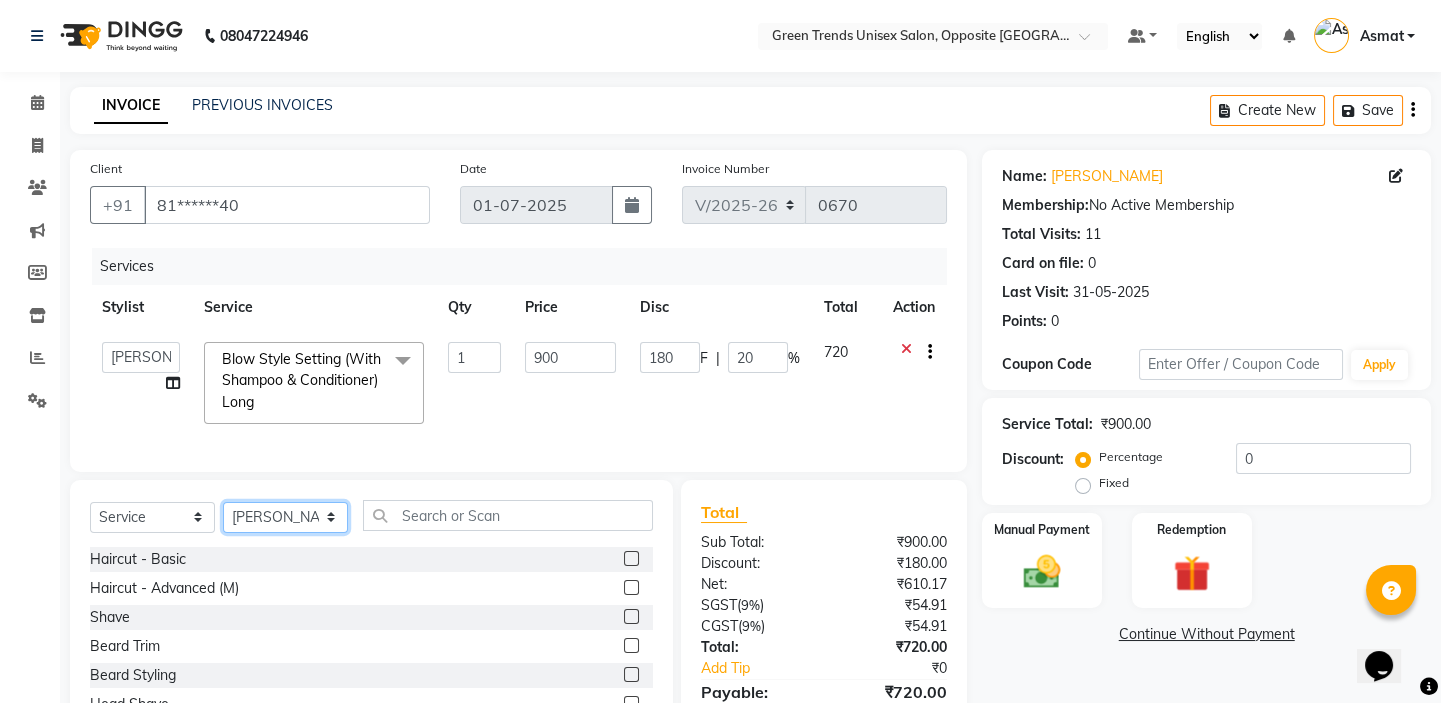 click on "Select Stylist [PERSON_NAME] [PERSON_NAME] [PERSON_NAME] [PERSON_NAME] [PERSON_NAME]" 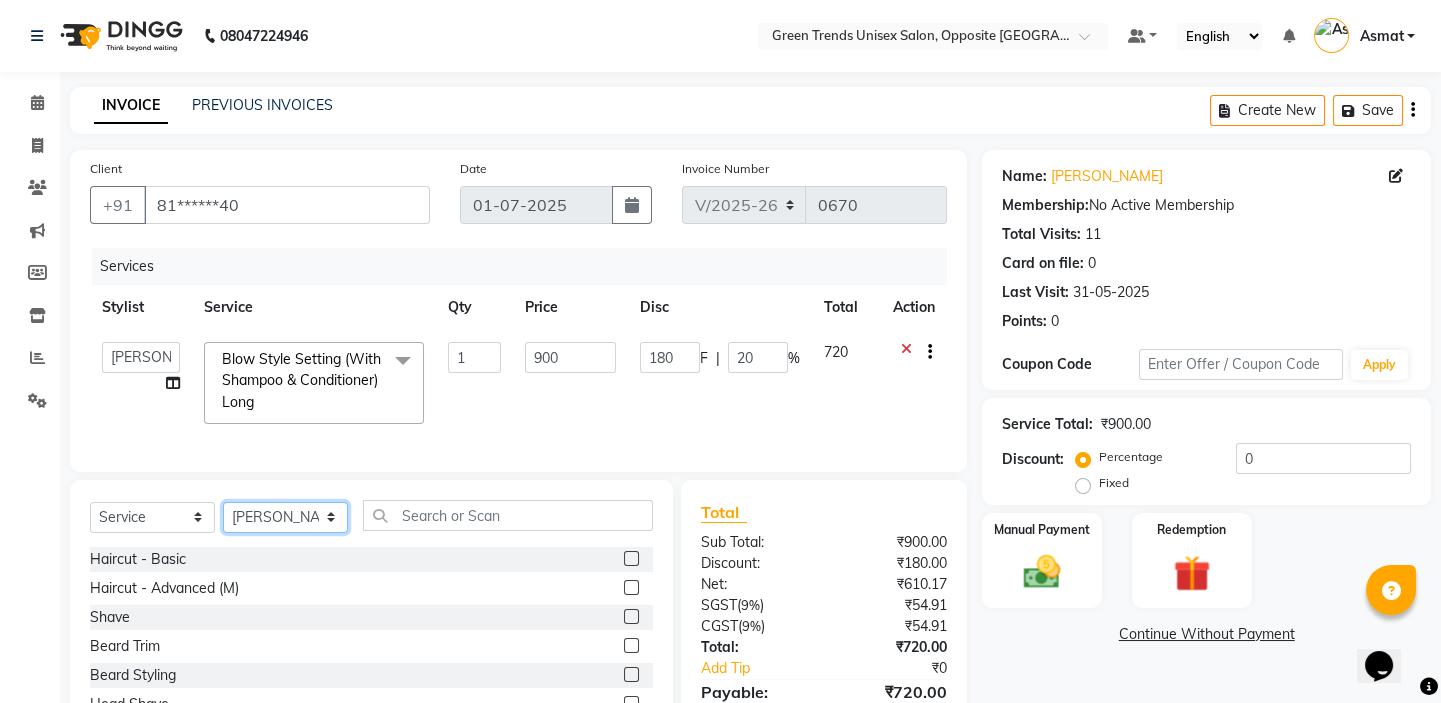 select on "77089" 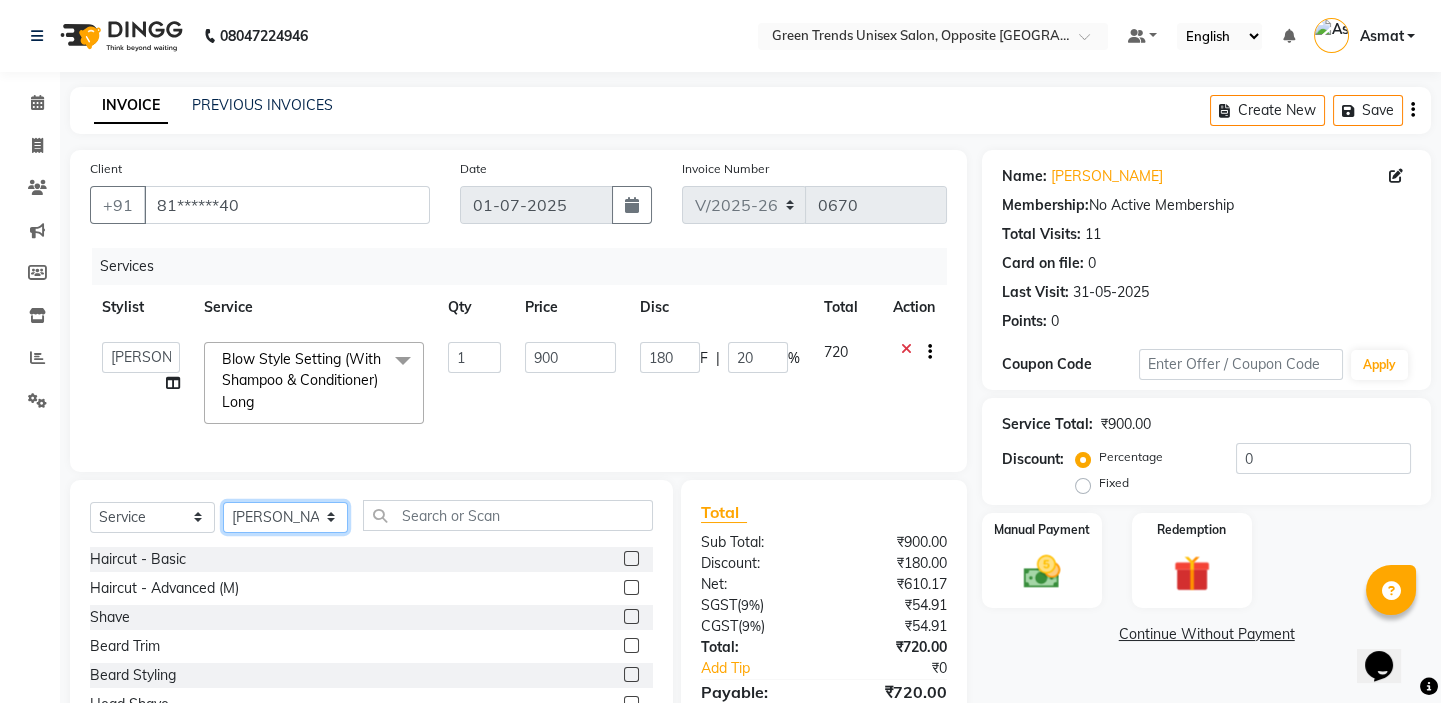 click on "Select Stylist [PERSON_NAME] [PERSON_NAME] [PERSON_NAME] [PERSON_NAME] [PERSON_NAME]" 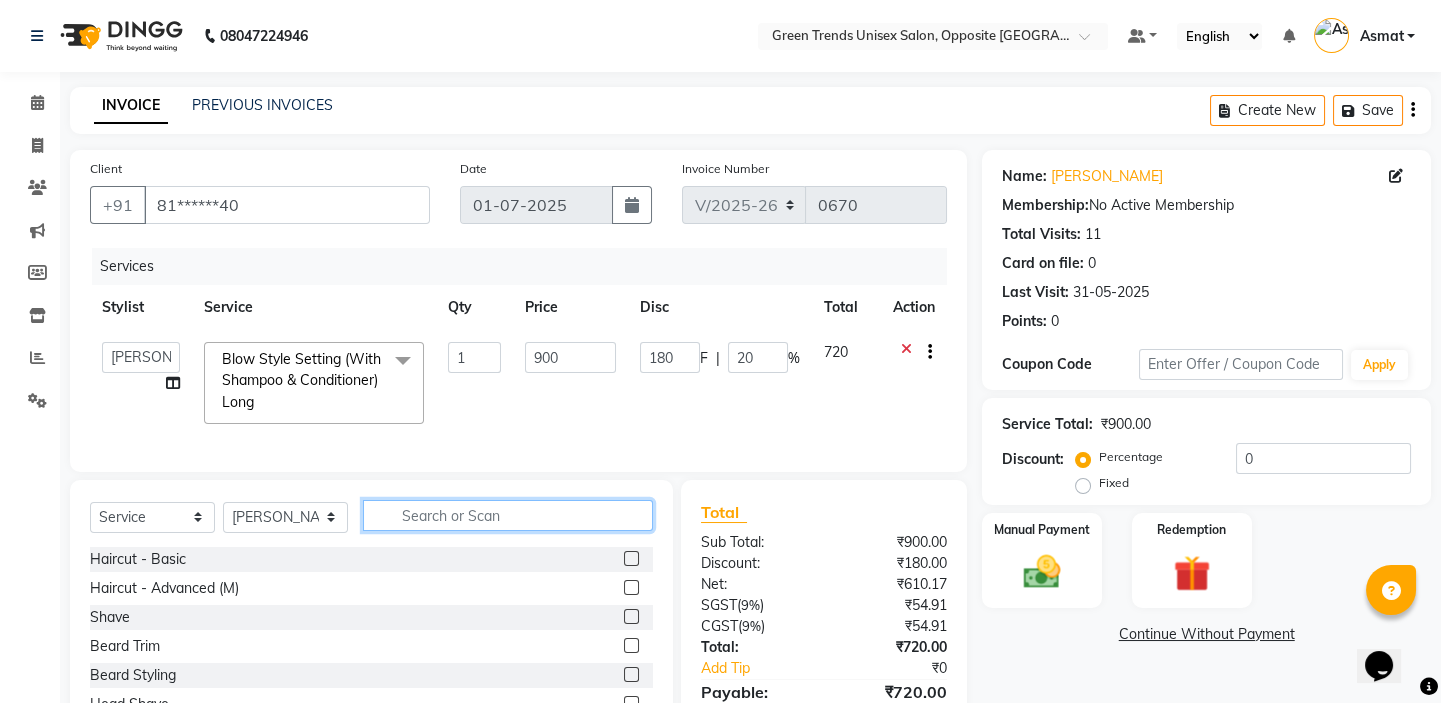 click 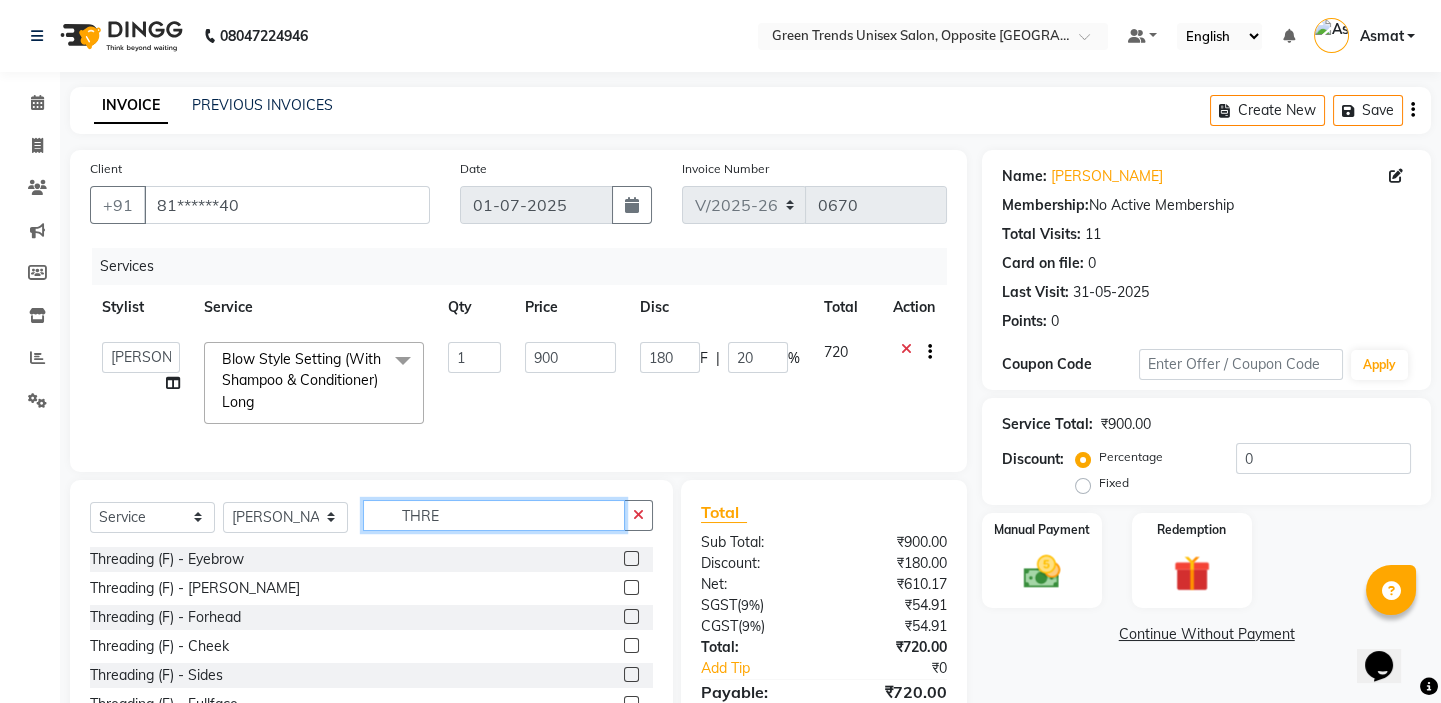 type on "THRE" 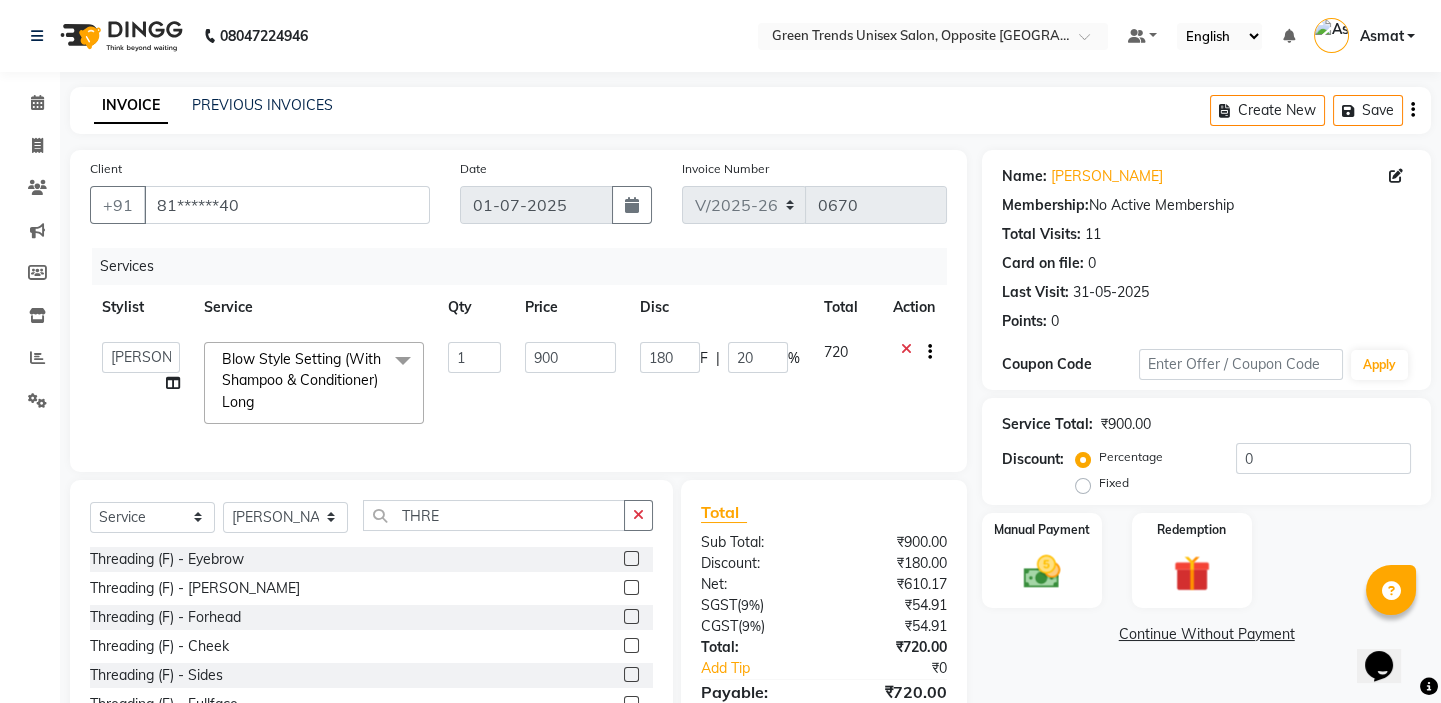 click 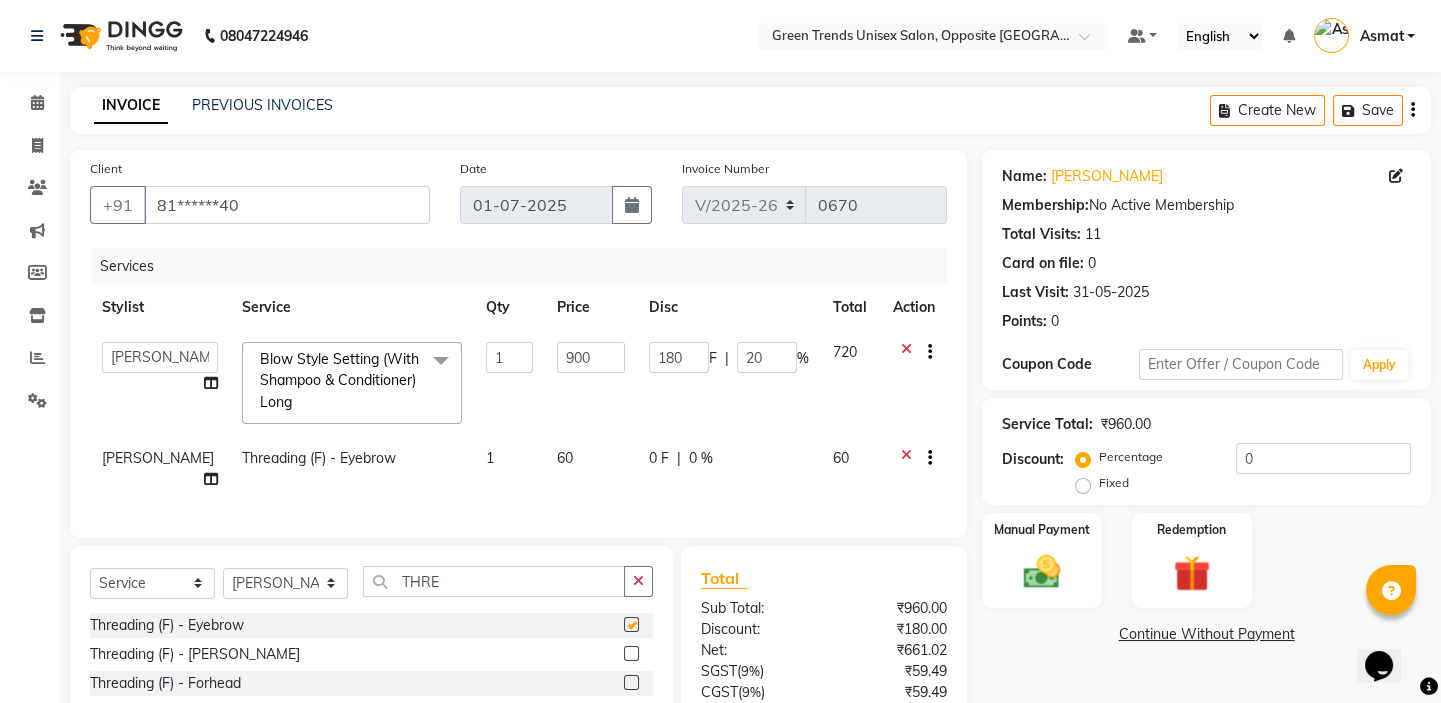 checkbox on "false" 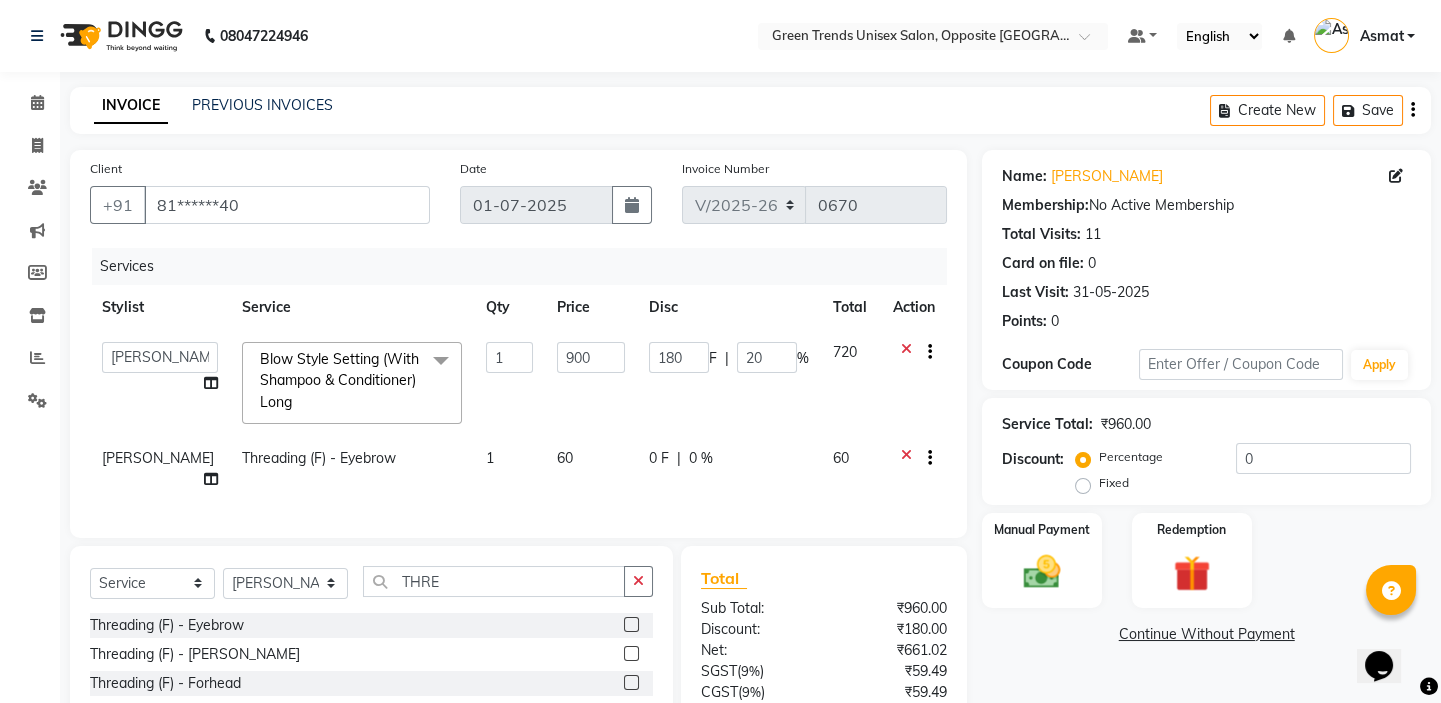 click on "0 F | 0 %" 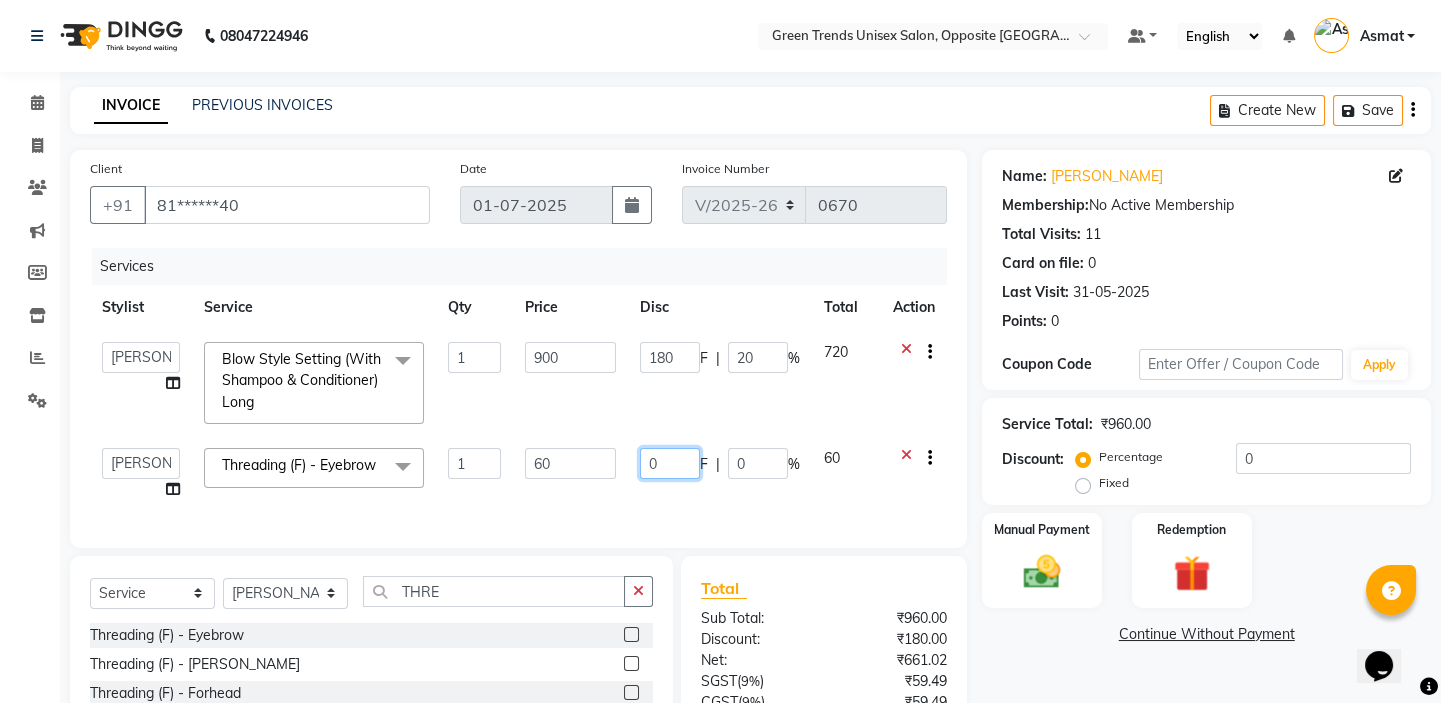 click on "0" 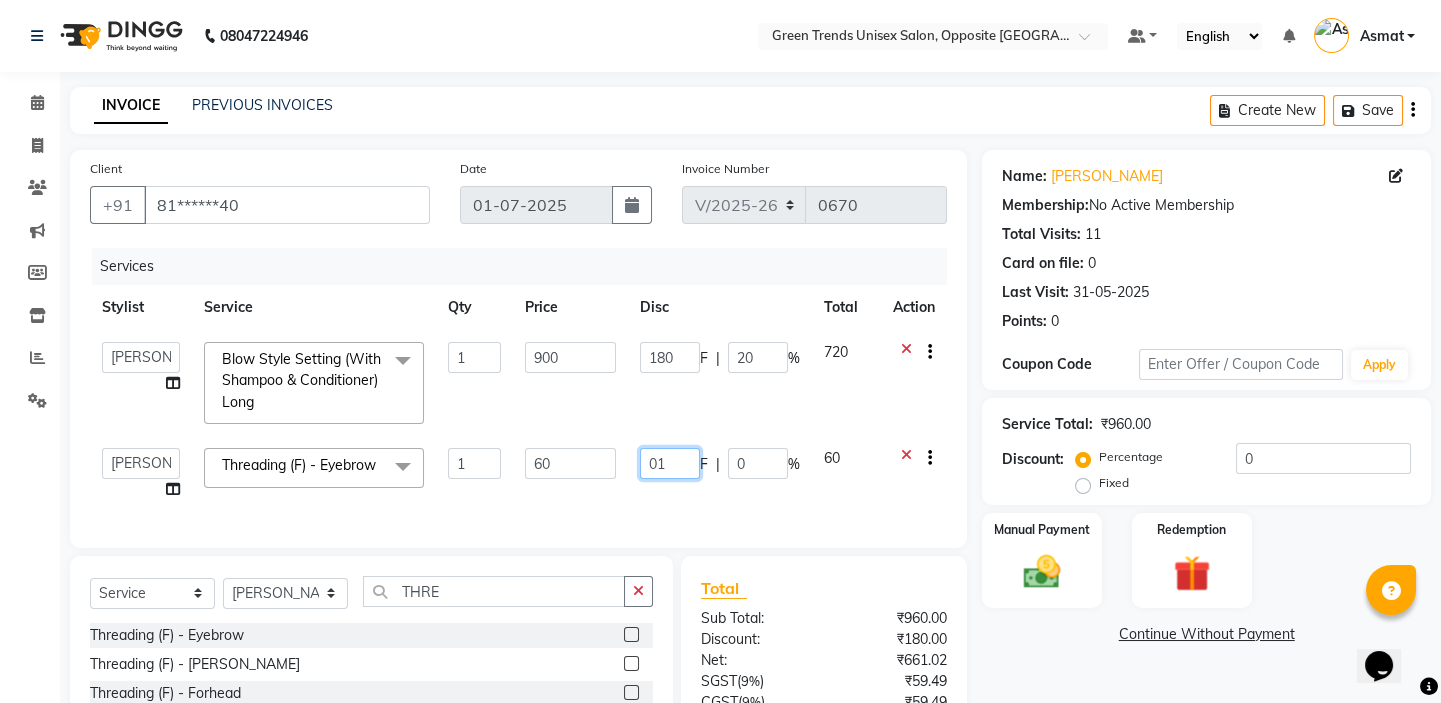 type on "010" 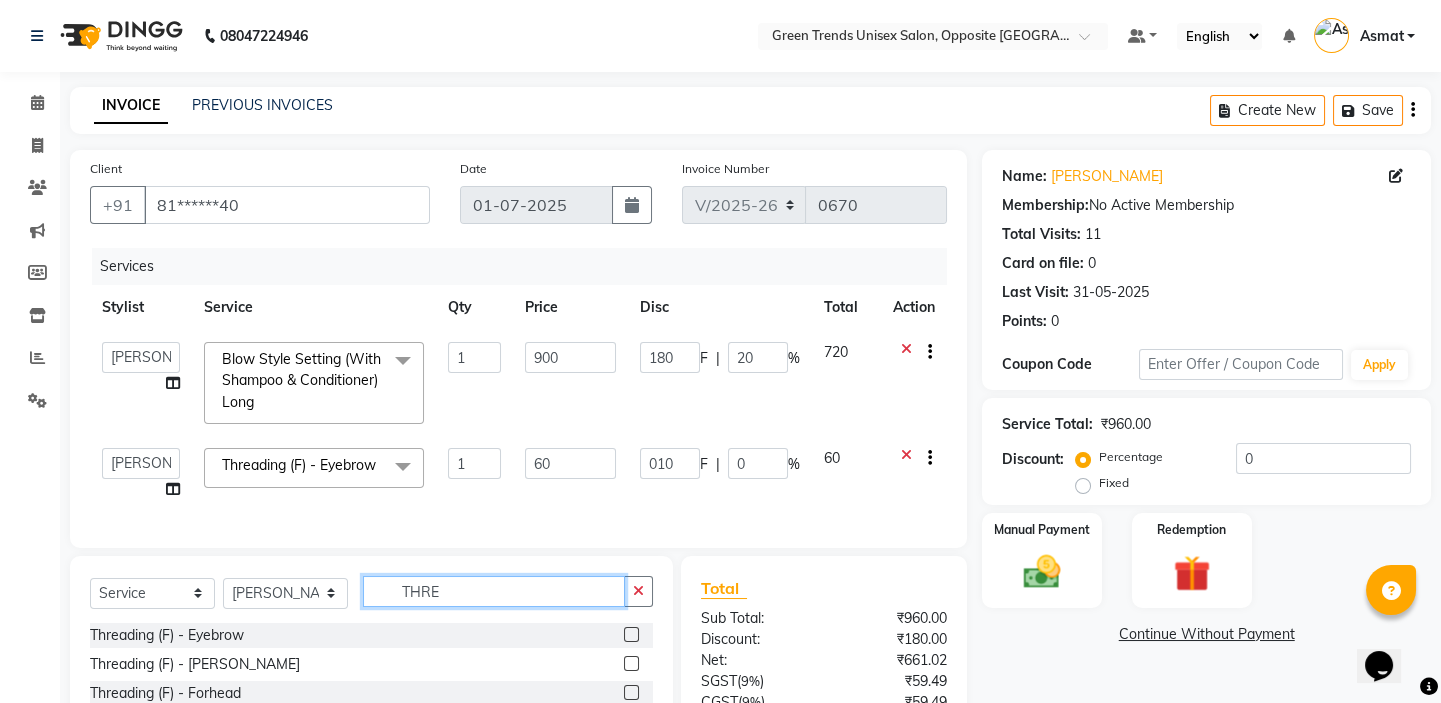 click on "Select  Service  Product  Membership  Package Voucher Prepaid Gift Card  Select Stylist [PERSON_NAME] [PERSON_NAME] [PERSON_NAME] [PERSON_NAME] [PERSON_NAME] THRE Threading (F) - Eyebrow  Threading (F) - Chin  Threading (F) - Forhead  Threading (F) - Cheek  Threading (F) - Sides  Threading (F) - Fullface  Threading (F) - Upperlip  Brazilian Waxing (F) - Threading - Upper Lip" 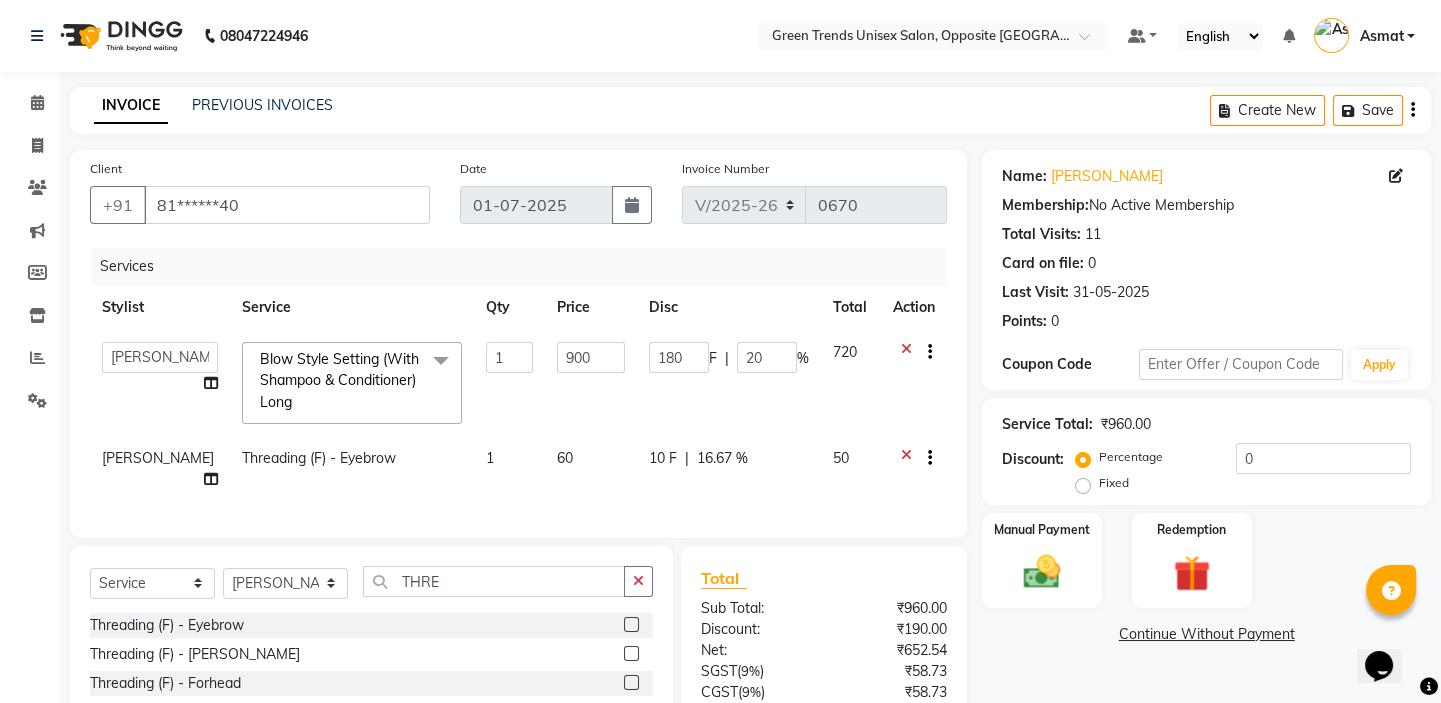 click on "Threading (F) - Eyebrow" 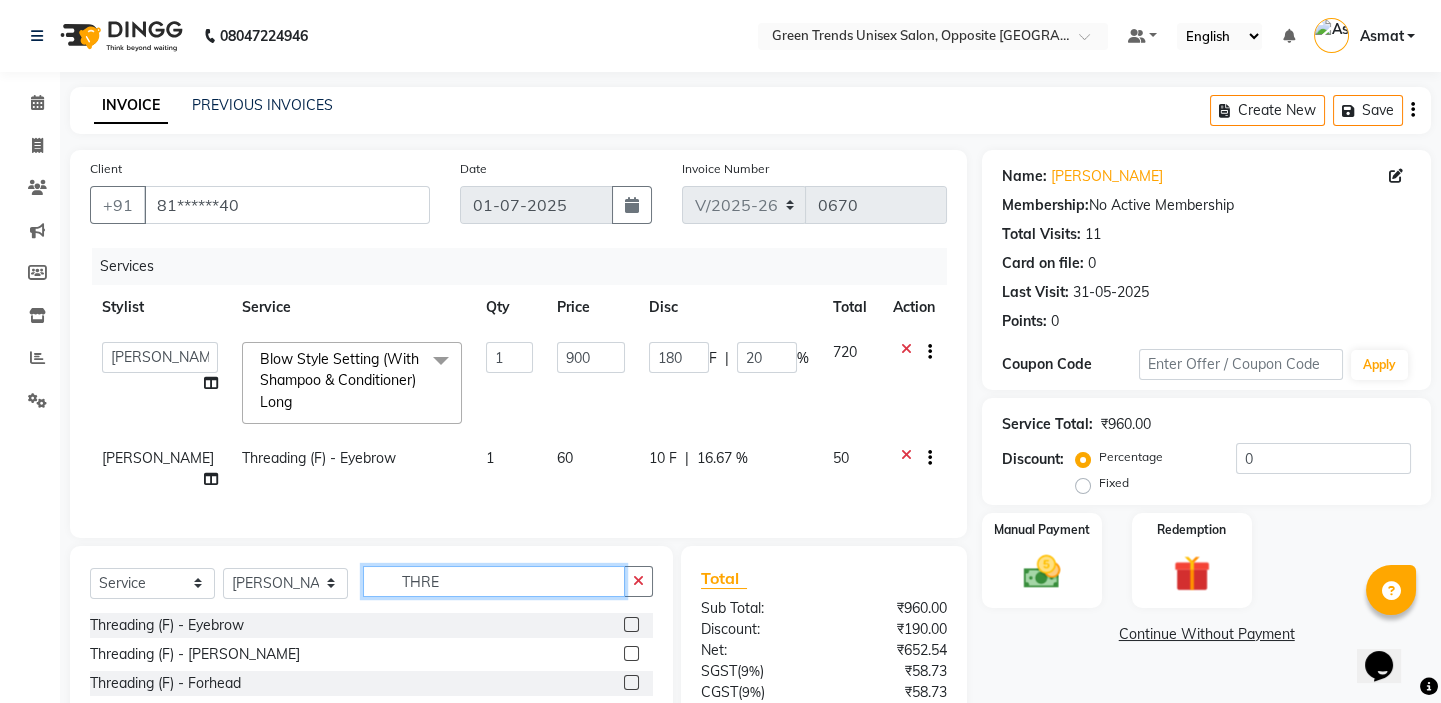 click on "THRE" 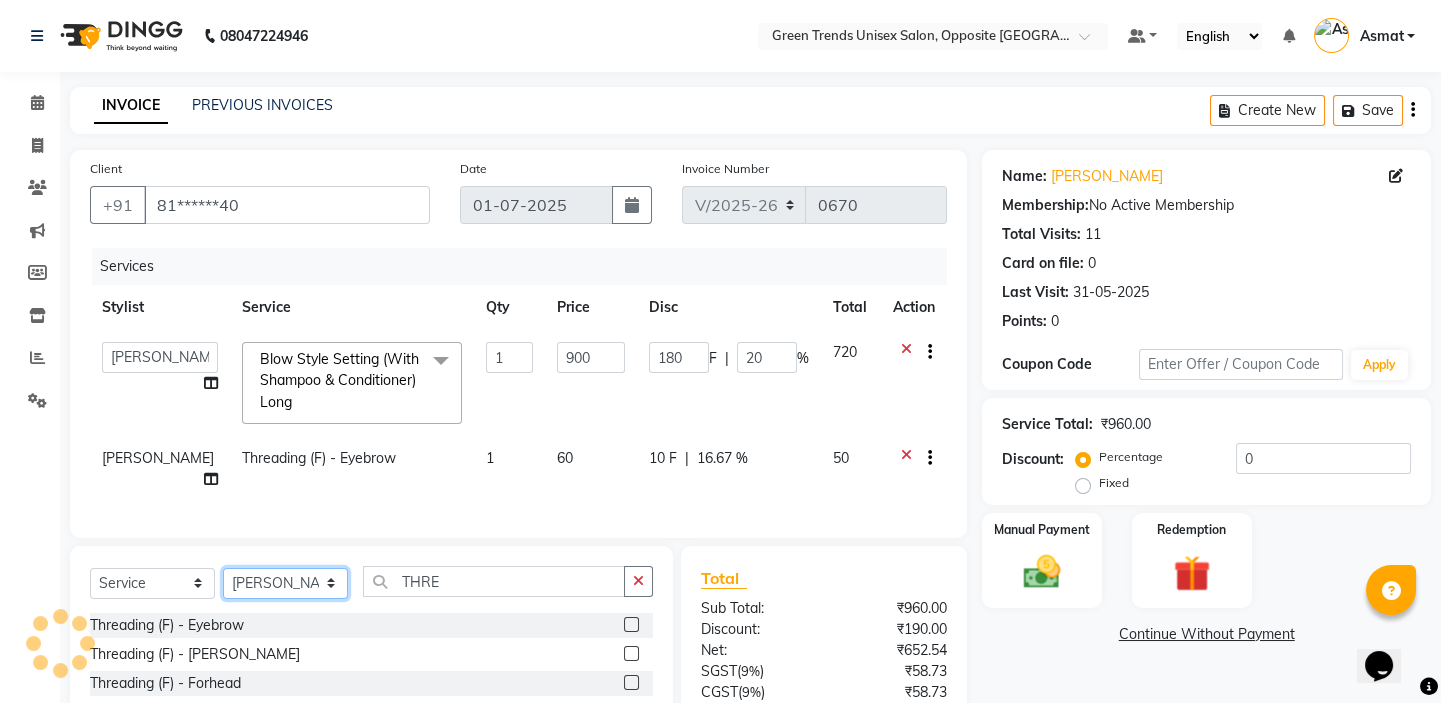 click on "Select Stylist [PERSON_NAME] [PERSON_NAME] [PERSON_NAME] [PERSON_NAME] [PERSON_NAME]" 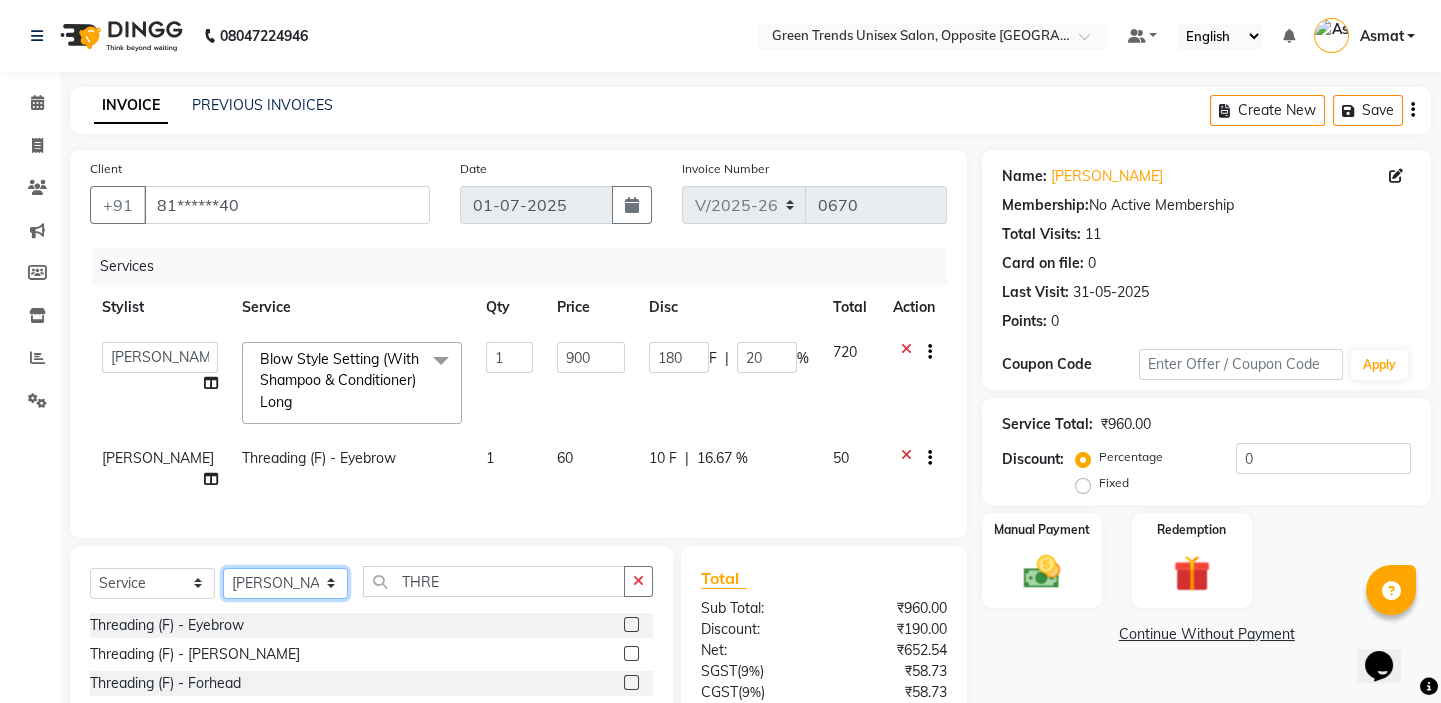 select on "63178" 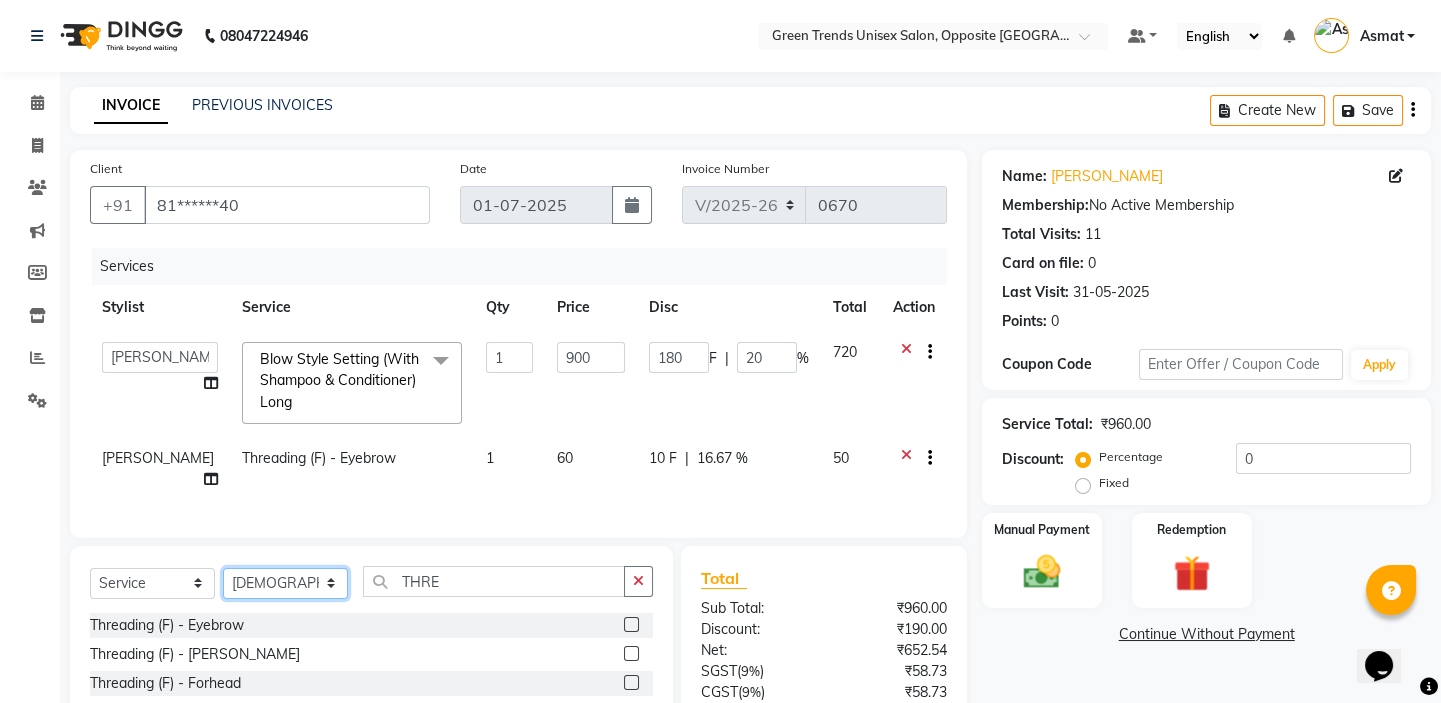 click on "Select Stylist [PERSON_NAME] [PERSON_NAME] [PERSON_NAME] [PERSON_NAME] [PERSON_NAME]" 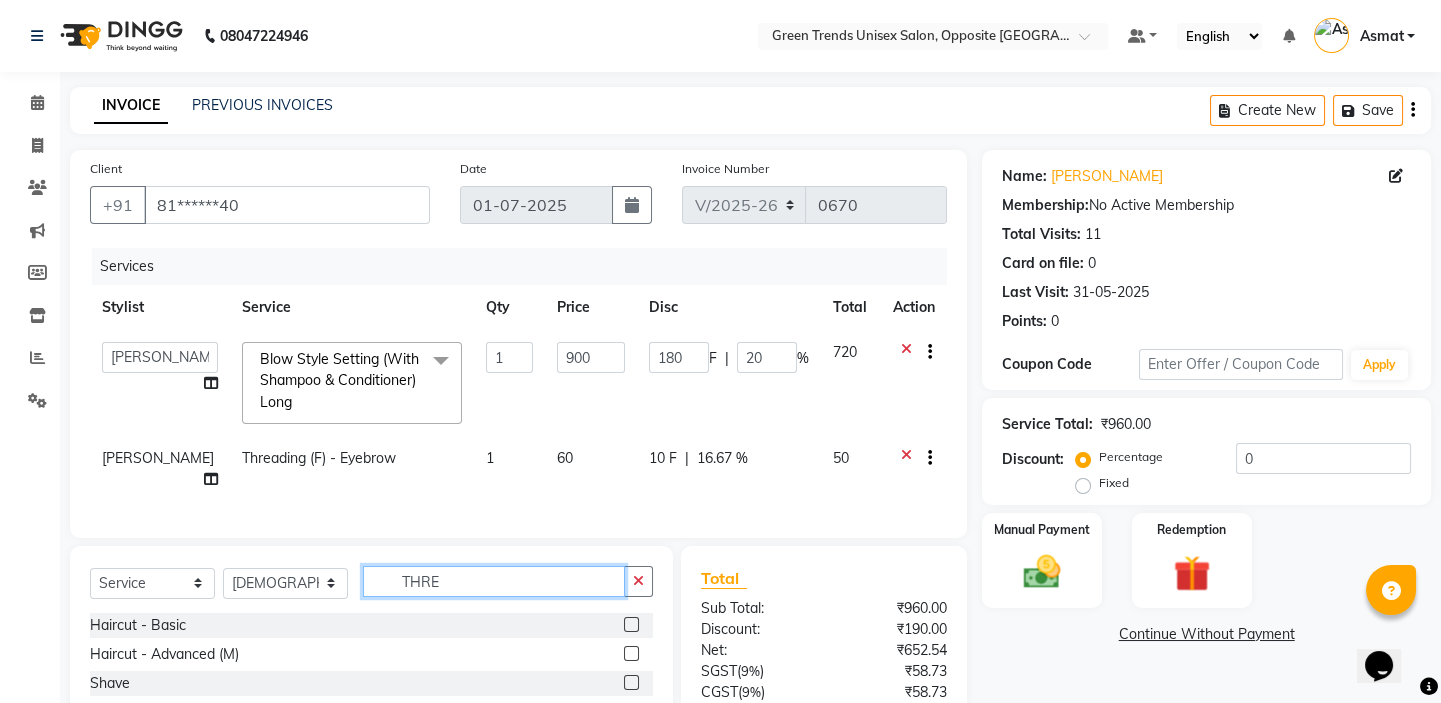 click on "THRE" 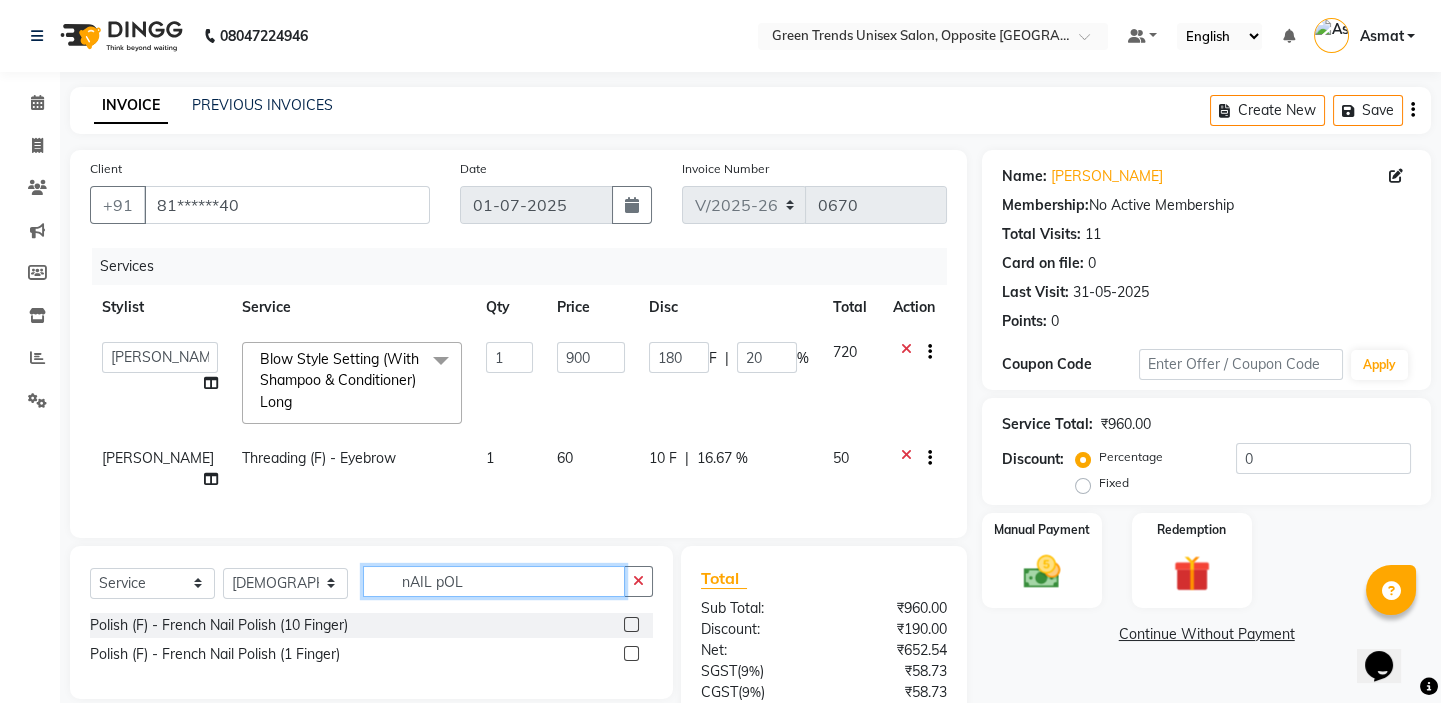 scroll, scrollTop: 164, scrollLeft: 0, axis: vertical 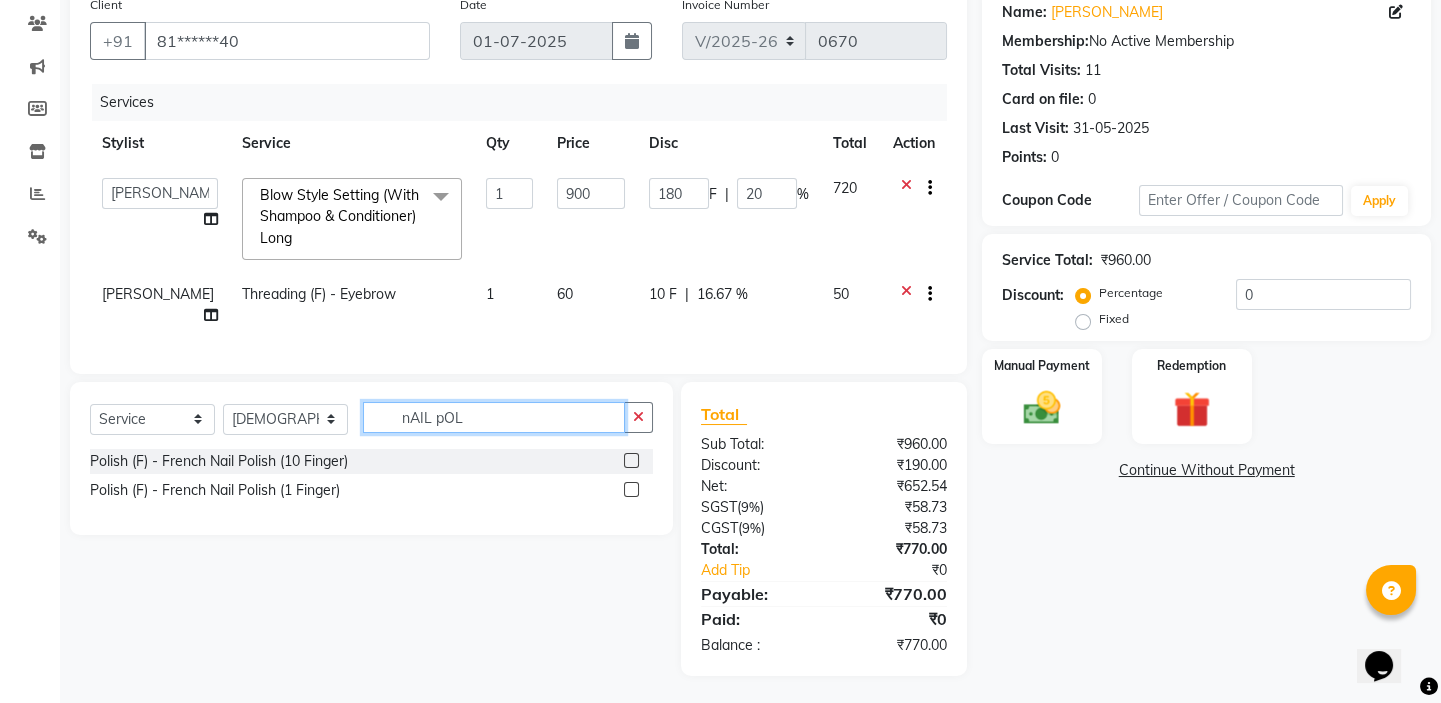 click on "nAIL pOL" 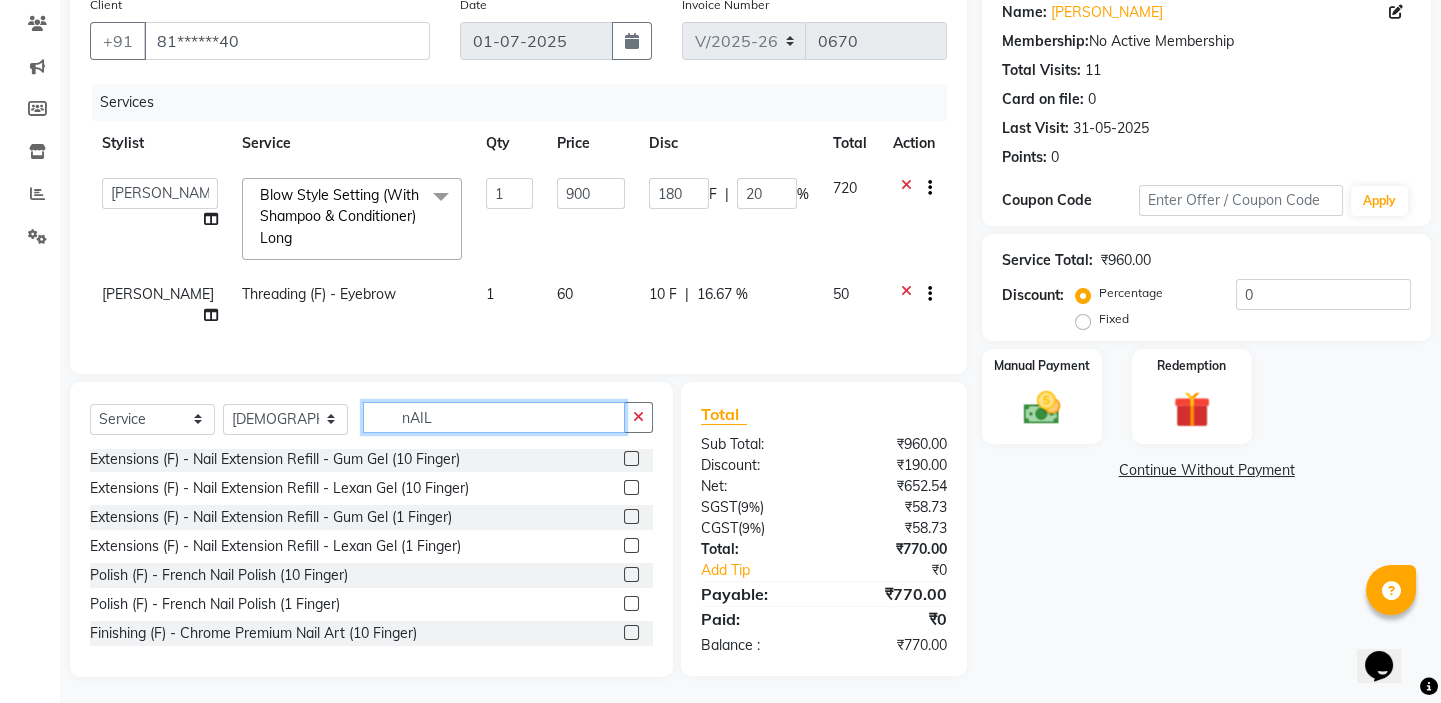 scroll, scrollTop: 0, scrollLeft: 0, axis: both 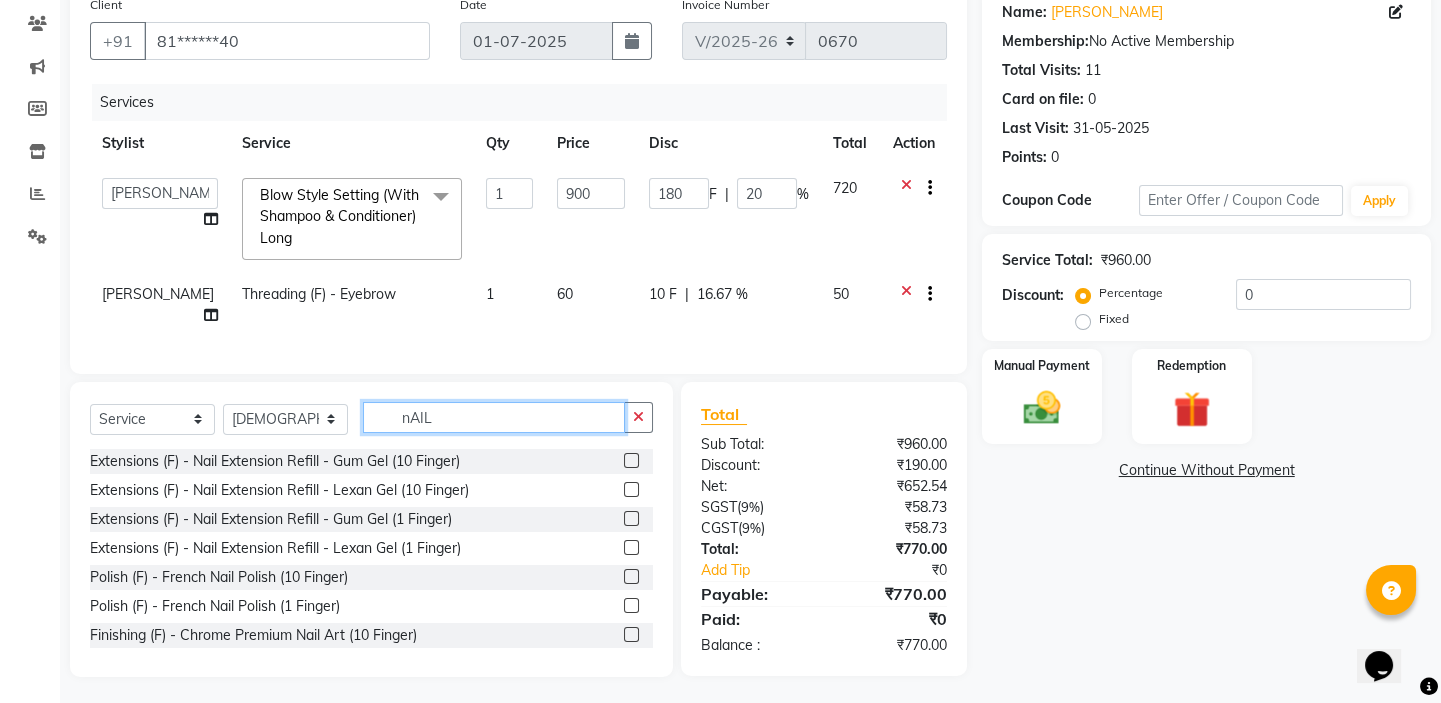 type on "nAIL" 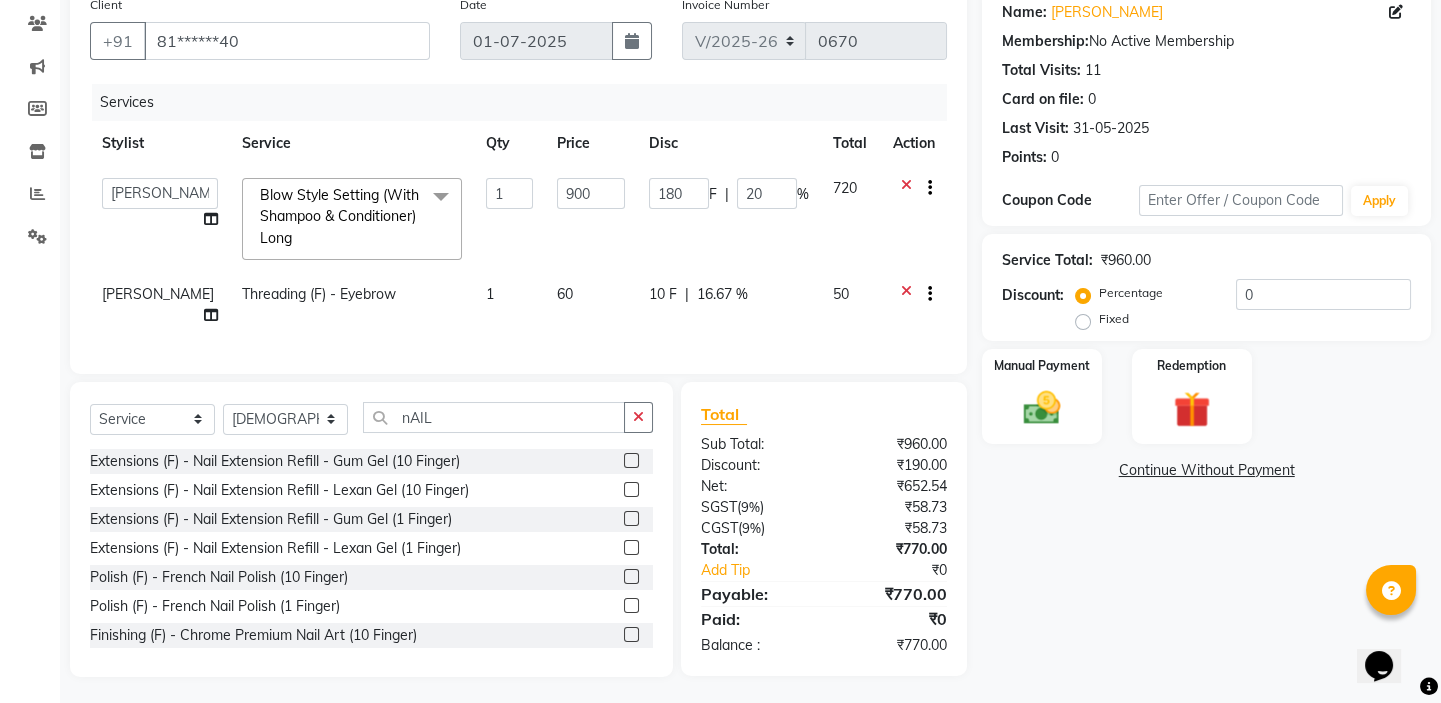 click 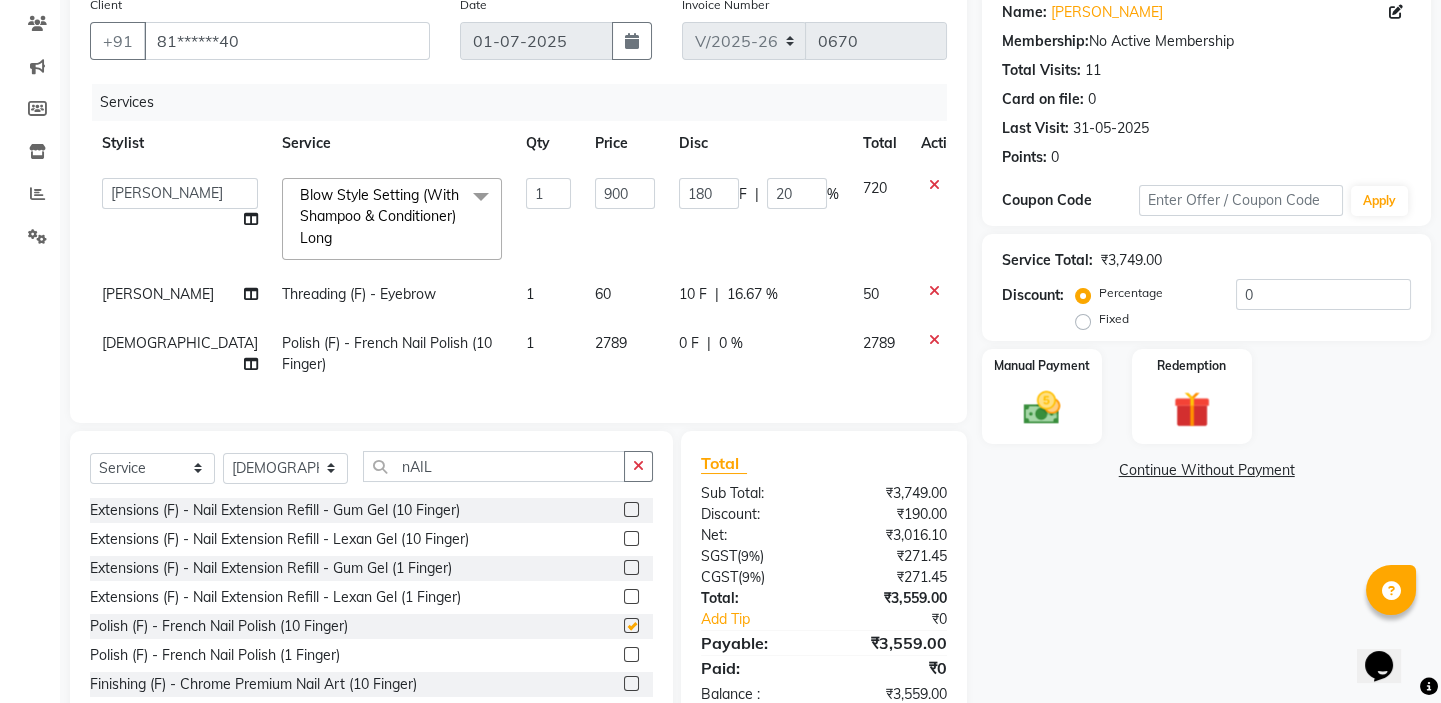 checkbox on "false" 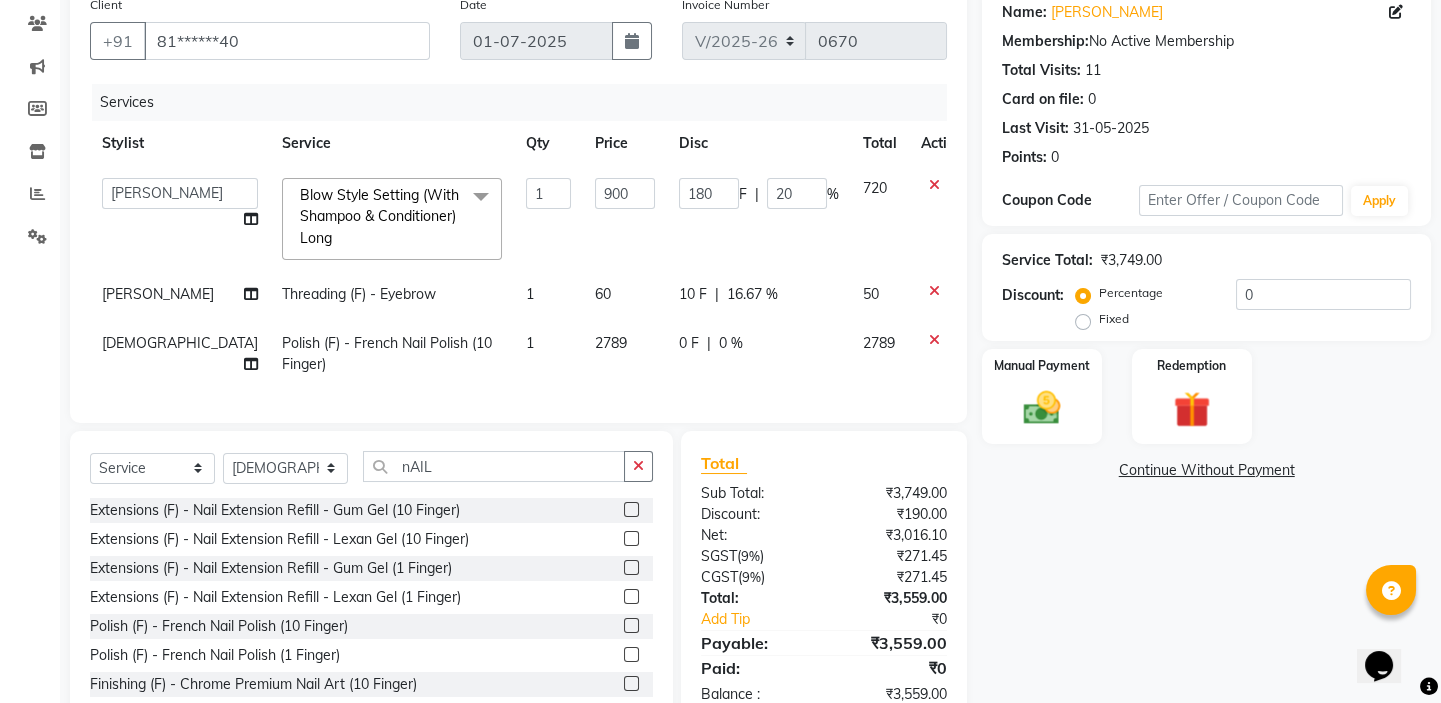 click on "2789" 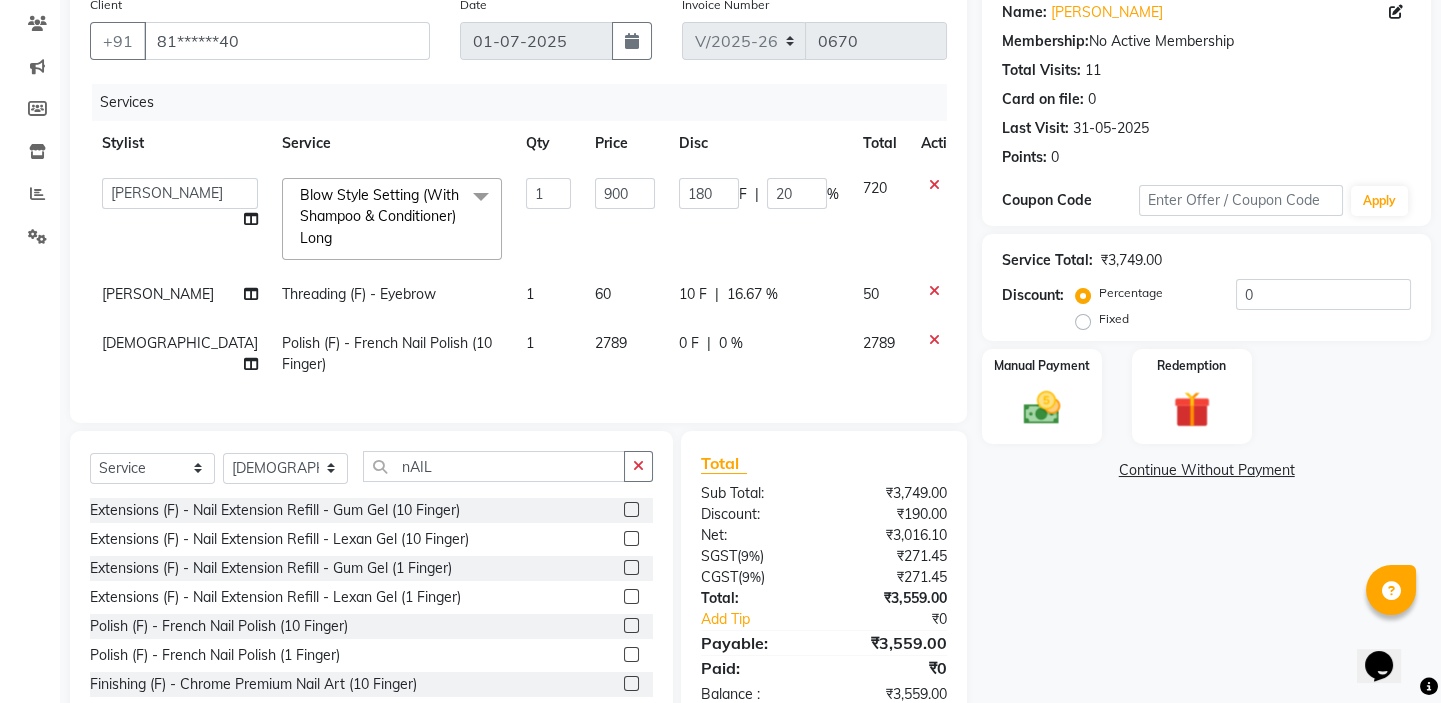select on "63178" 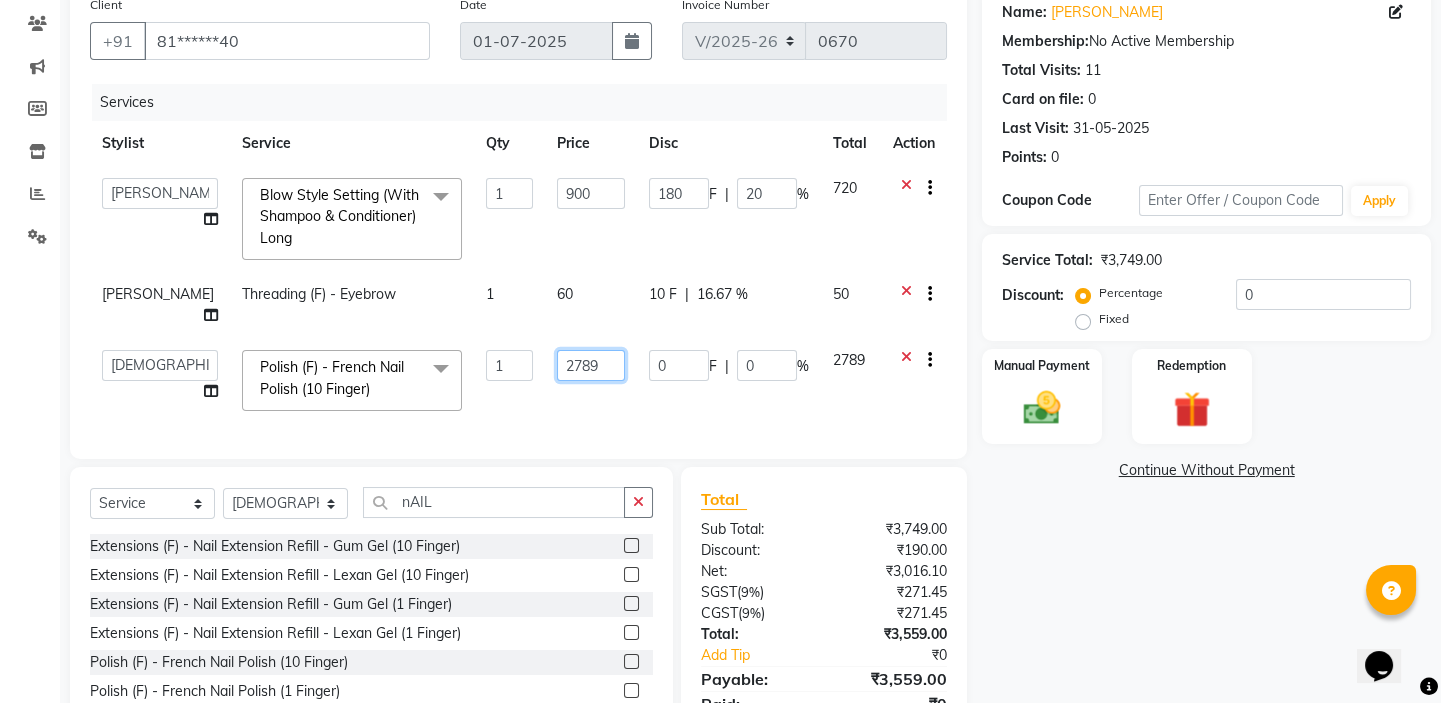 click on "2789" 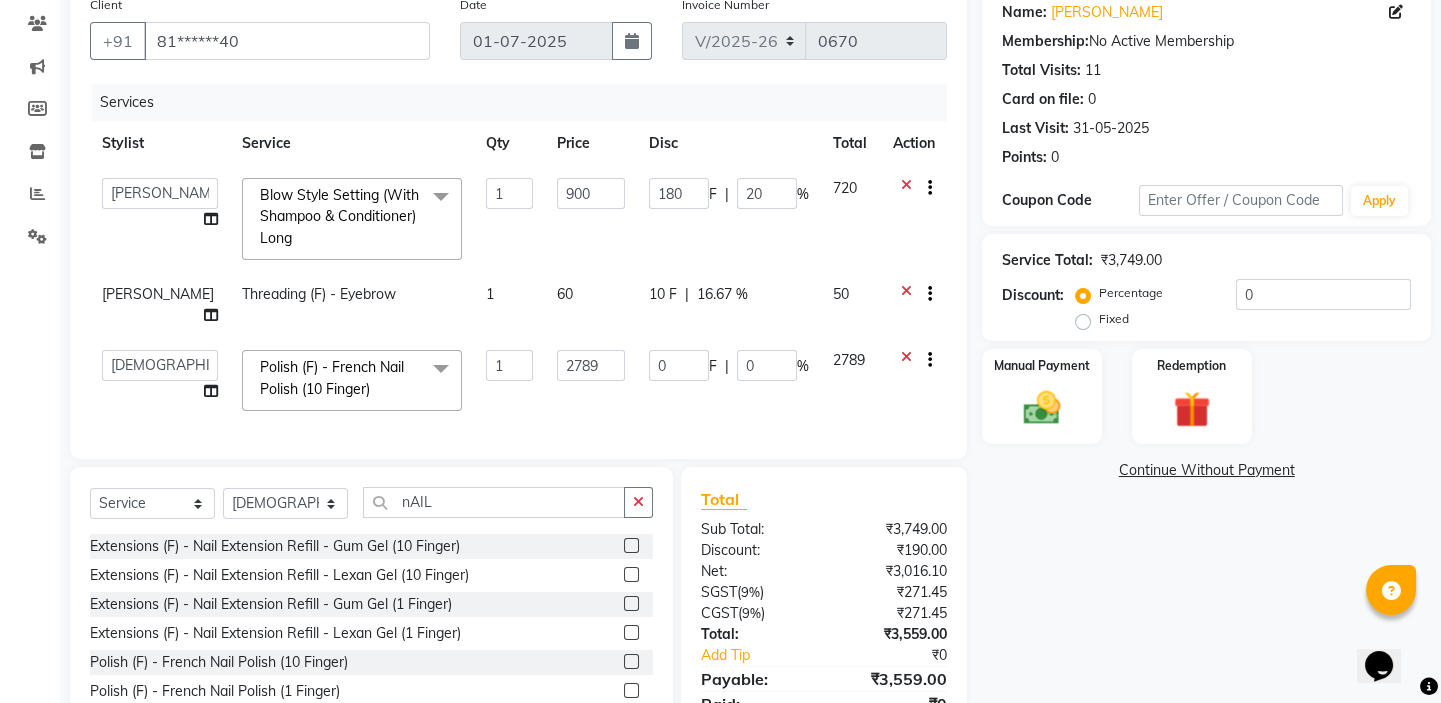 drag, startPoint x: 498, startPoint y: 340, endPoint x: 397, endPoint y: 221, distance: 156.08331 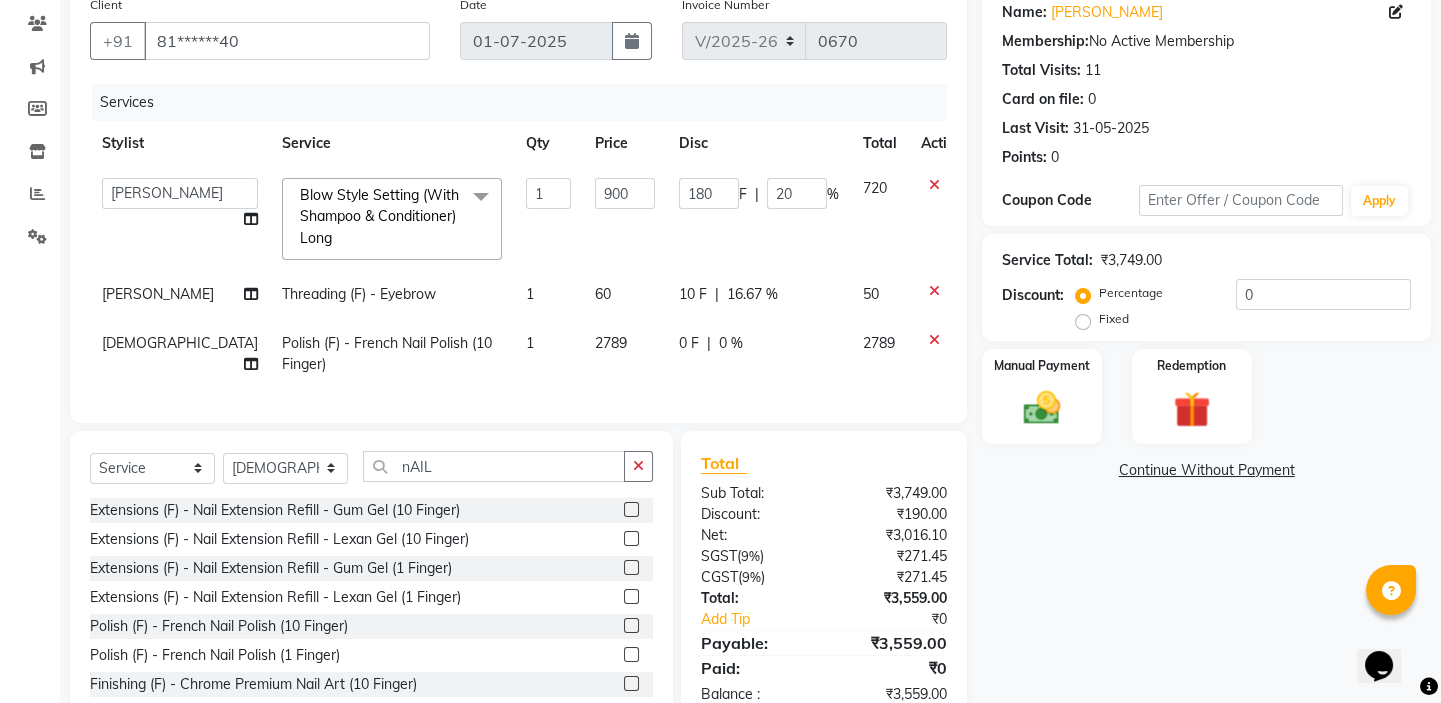 click on "2789" 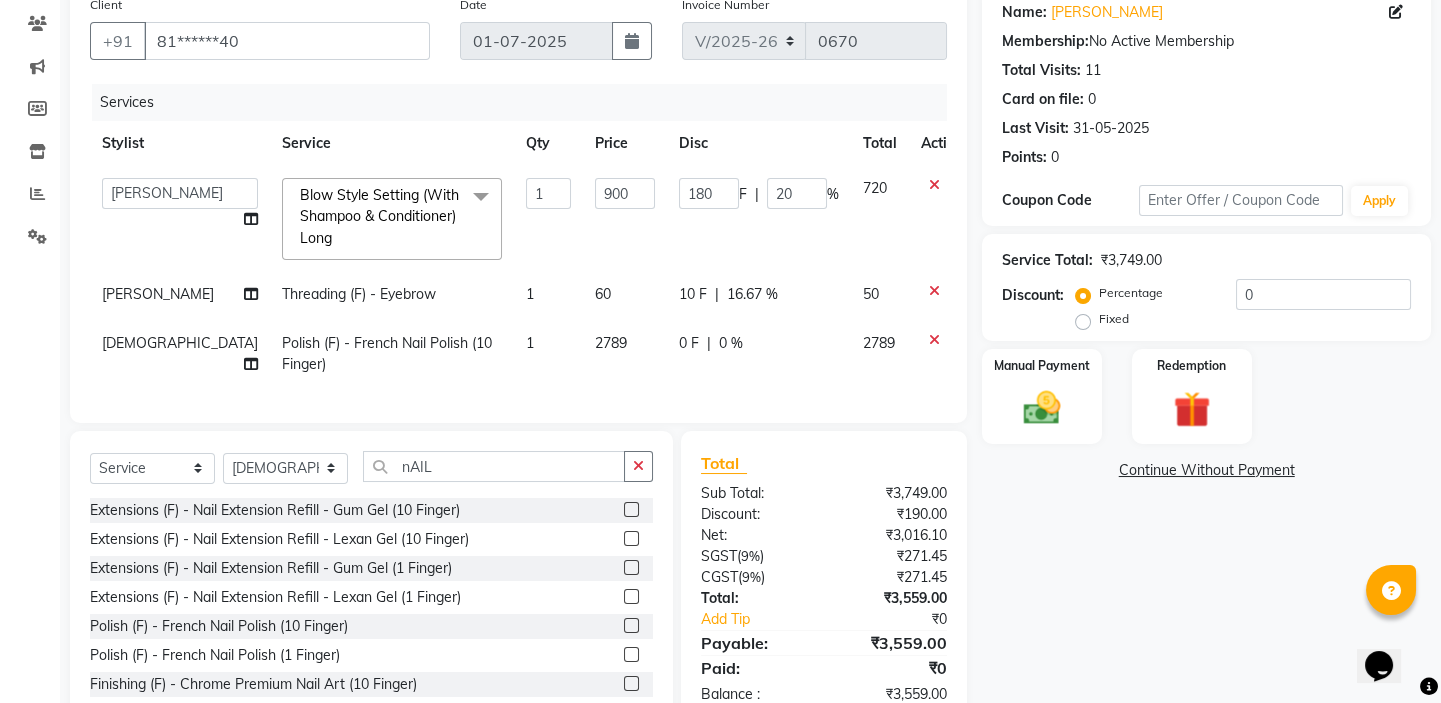 select on "63178" 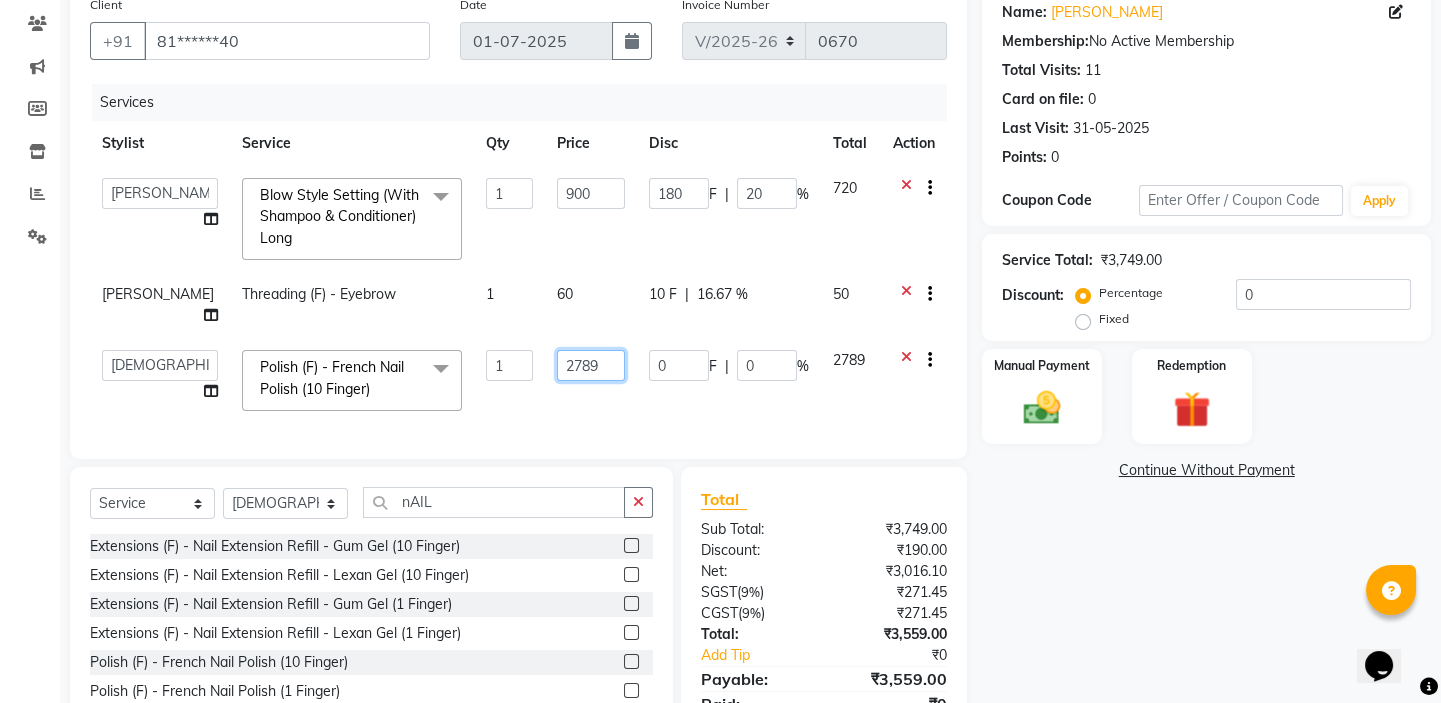 click on "2789" 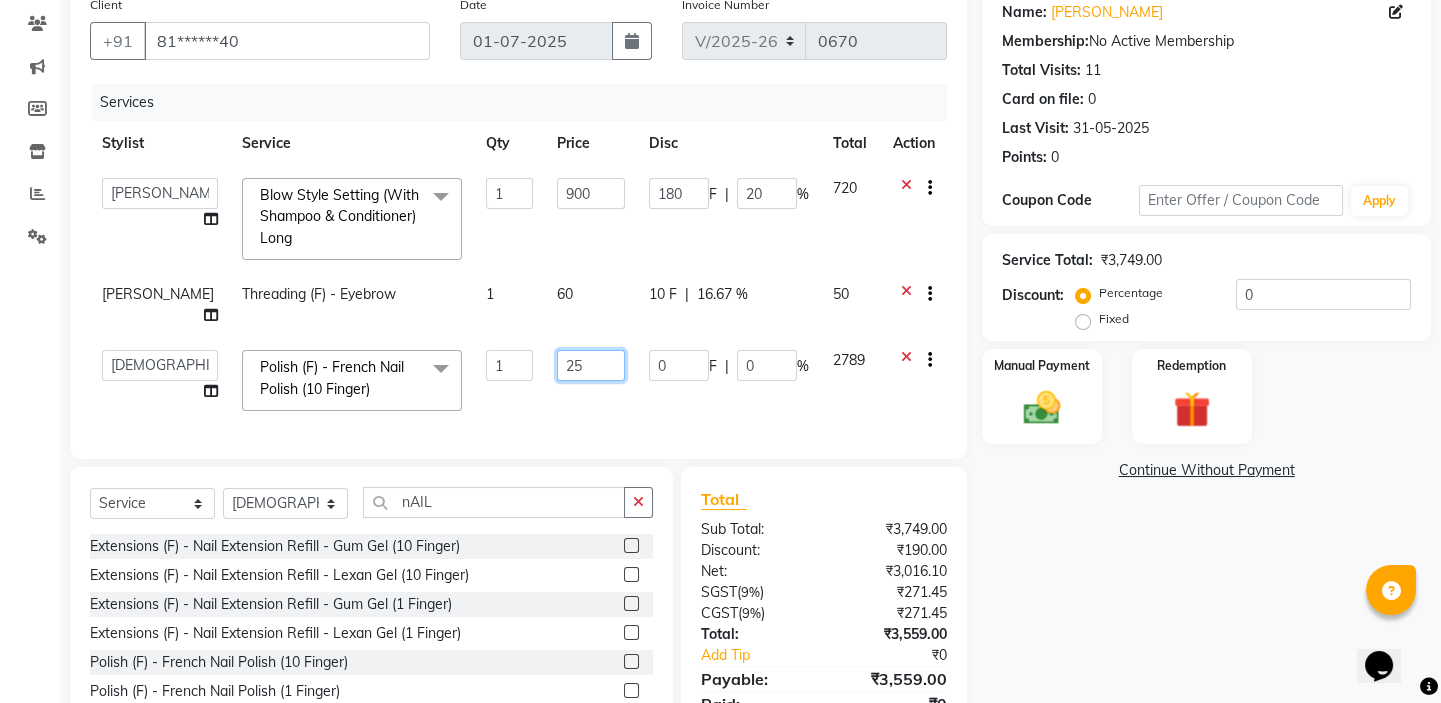 type on "250" 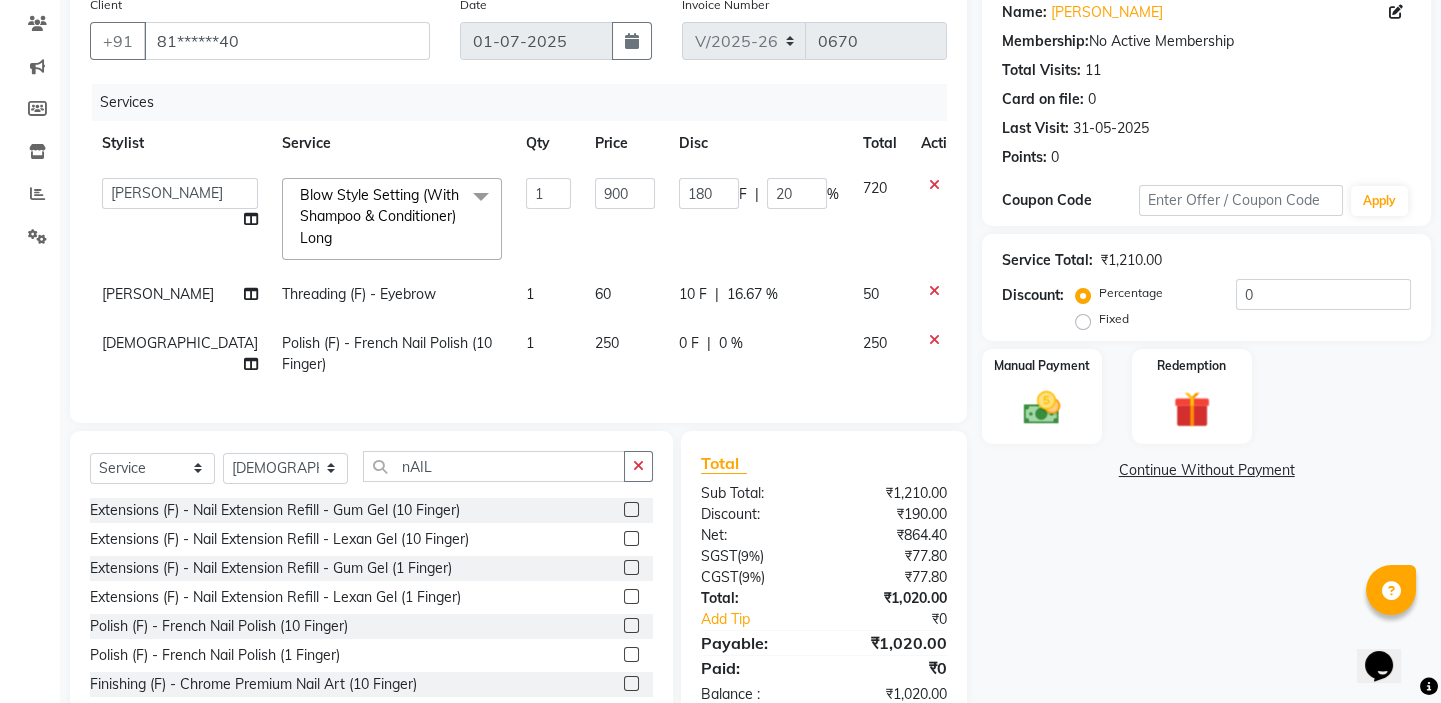 click on "|" 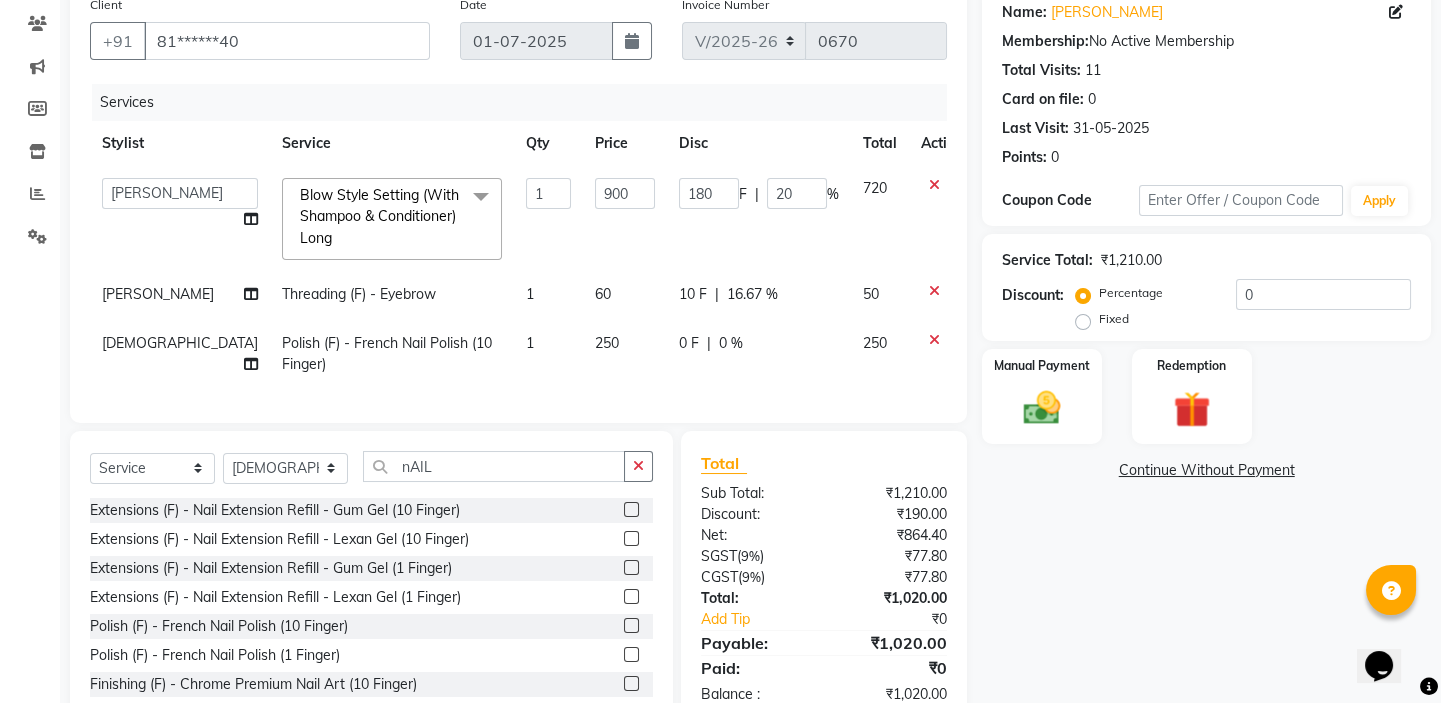 select on "63178" 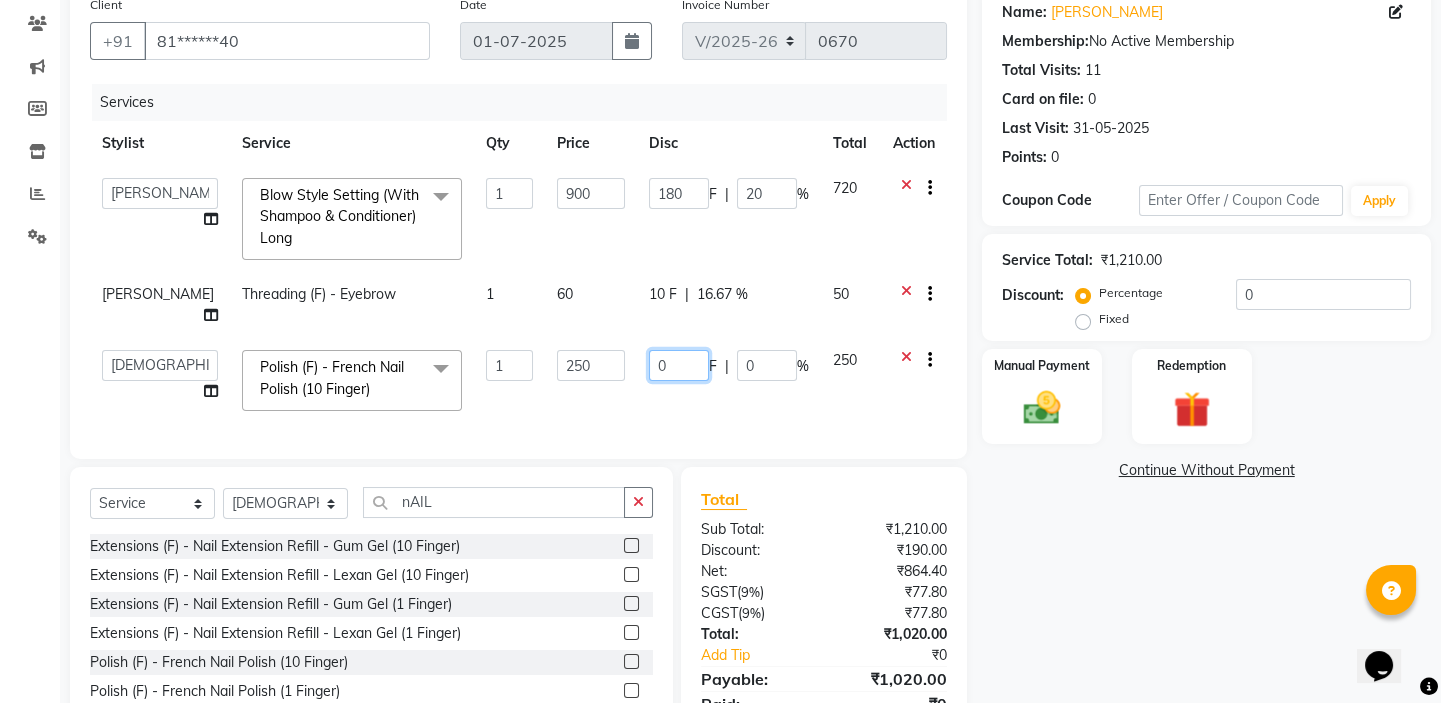 click on "0" 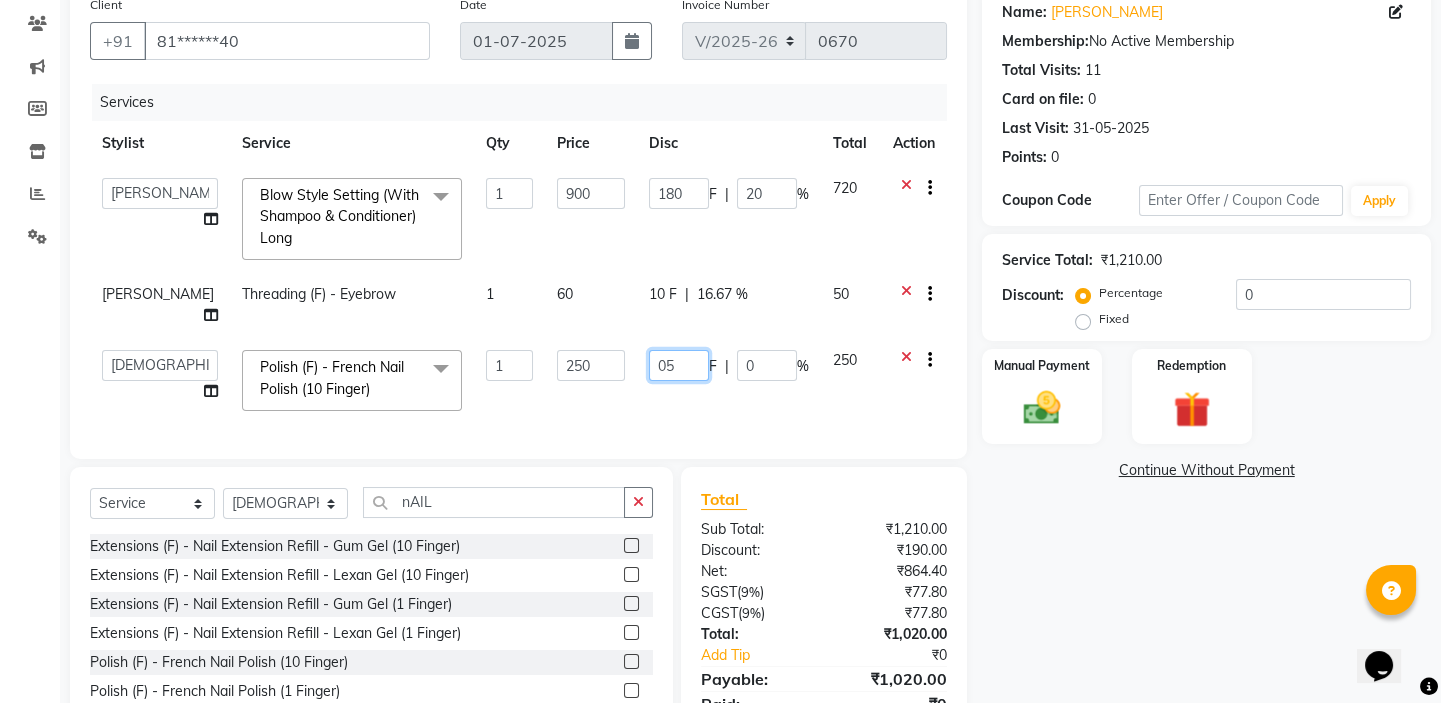 type on "050" 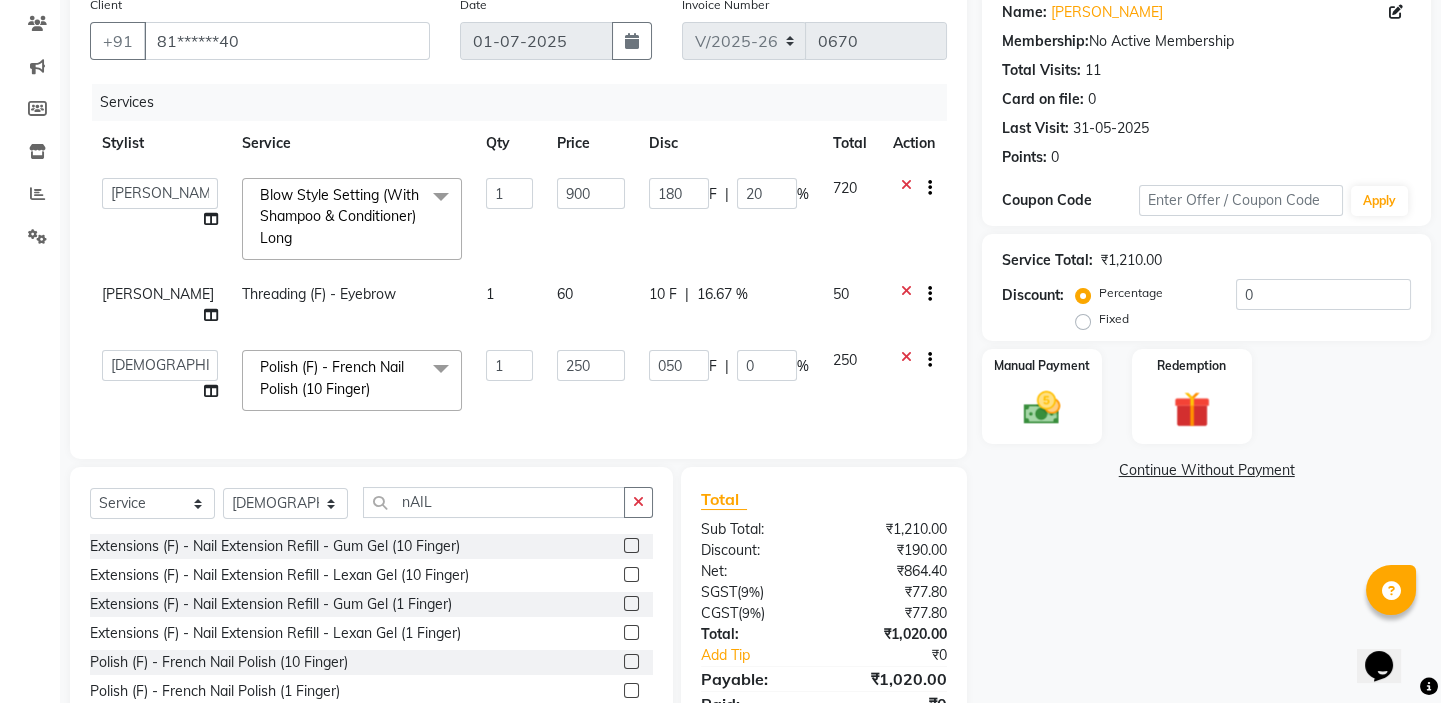 click on "Services Stylist Service Qty Price Disc Total Action  [PERSON_NAME]   [PERSON_NAME] [PERSON_NAME]   [PERSON_NAME]   [PERSON_NAME]  Blow Style Setting (With Shampoo & Conditioner) Long  x Haircut - Basic Haircut - Advanced (M) Shave [PERSON_NAME] Trim [PERSON_NAME] Styling Head Shave Trimming (F) Styling Haircut (F) Creative Haircut (F) Head Massage - [MEDICAL_DATA] Chiller Head Massage - Pure Coconut Nourisher Head Massage - Almond Indulgence Head Massage - [PERSON_NAME] Regular Hair Spa Hair Spas - Mentho Burst Spa Keratin Bosster 700 Scalp Treatment - Anti-[MEDICAL_DATA] Treatment Hair Fall Treatment Repair Rescue Spa Bond Repair Regimine Bond Reapir Ritual with Volumize Booster Bond Reapir Ritual with Fortify Booster Bond Reapir Ritual with Vibrancy Booster Bond Reapir Ritual with Hydrate Booster Bond Reapir Ritual with Tame Booster [PERSON_NAME] Butter Treatment [PERSON_NAME] Collagen Therapy Scalp Sense Treatment Moroccan Oil Treatment Regular Moustache Colouring Regular [PERSON_NAME] Colouring Regular Global Hair Colouring Streaks - Per Streak" 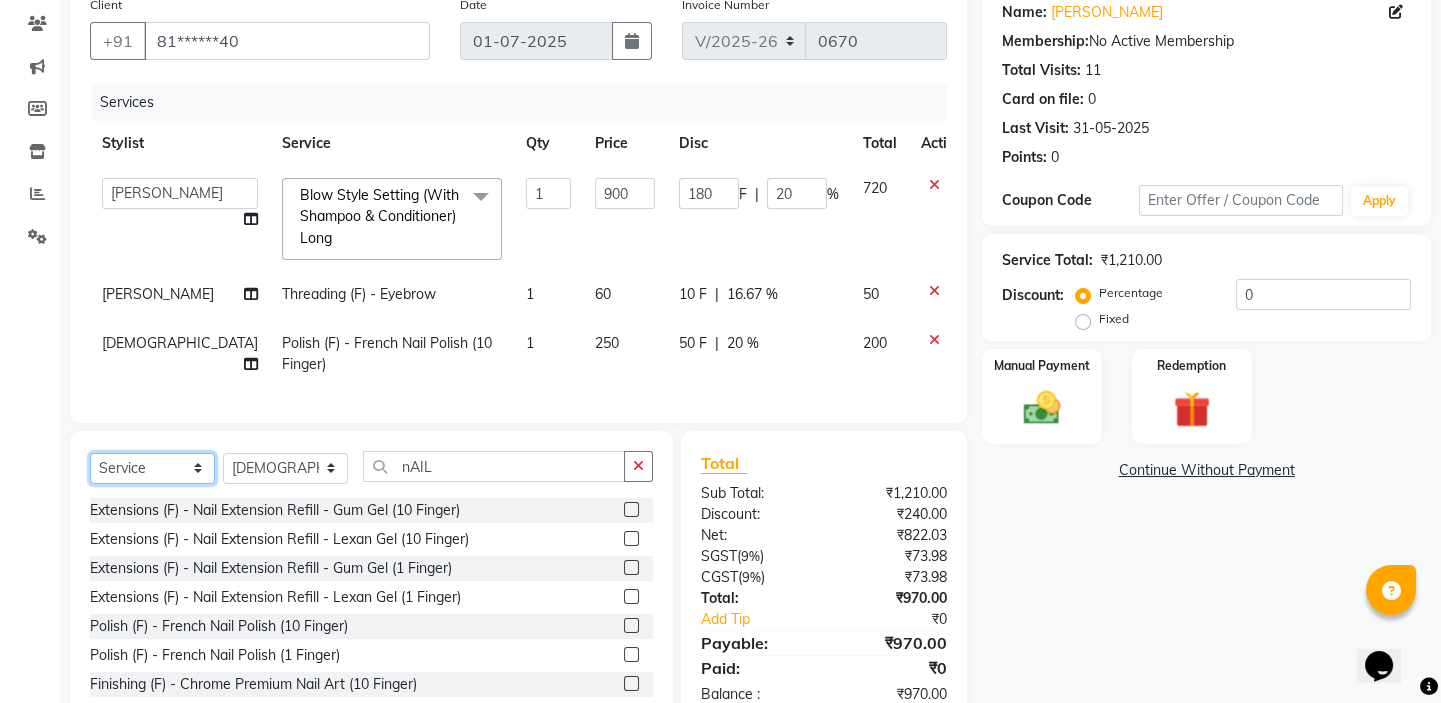 click on "Select  Service  Product  Membership  Package Voucher Prepaid Gift Card" 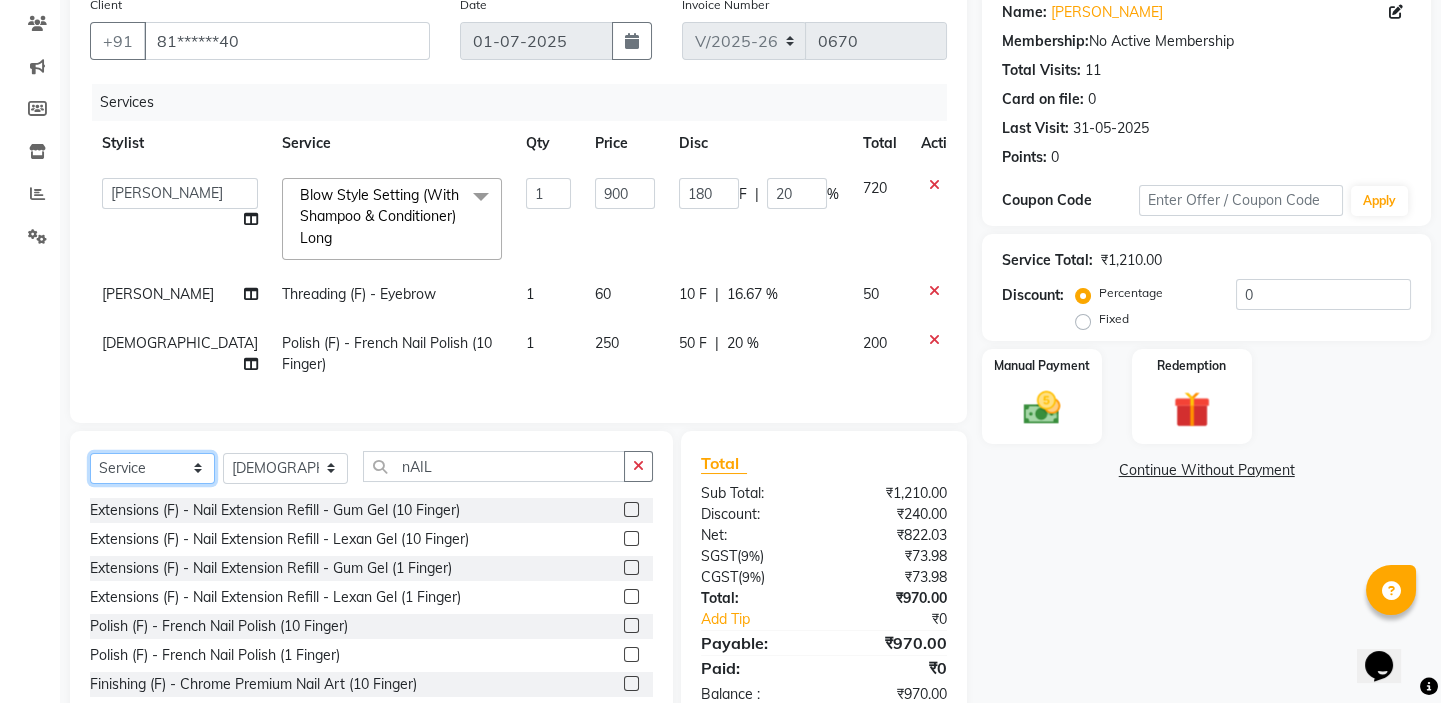 select on "product" 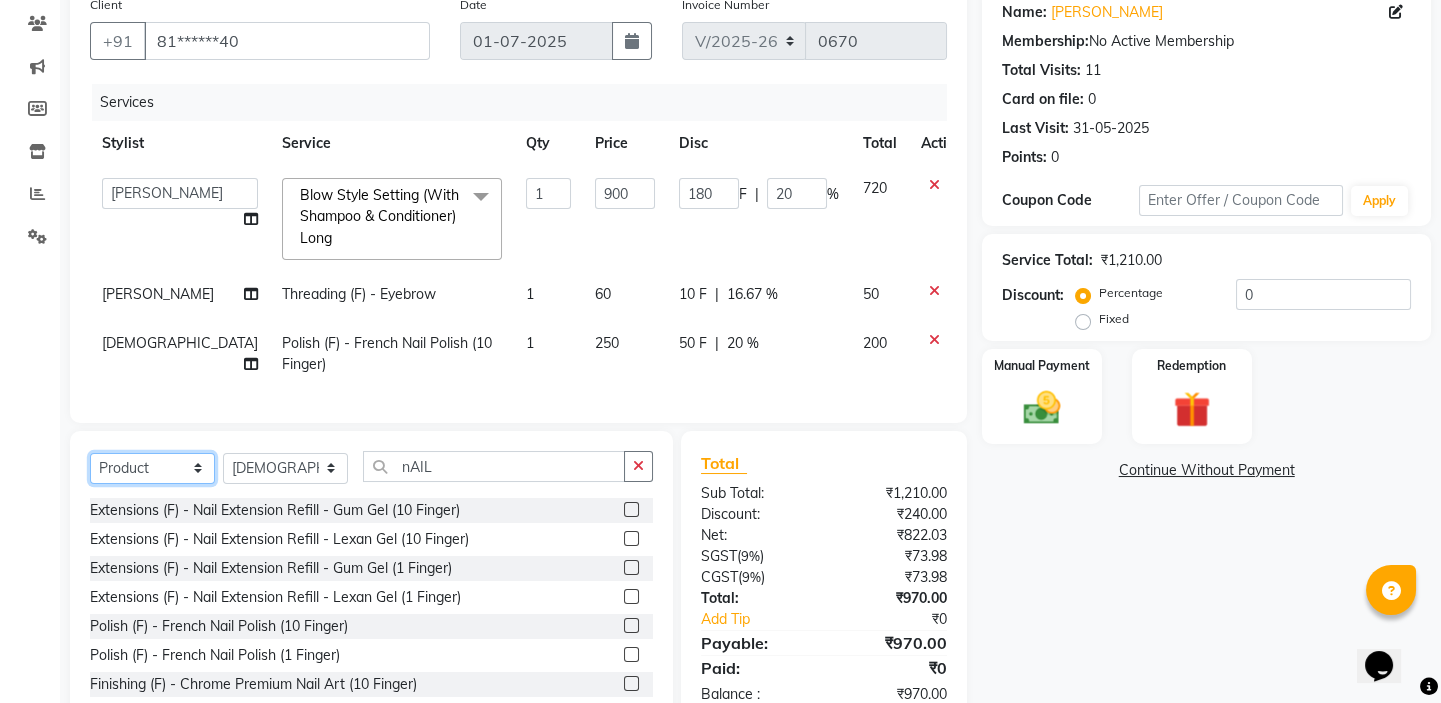 click on "Select  Service  Product  Membership  Package Voucher Prepaid Gift Card" 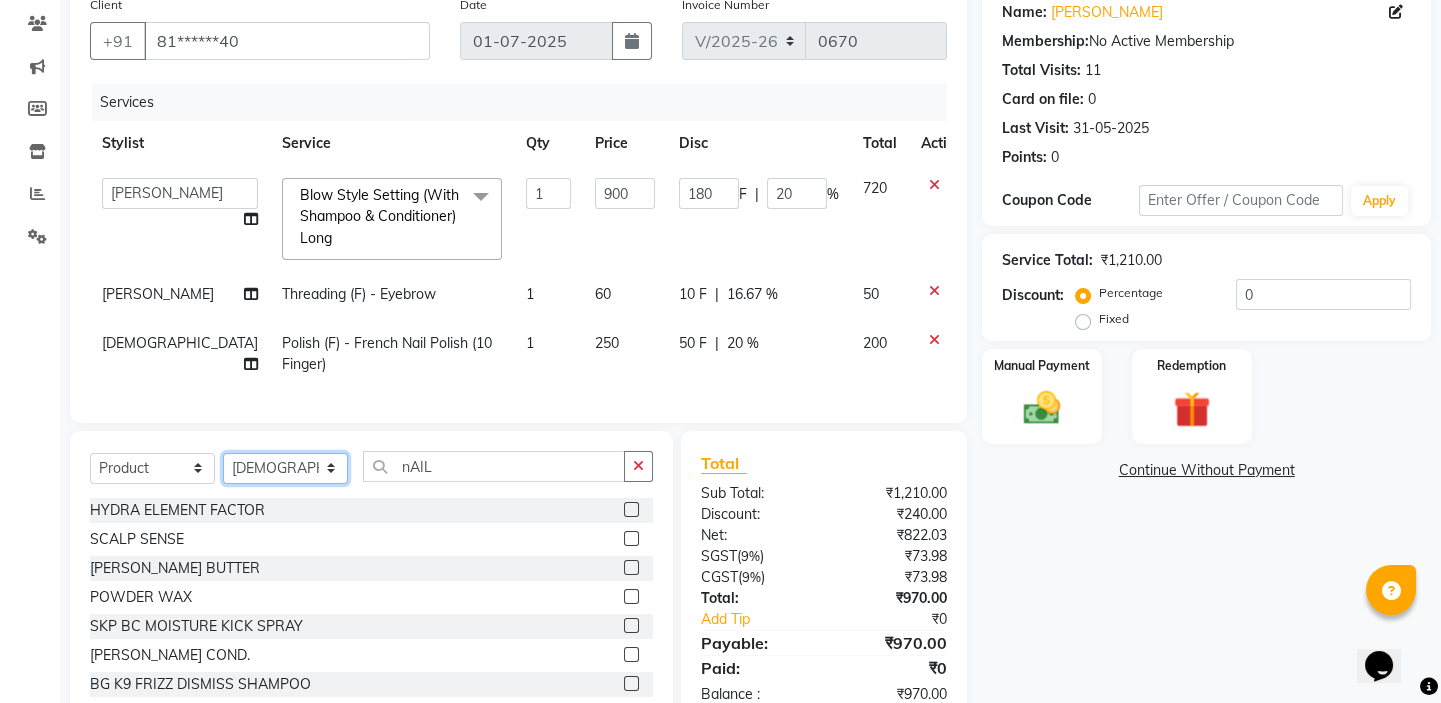 click on "Select Stylist [PERSON_NAME] [PERSON_NAME] [PERSON_NAME] [PERSON_NAME] [PERSON_NAME]" 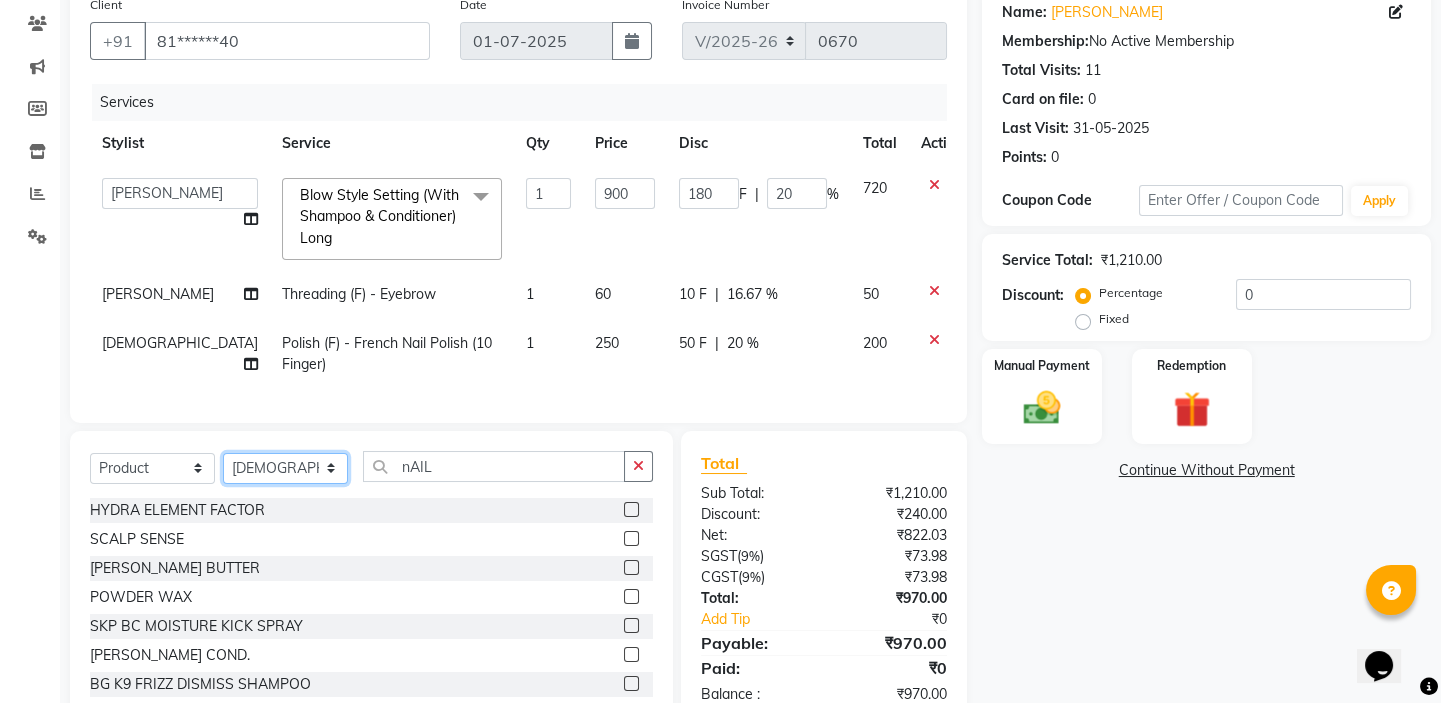 select on "75769" 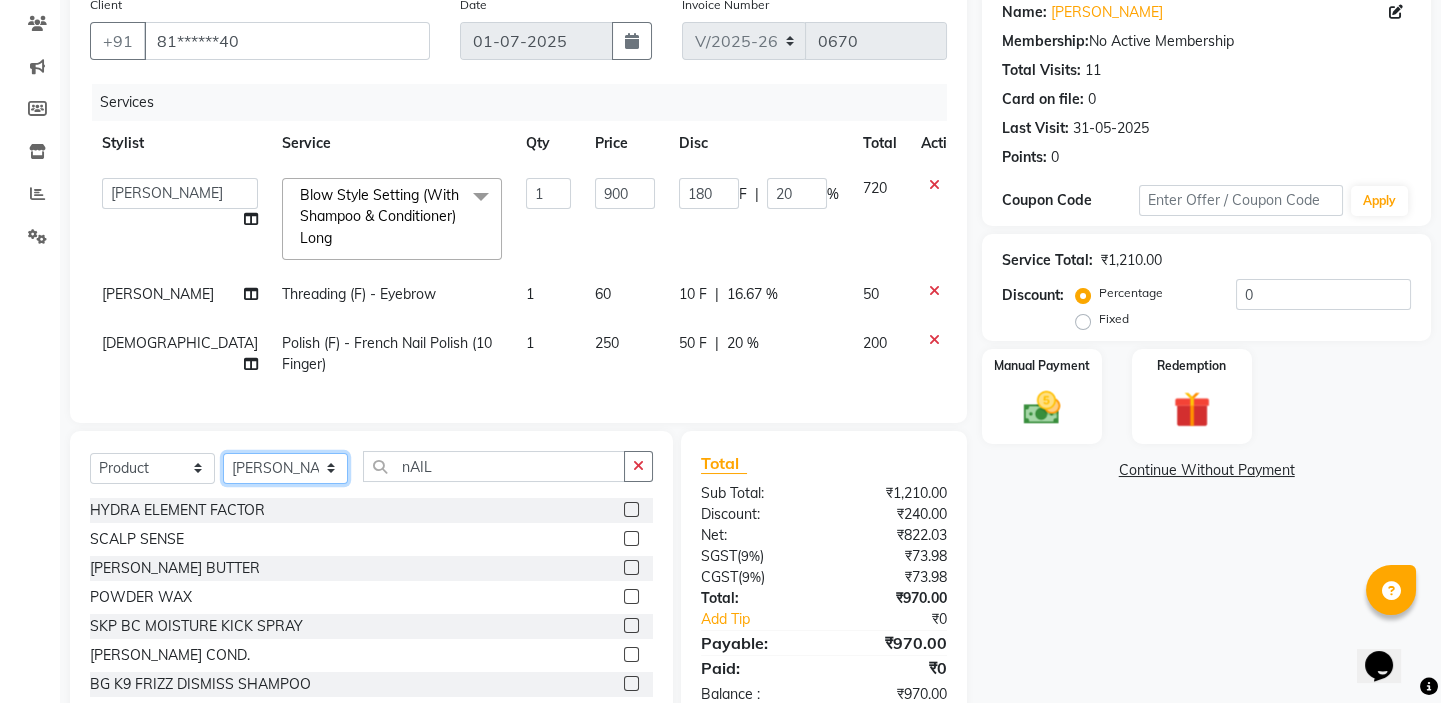 click on "Select Stylist [PERSON_NAME] [PERSON_NAME] [PERSON_NAME] [PERSON_NAME] [PERSON_NAME]" 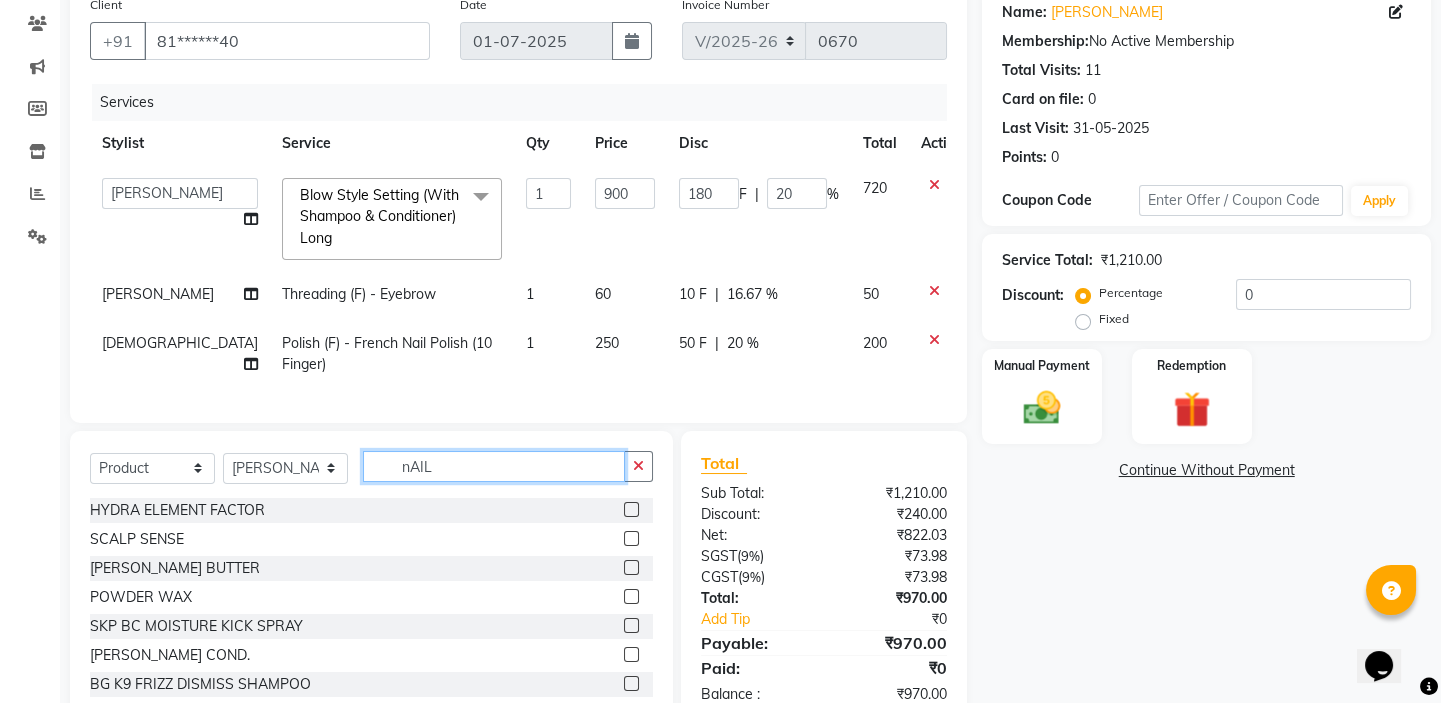 click on "nAIL" 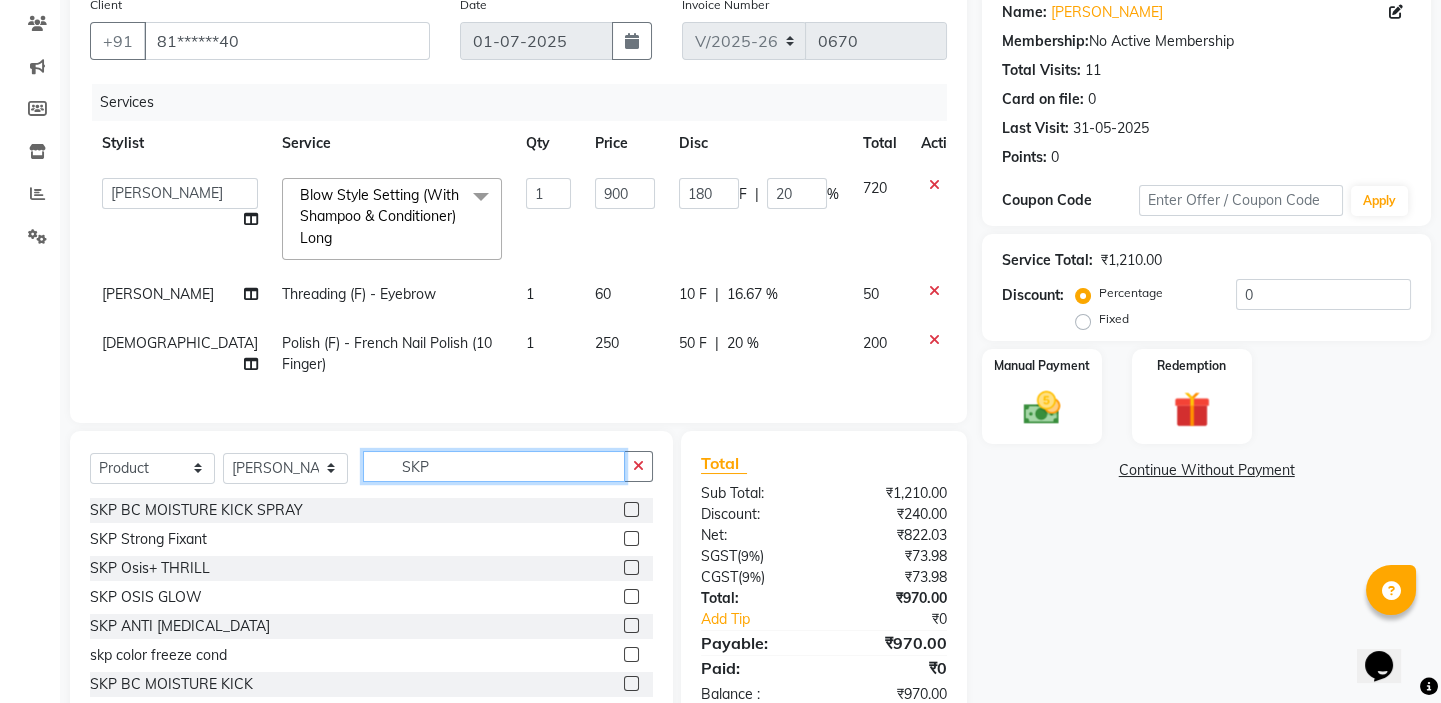 scroll, scrollTop: 90, scrollLeft: 0, axis: vertical 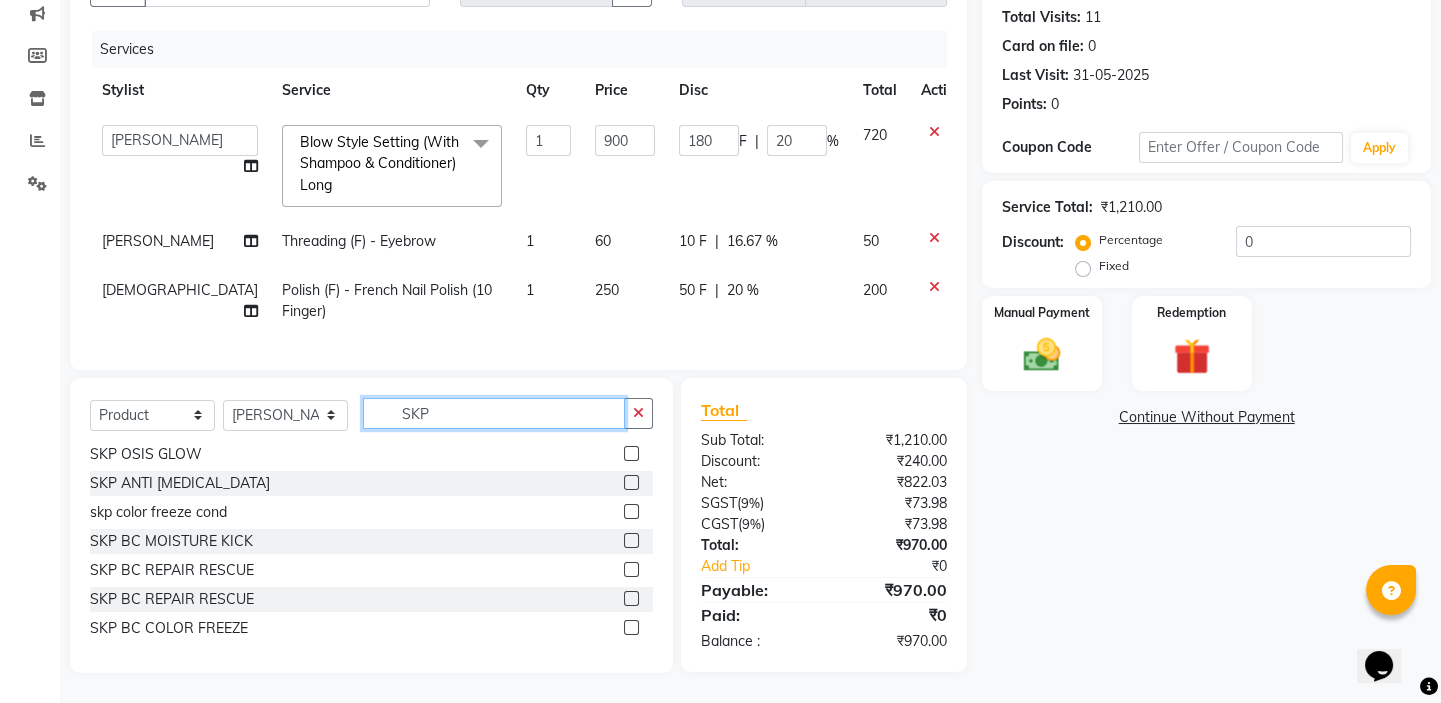 type on "SKP" 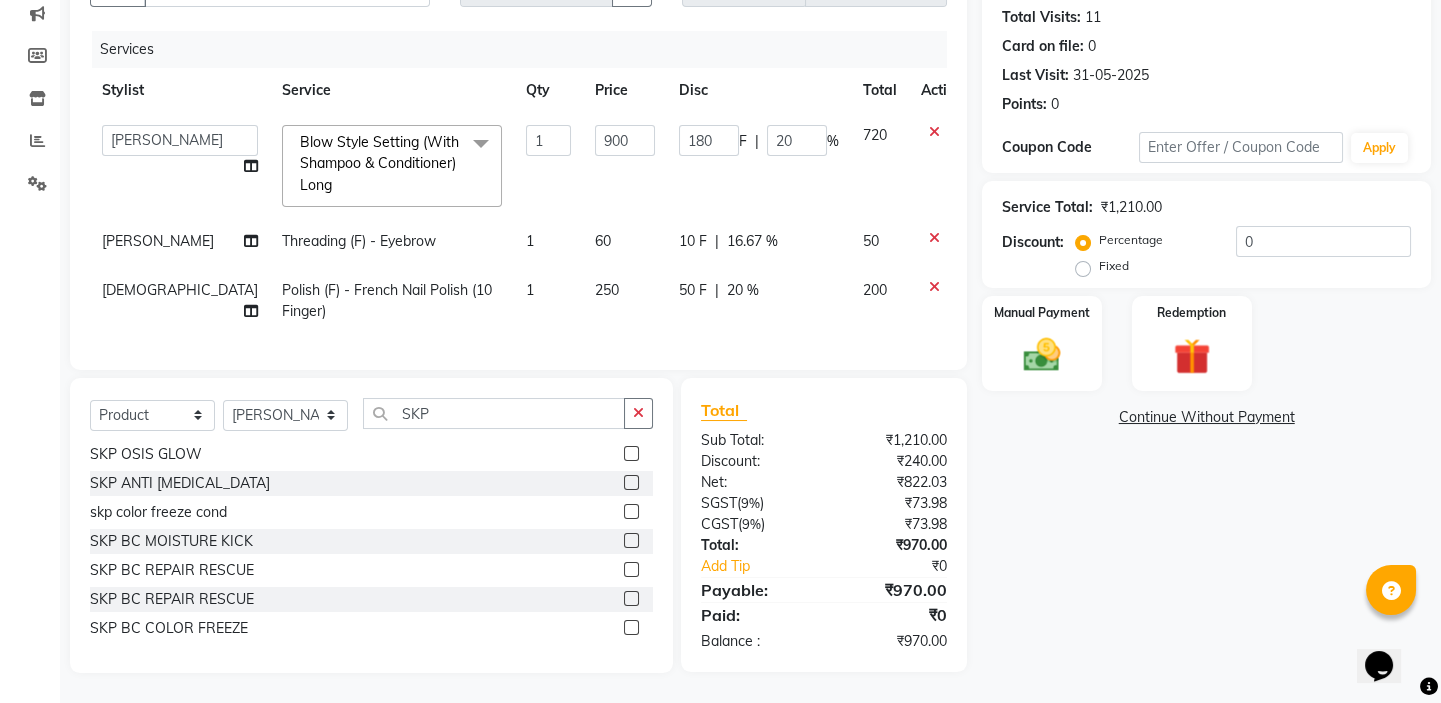 click 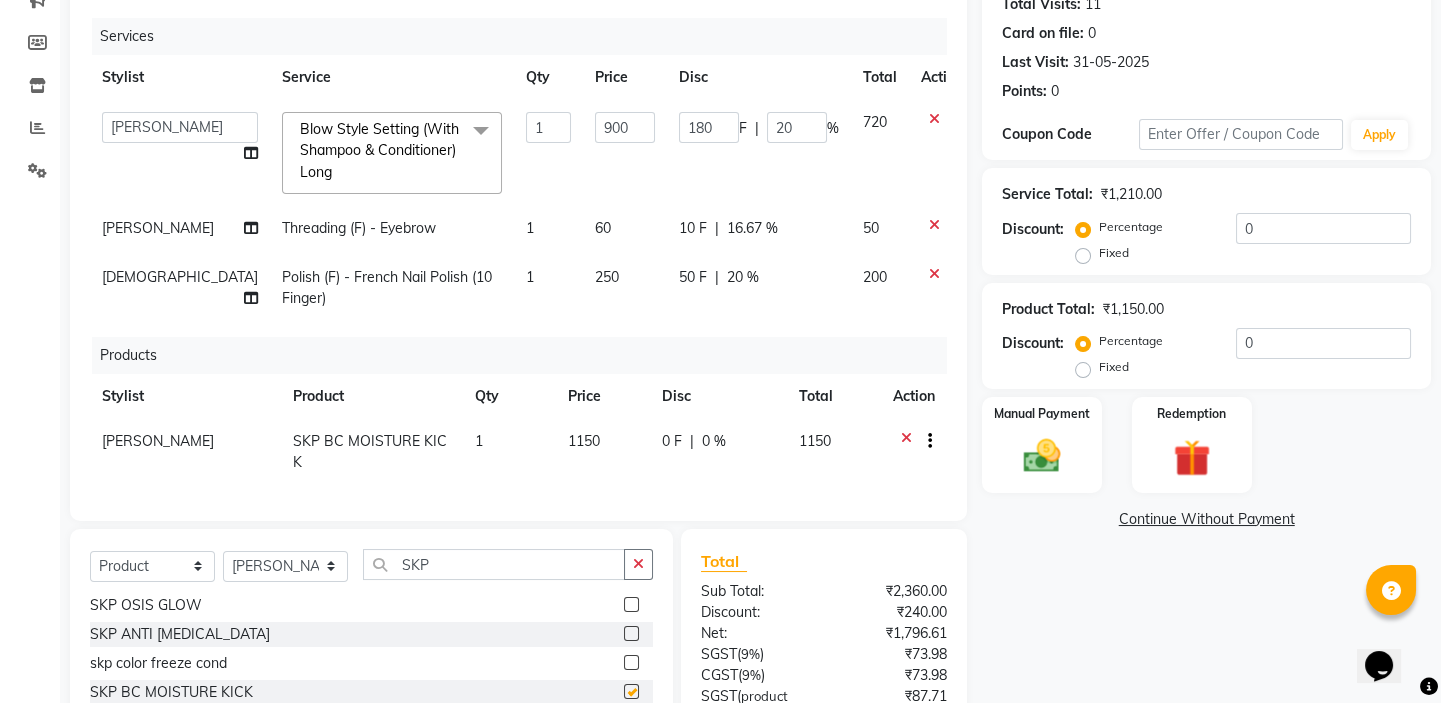 checkbox on "false" 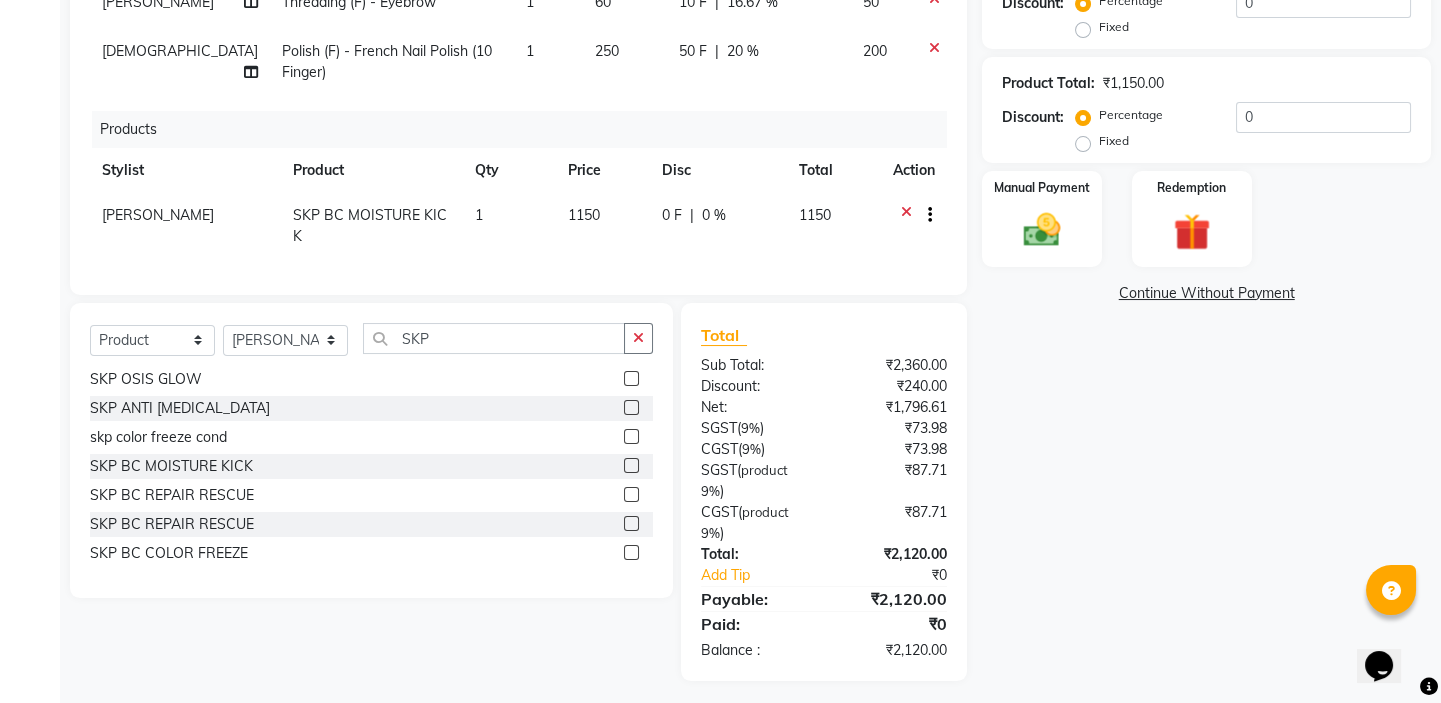 scroll, scrollTop: 462, scrollLeft: 0, axis: vertical 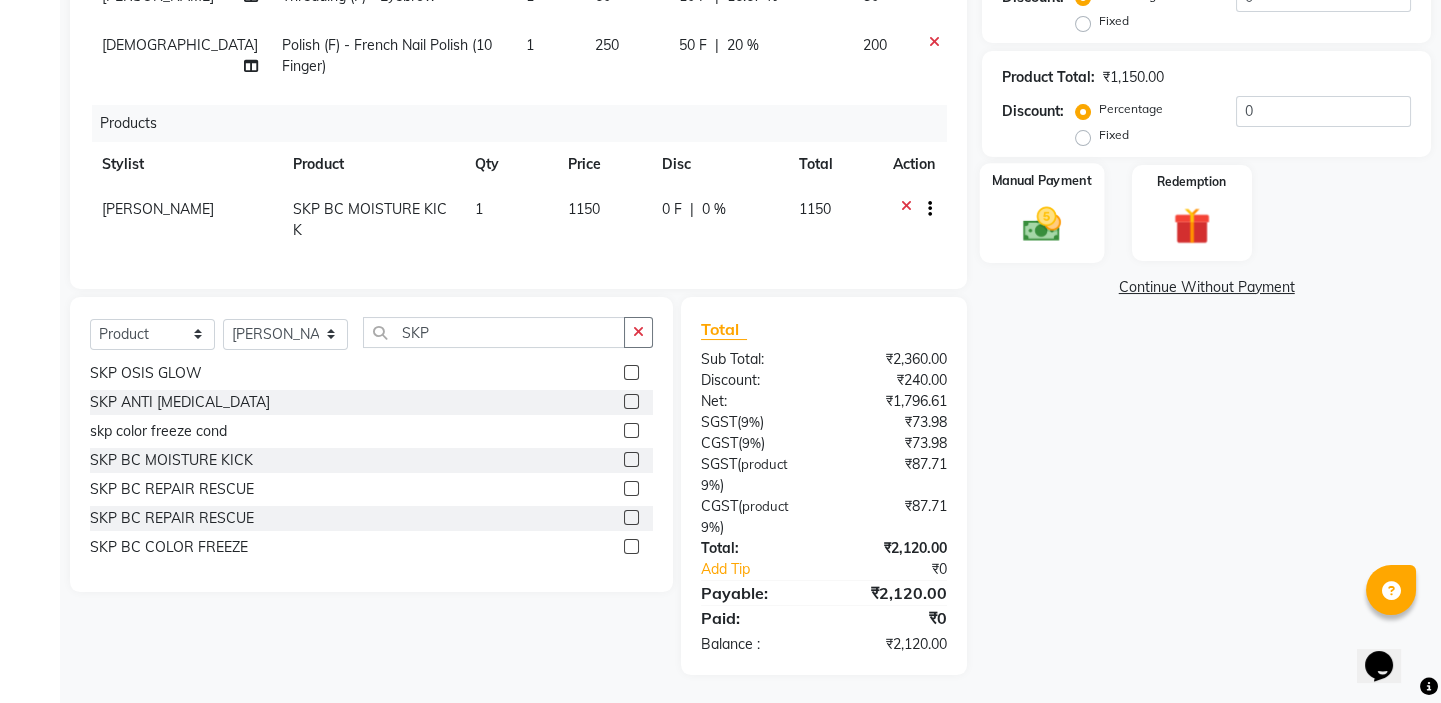 click 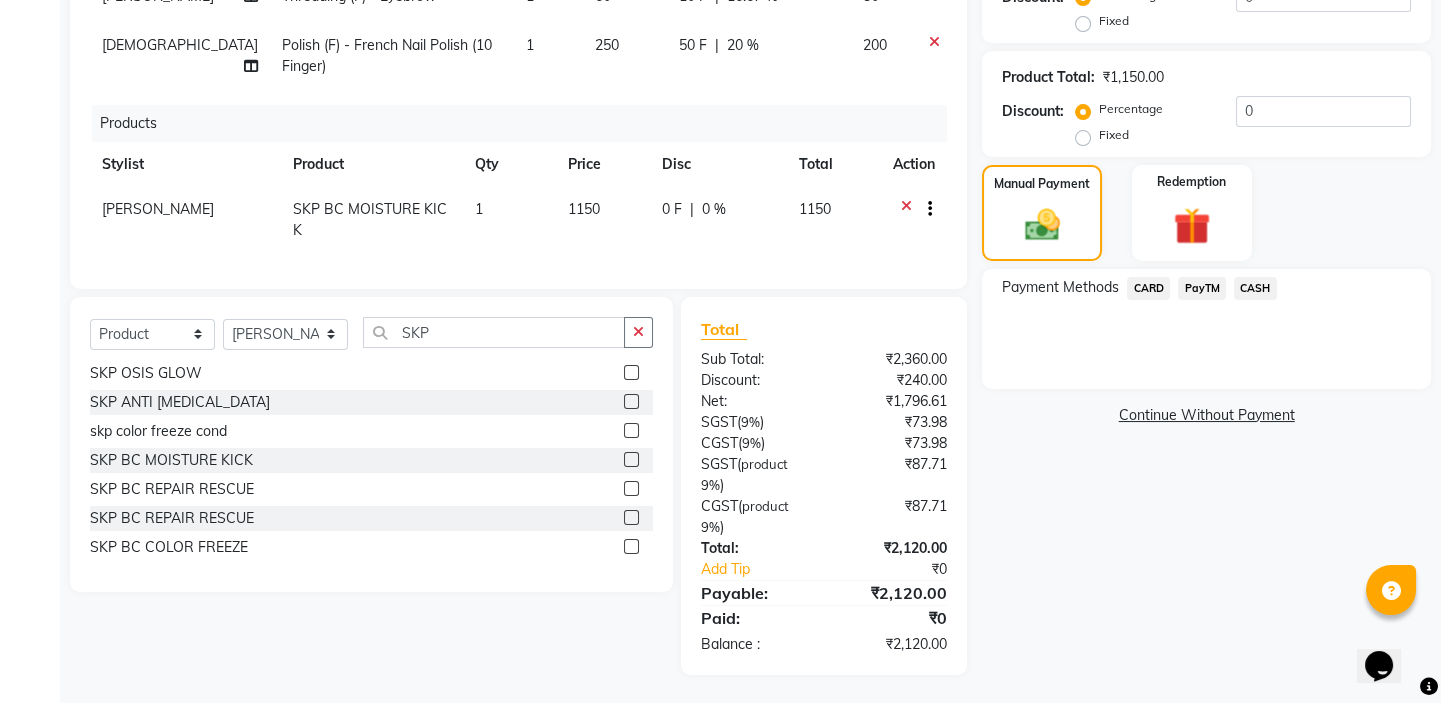 click on "PayTM" 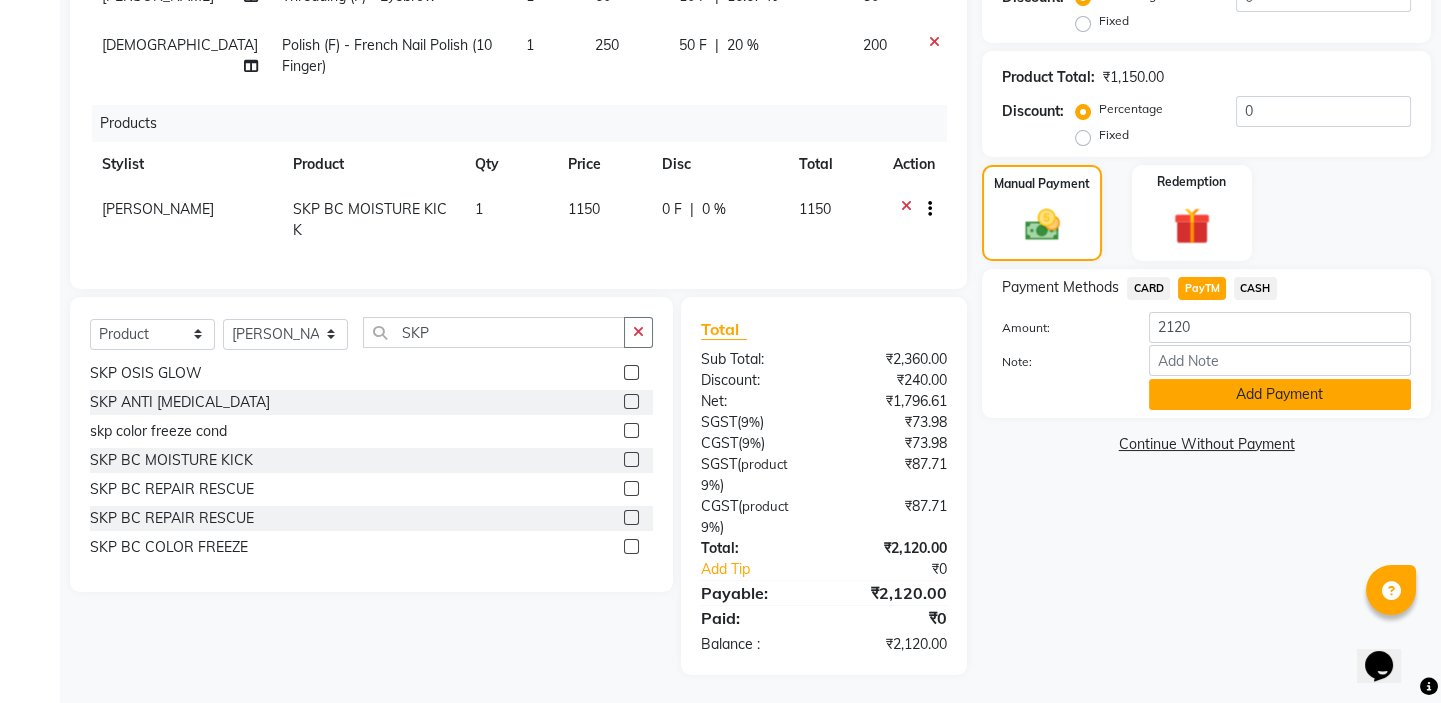 click on "Add Payment" 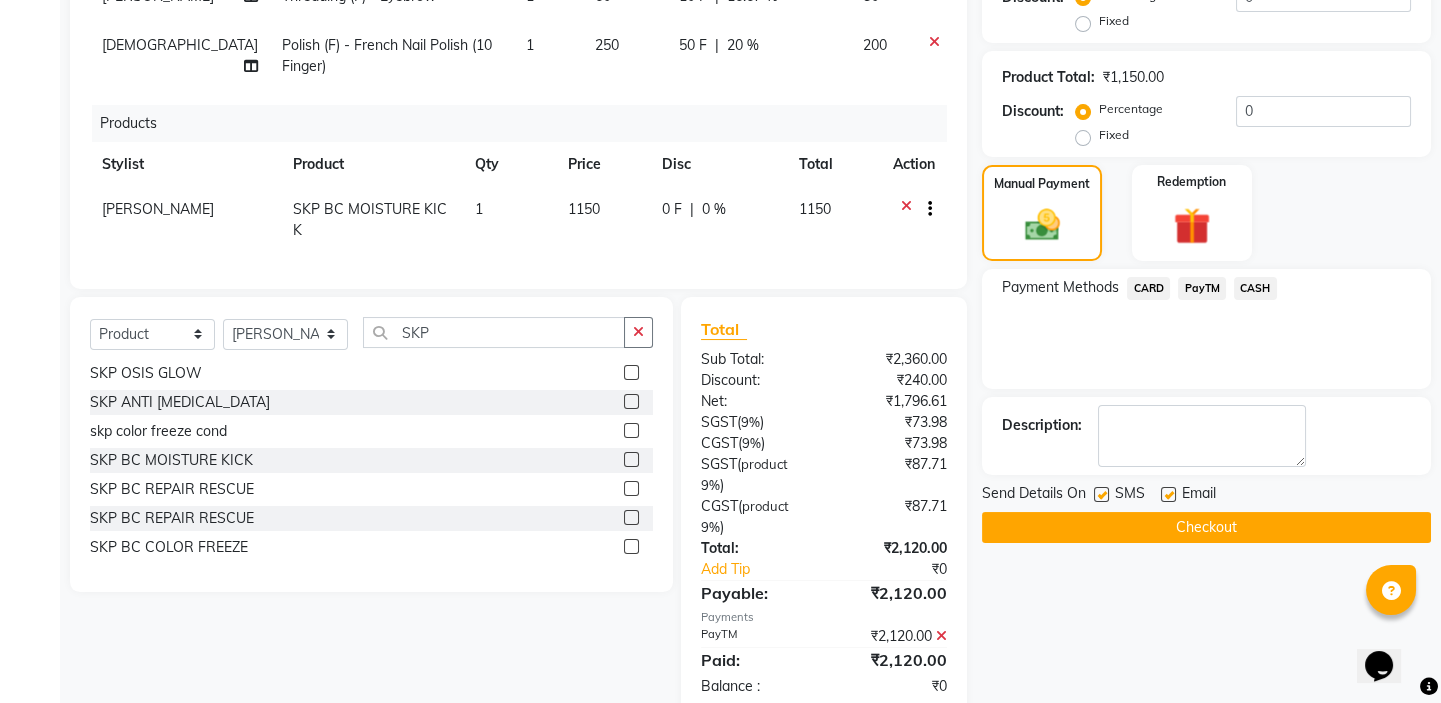 scroll, scrollTop: 504, scrollLeft: 0, axis: vertical 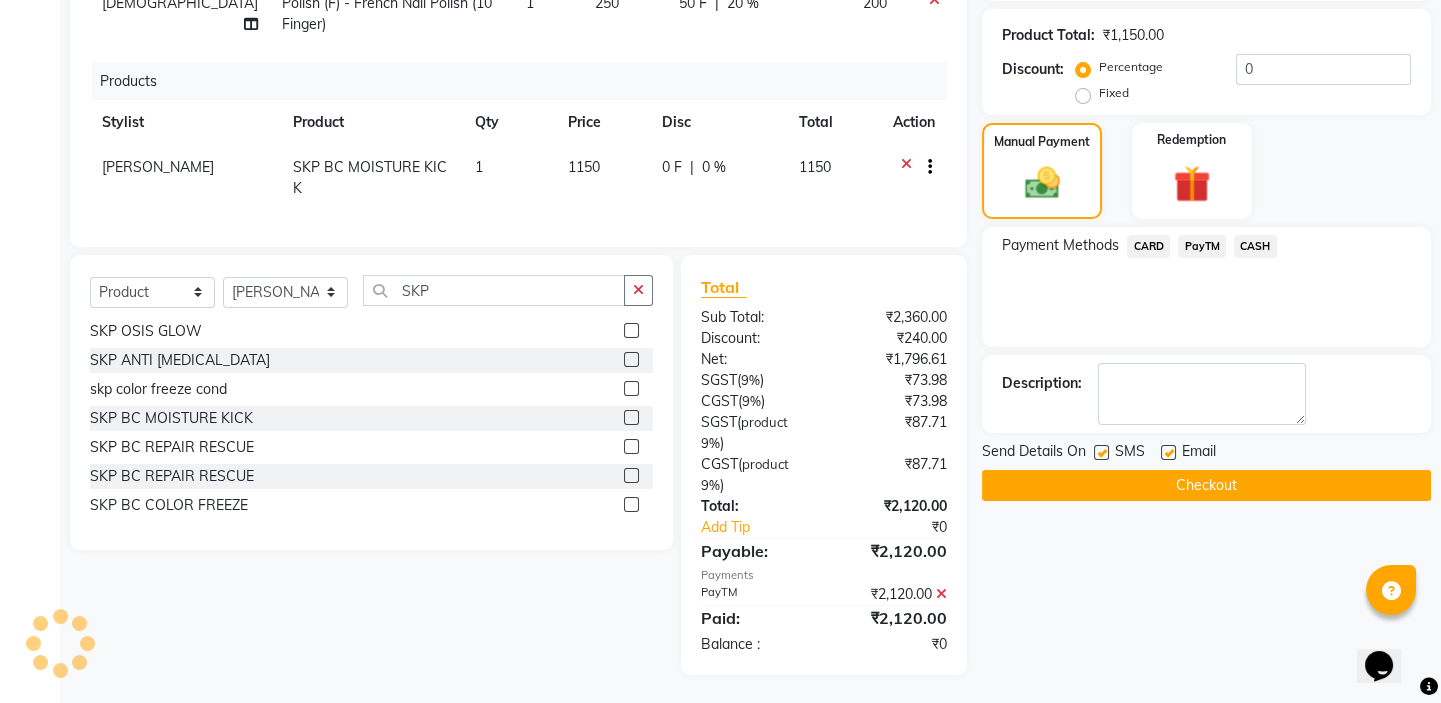 click on "Checkout" 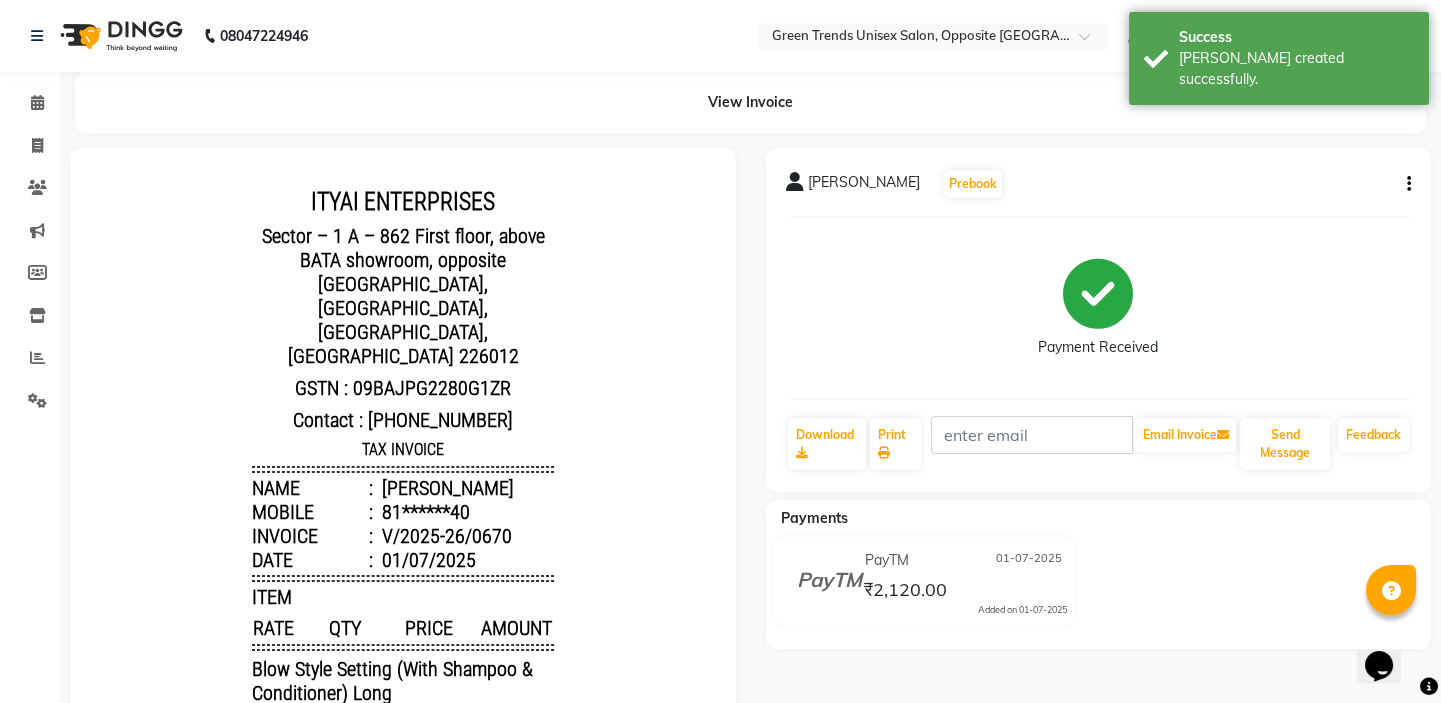 scroll, scrollTop: 0, scrollLeft: 0, axis: both 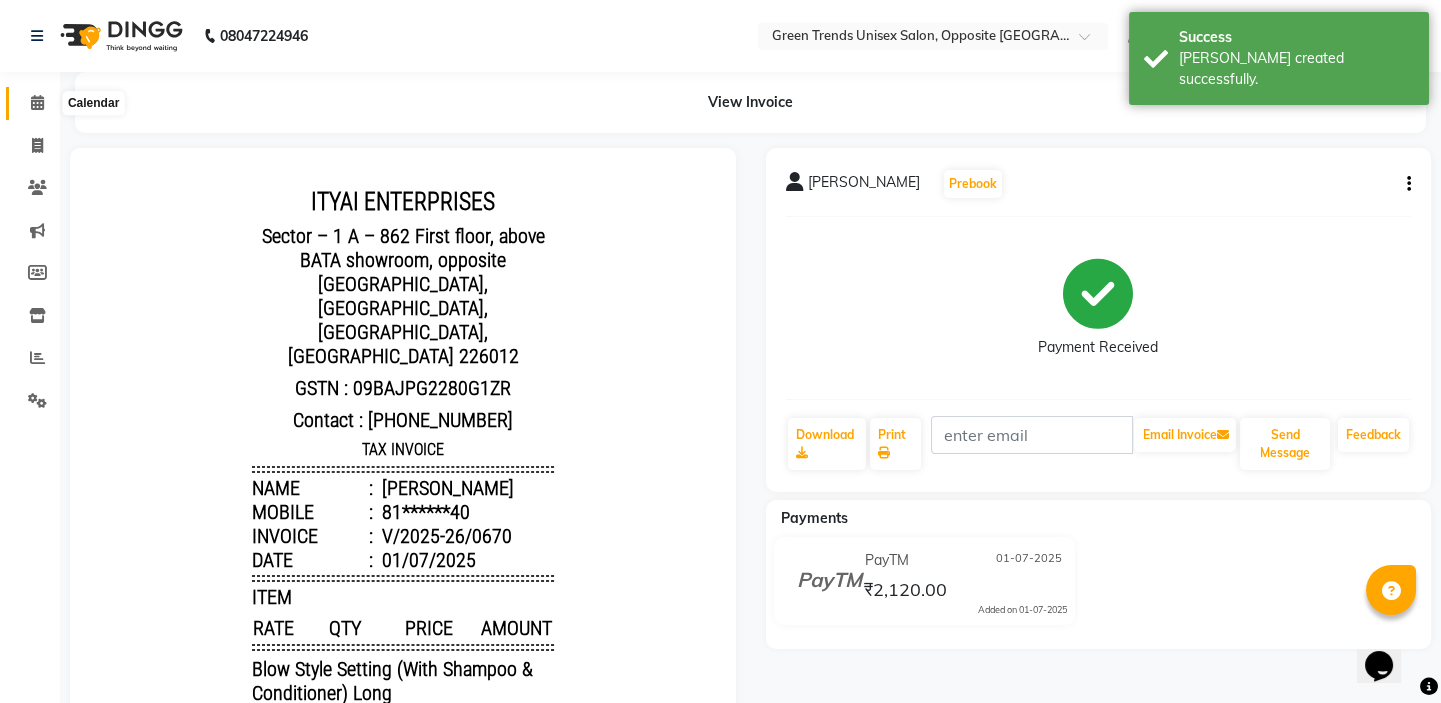 click on "Calendar" 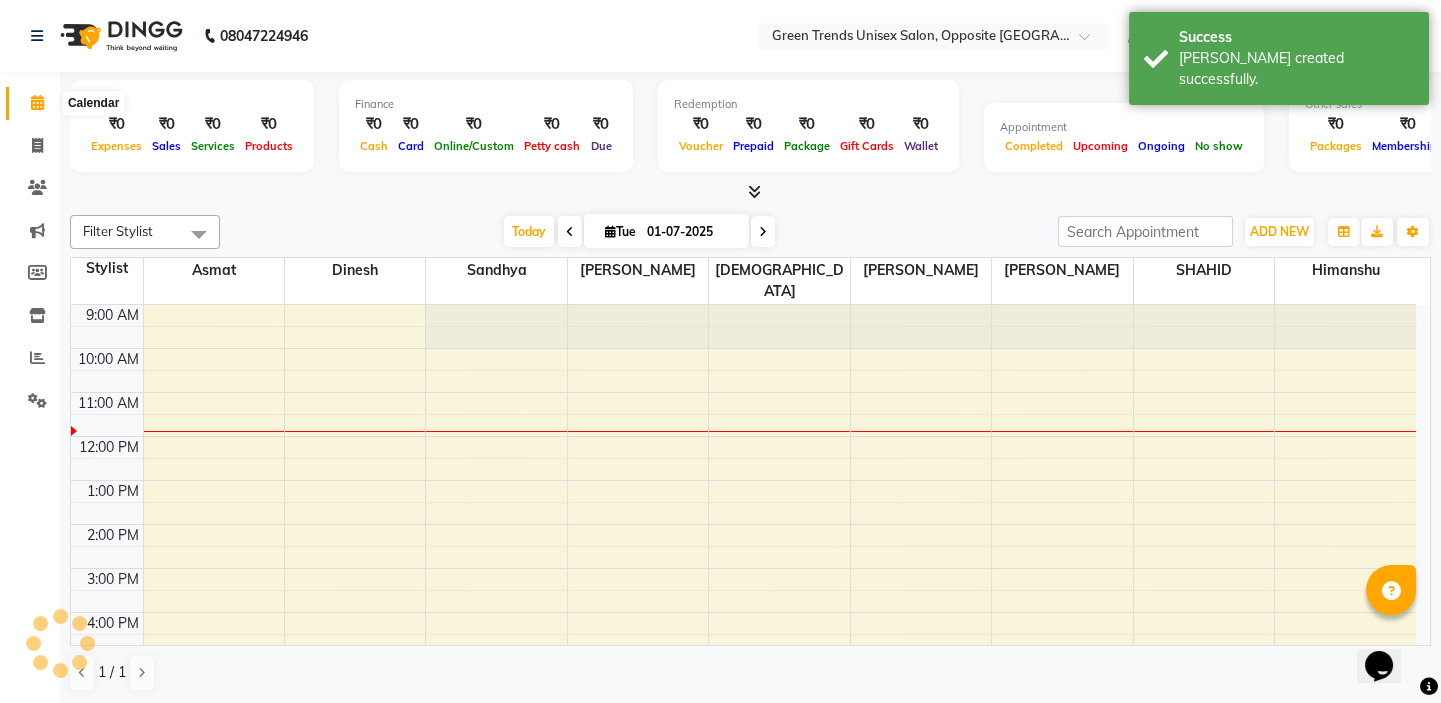 scroll, scrollTop: 0, scrollLeft: 0, axis: both 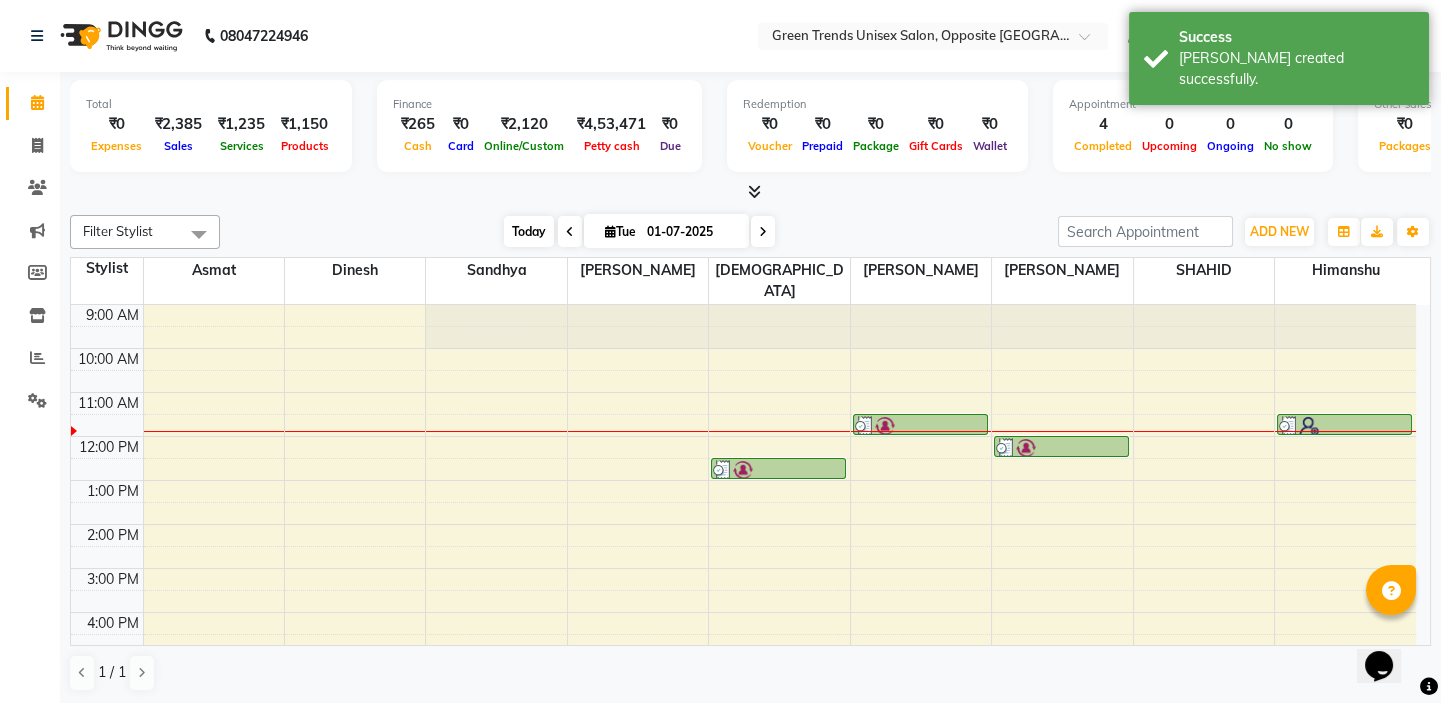 click on "Today" at bounding box center [529, 231] 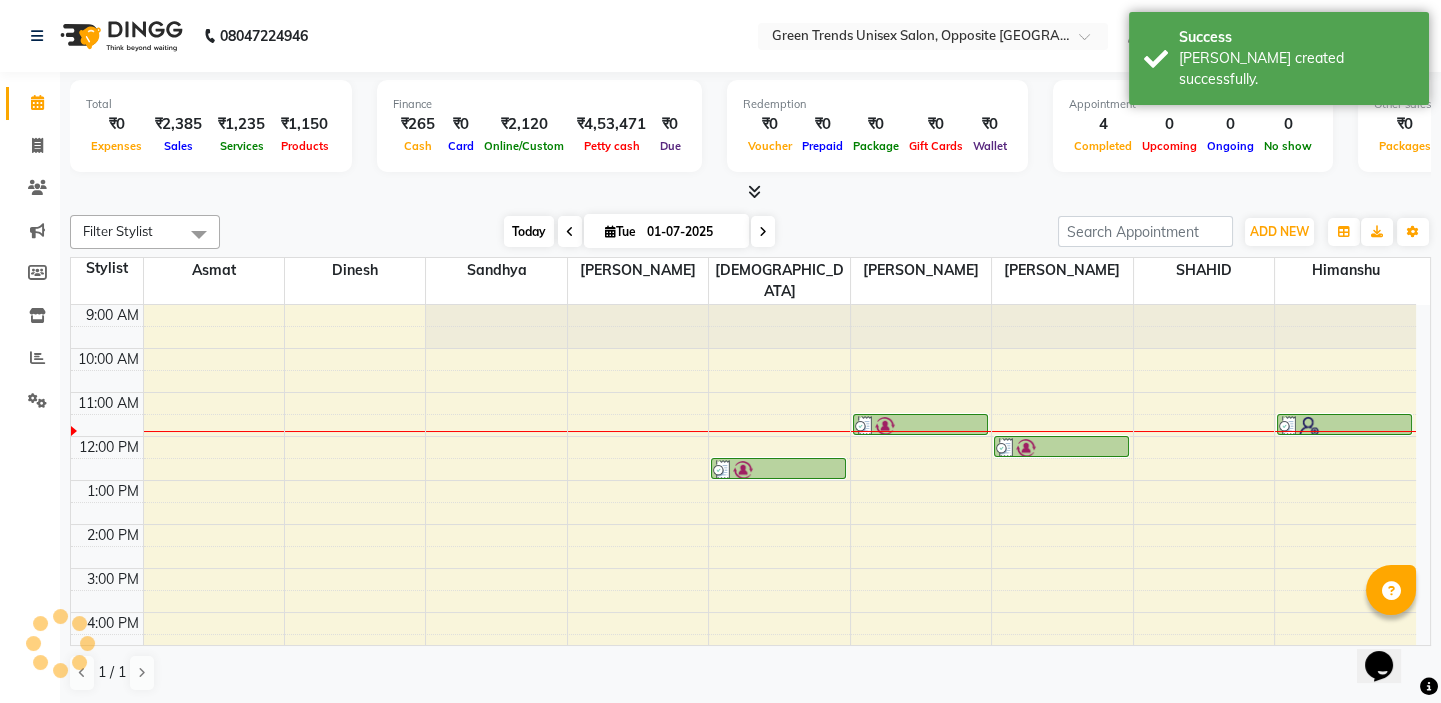 scroll, scrollTop: 89, scrollLeft: 0, axis: vertical 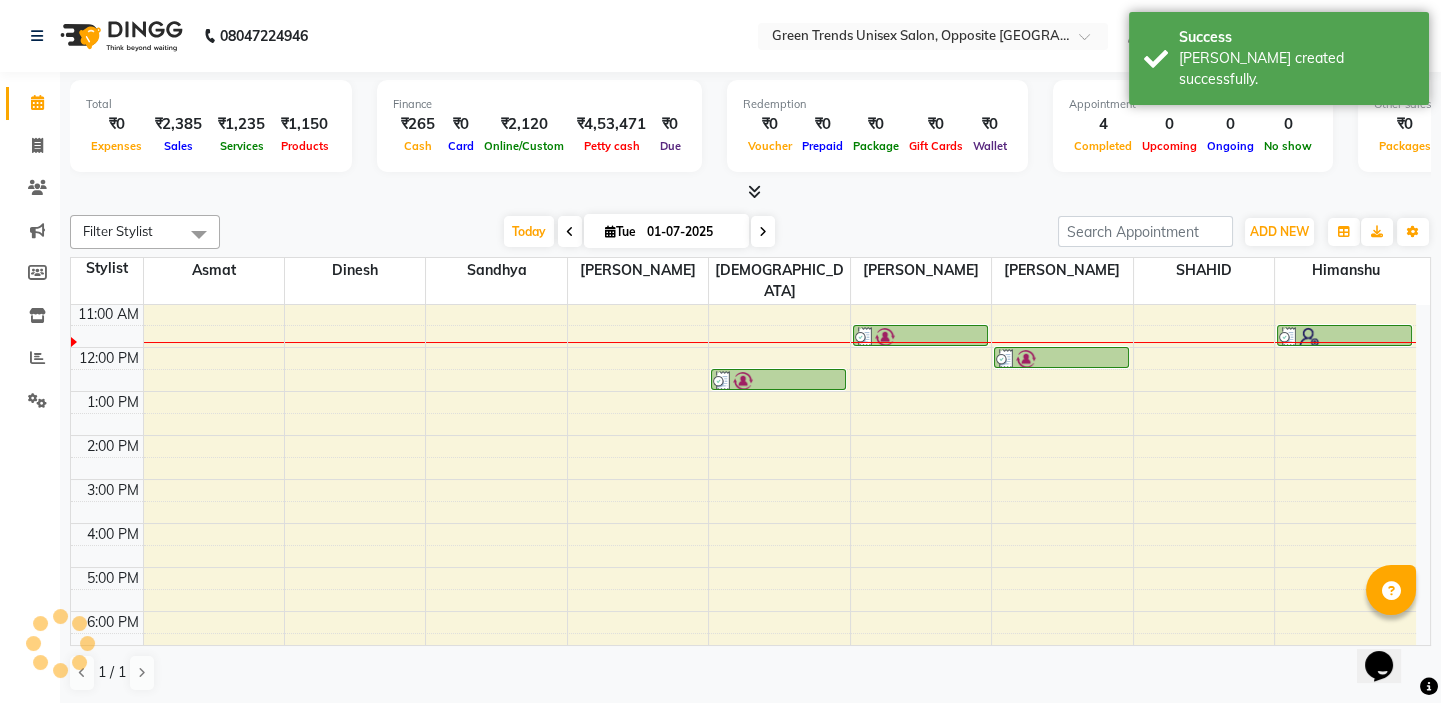 click at bounding box center (750, 192) 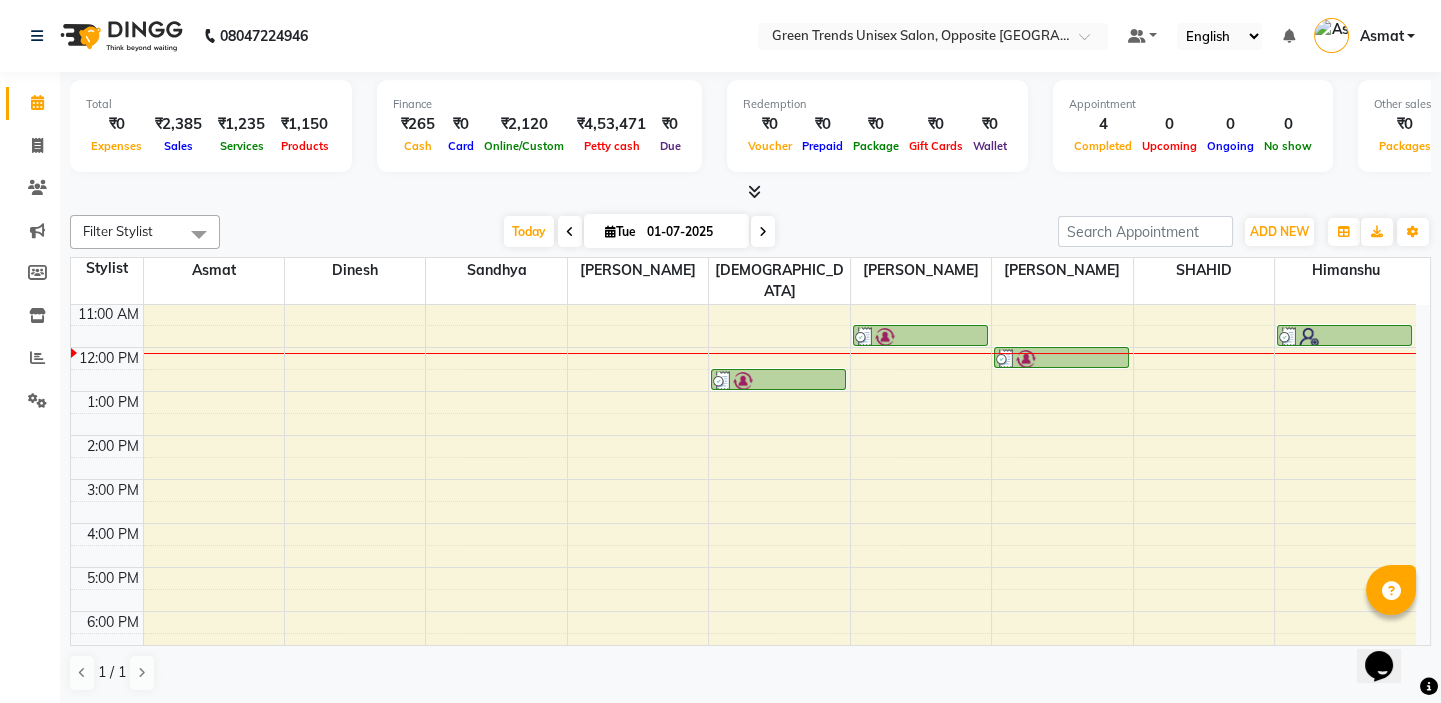 scroll, scrollTop: 0, scrollLeft: 0, axis: both 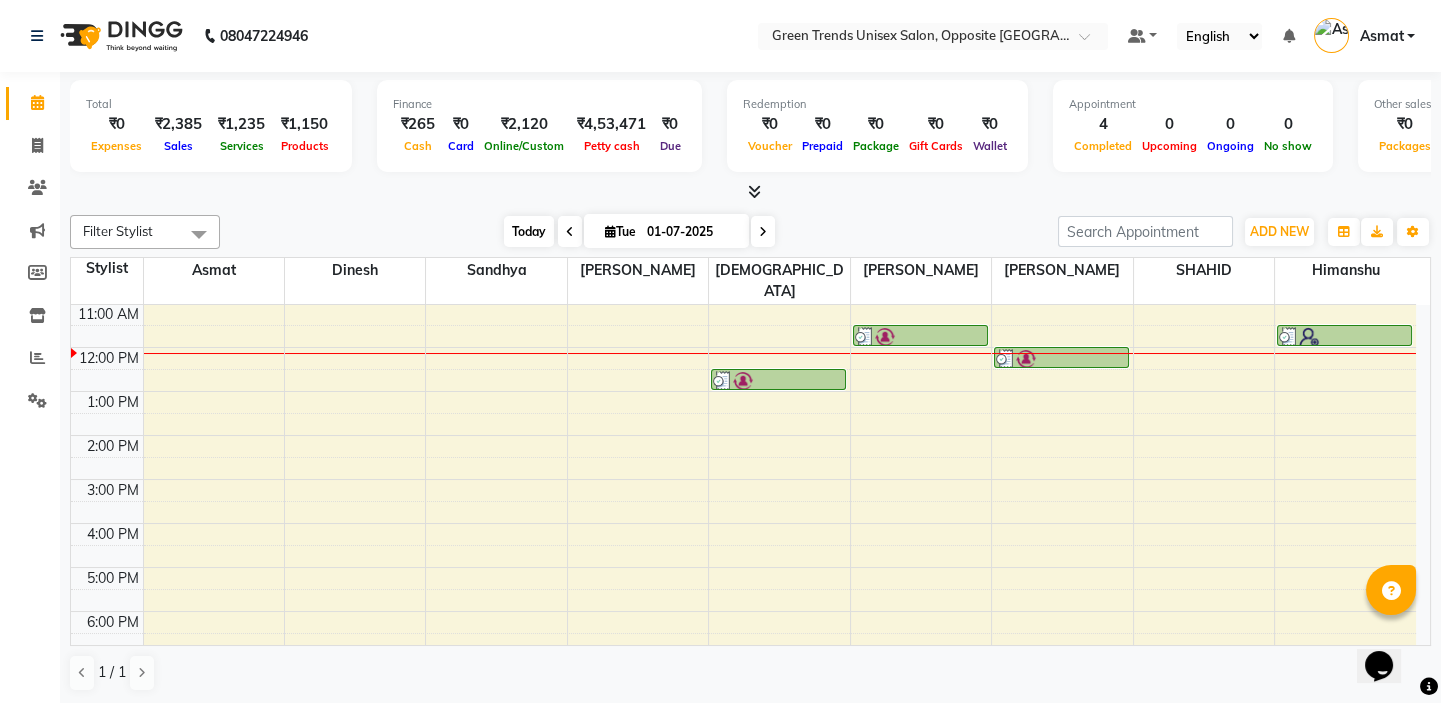 click on "Today" at bounding box center (529, 231) 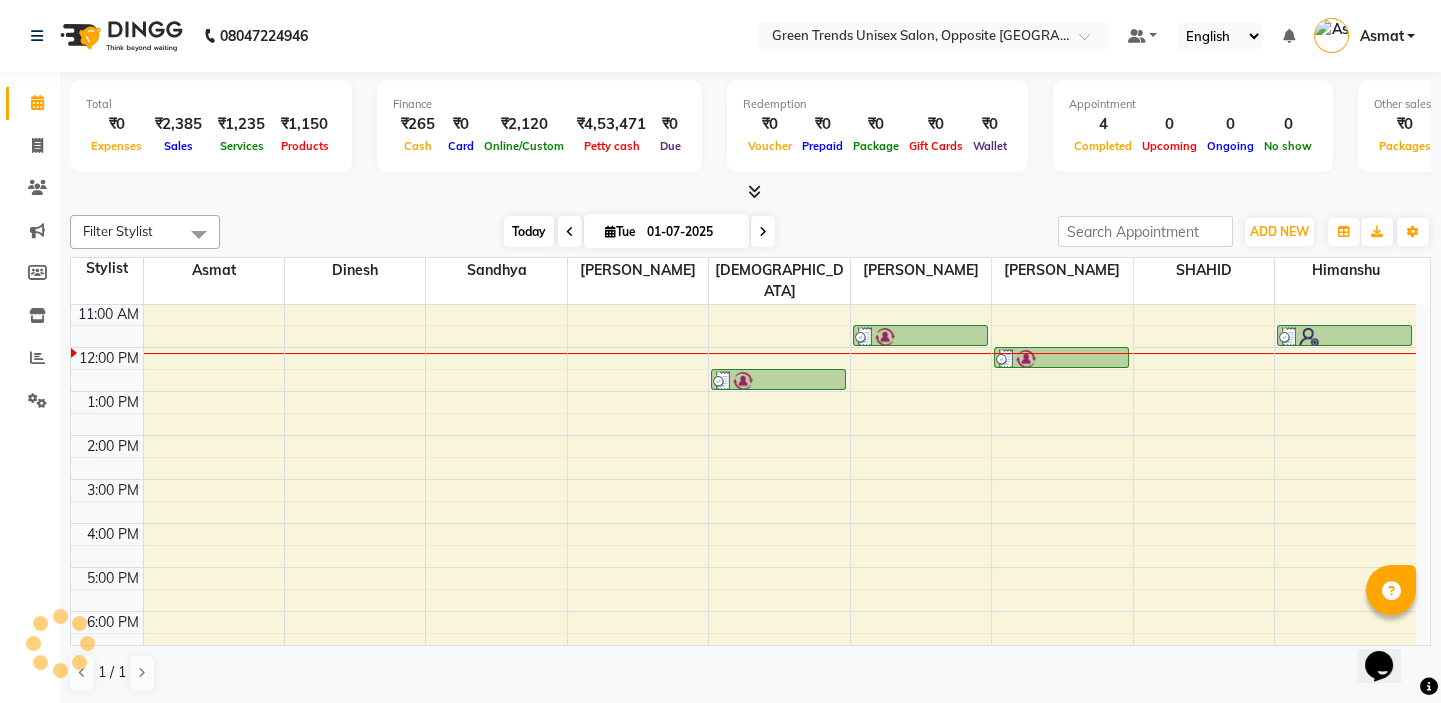 scroll, scrollTop: 132, scrollLeft: 0, axis: vertical 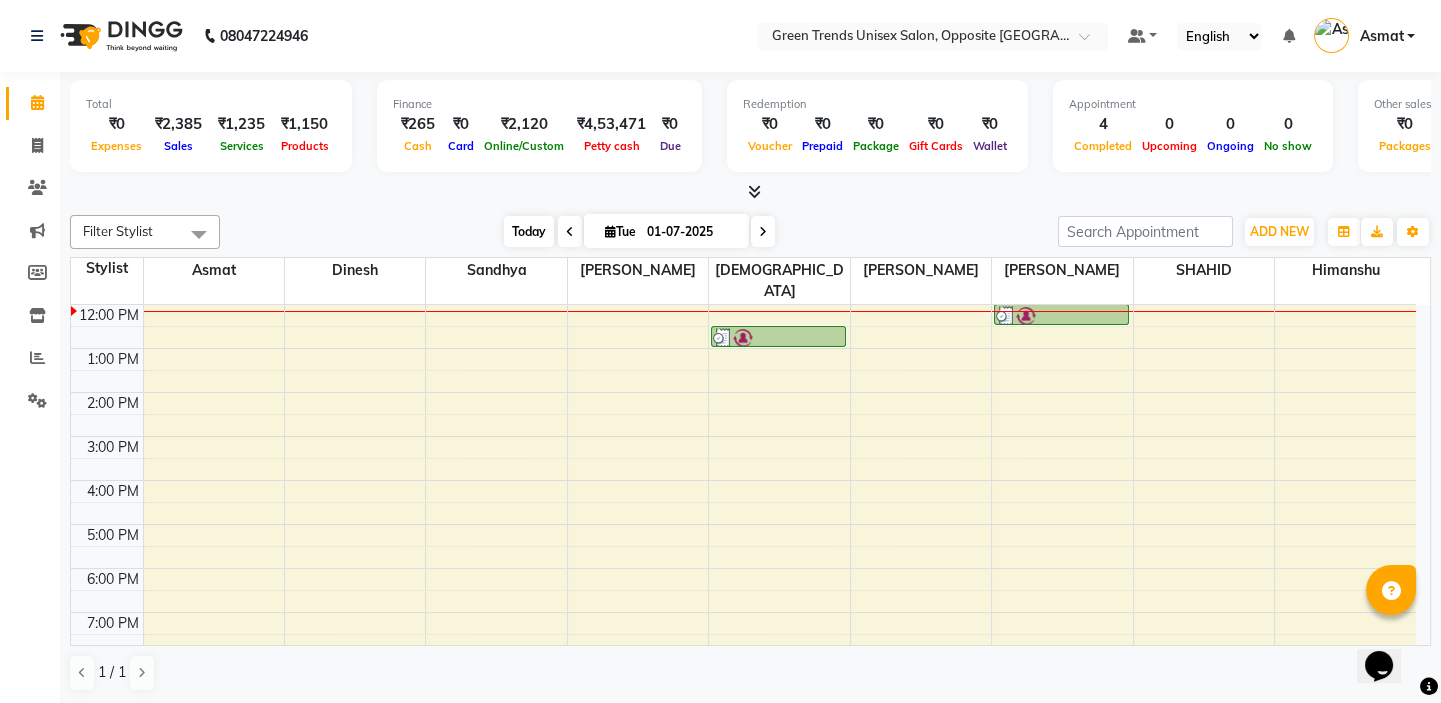 click on "Today" at bounding box center [529, 231] 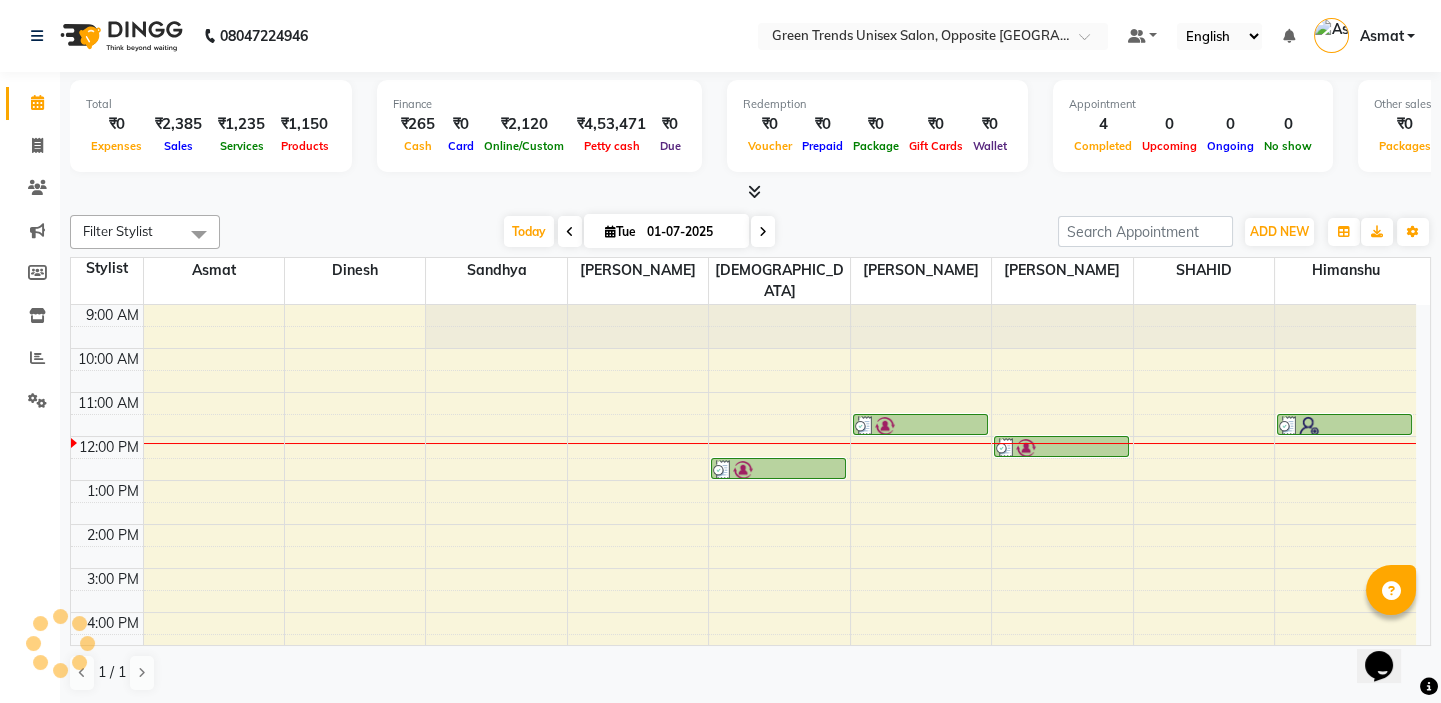 scroll, scrollTop: 132, scrollLeft: 0, axis: vertical 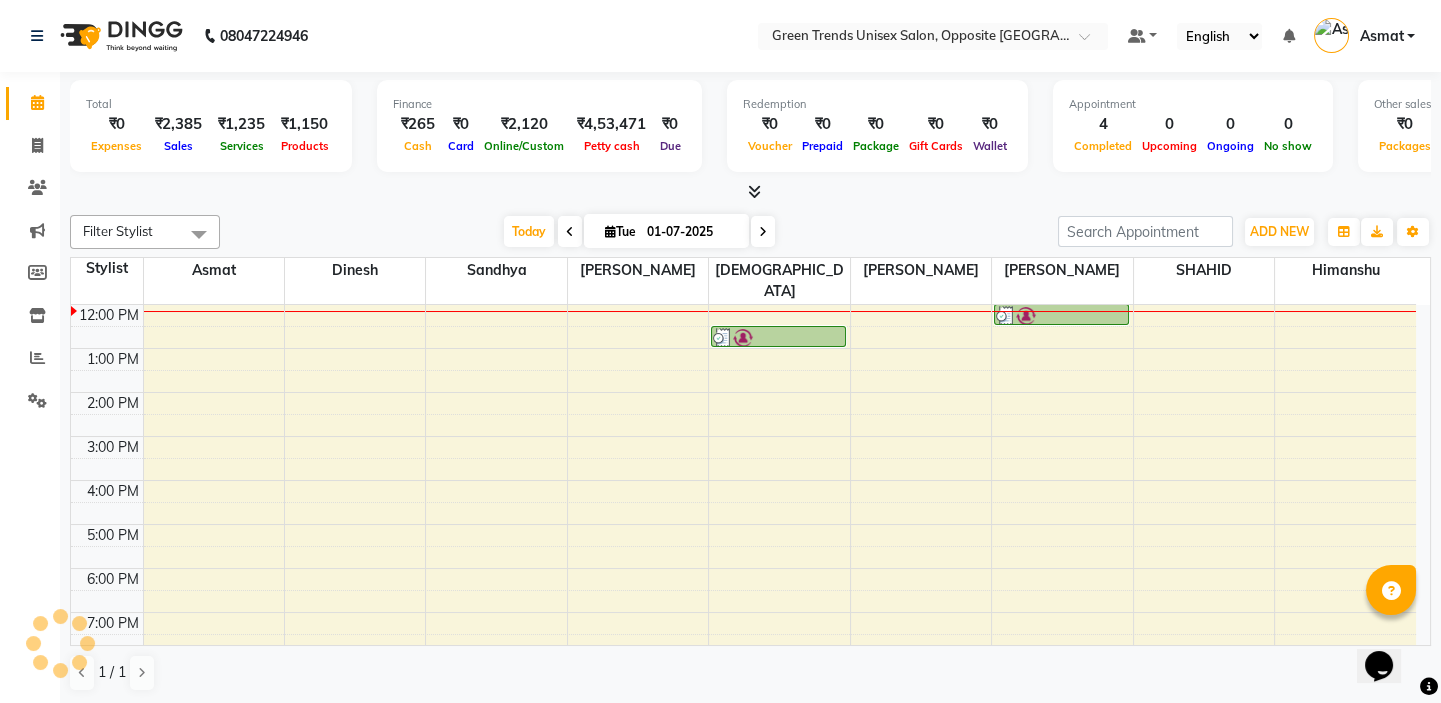 click at bounding box center (750, 192) 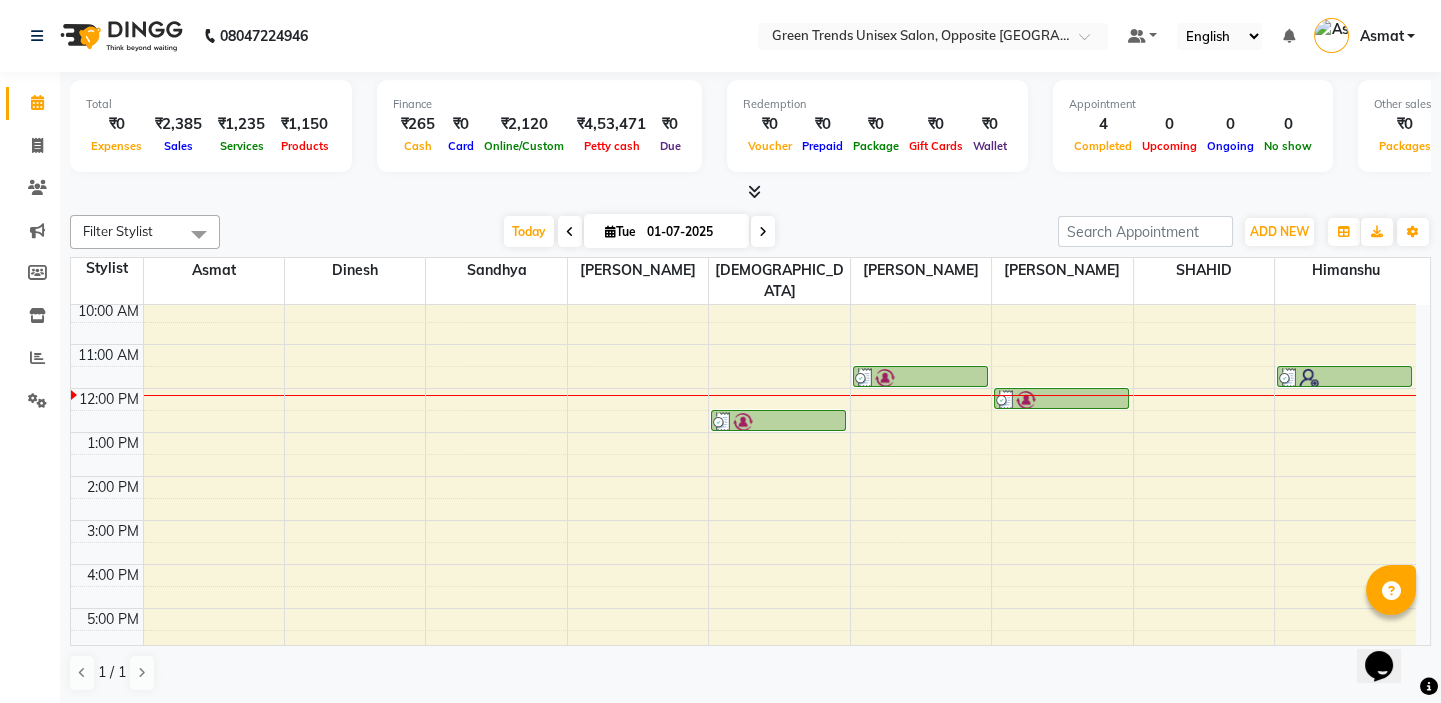 scroll, scrollTop: 0, scrollLeft: 0, axis: both 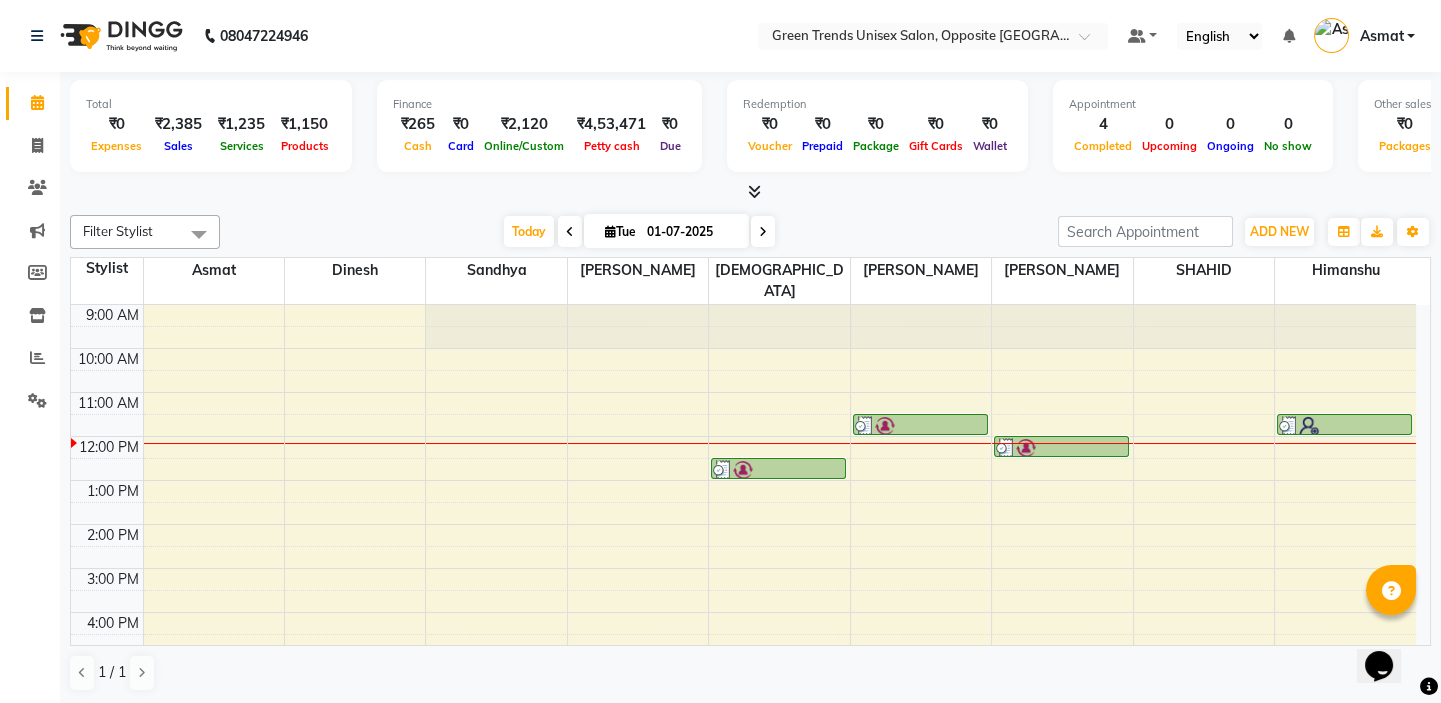 click on "Toggle Dropdown Calendar Settings Manage Tags   Arrange Stylists   Reset Stylists  Full Screen Appointment Form Zoom 50% Staff/Room Display Count 9" at bounding box center (1413, 232) 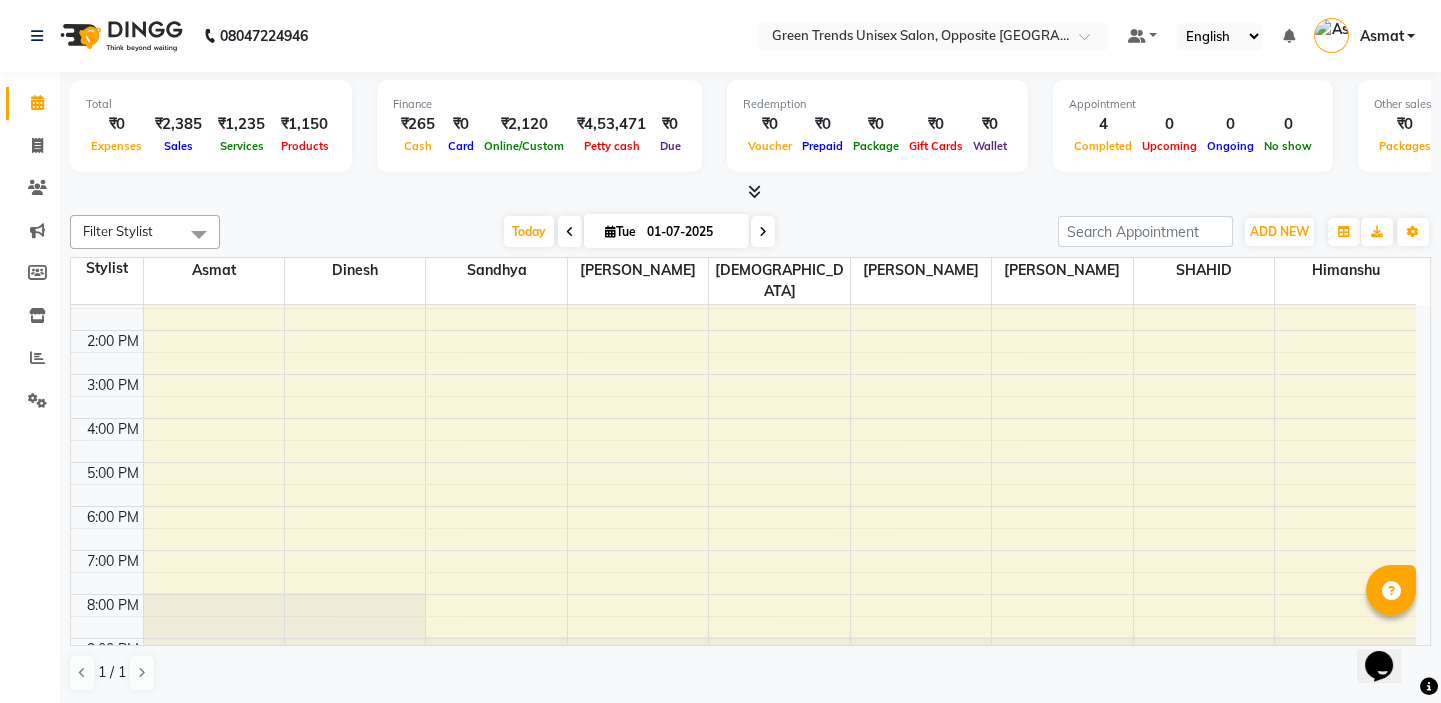 scroll, scrollTop: 207, scrollLeft: 0, axis: vertical 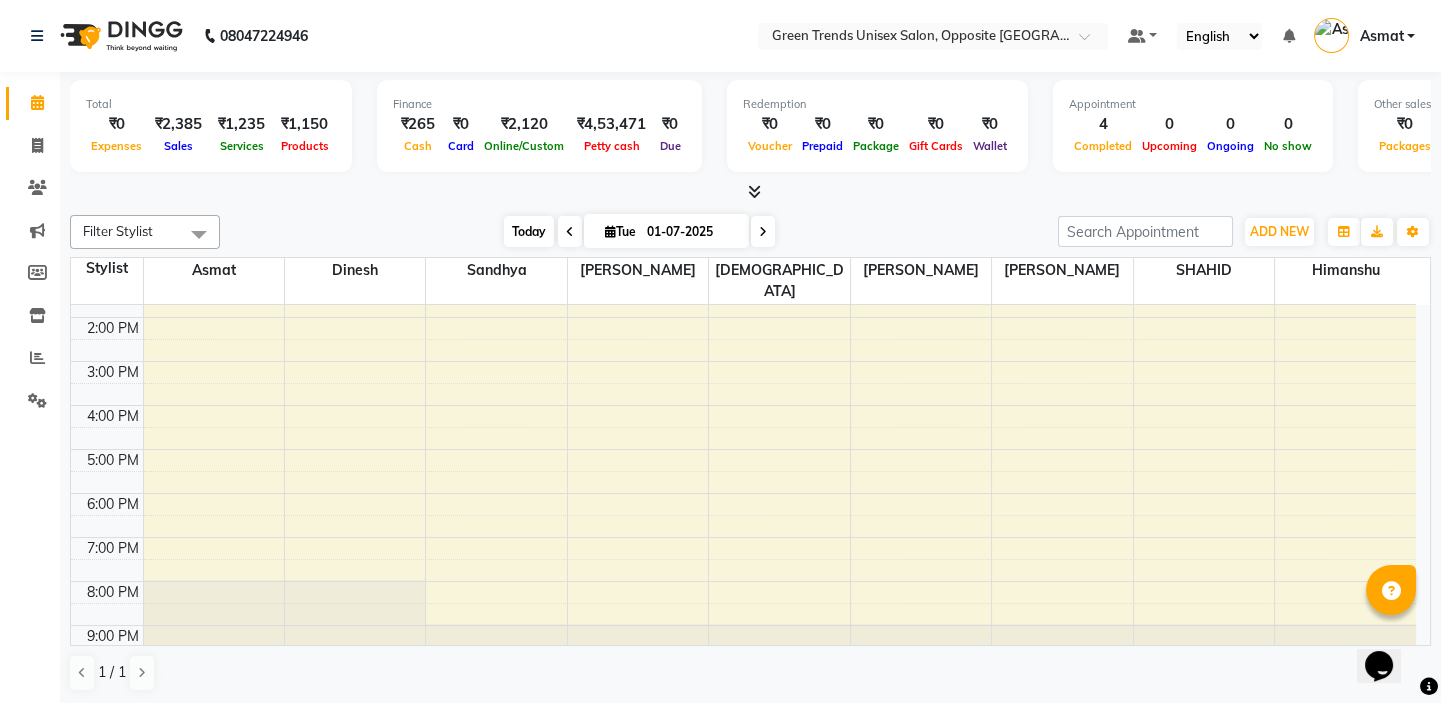 click on "Today" at bounding box center [529, 231] 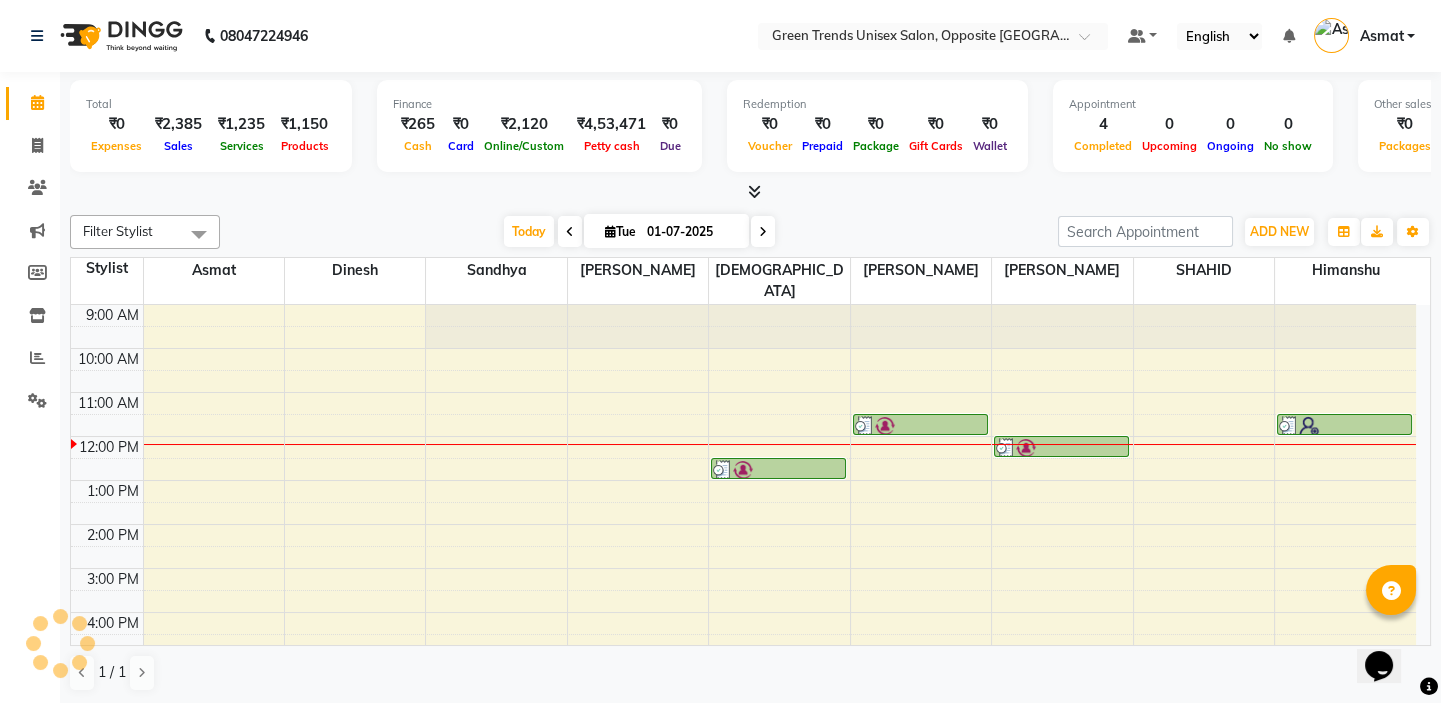 scroll, scrollTop: 132, scrollLeft: 0, axis: vertical 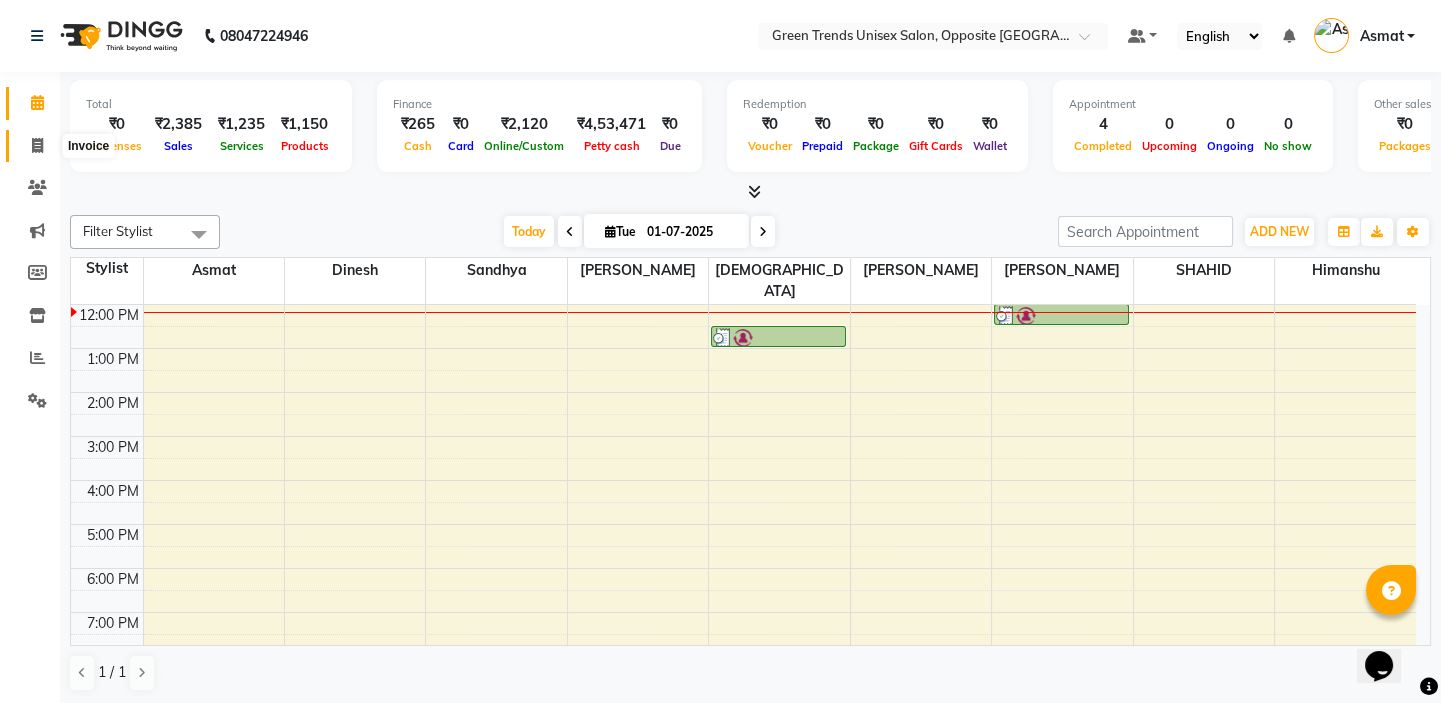 click 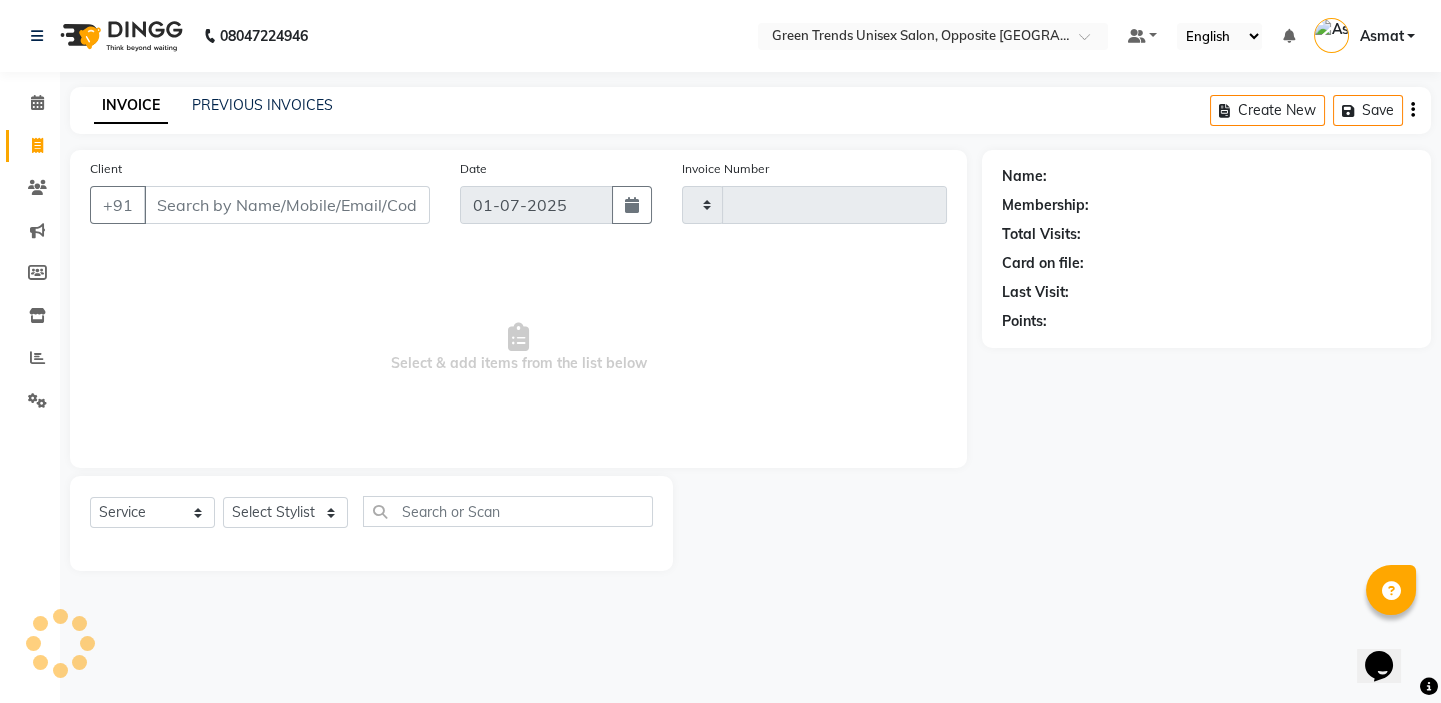 scroll, scrollTop: 0, scrollLeft: 0, axis: both 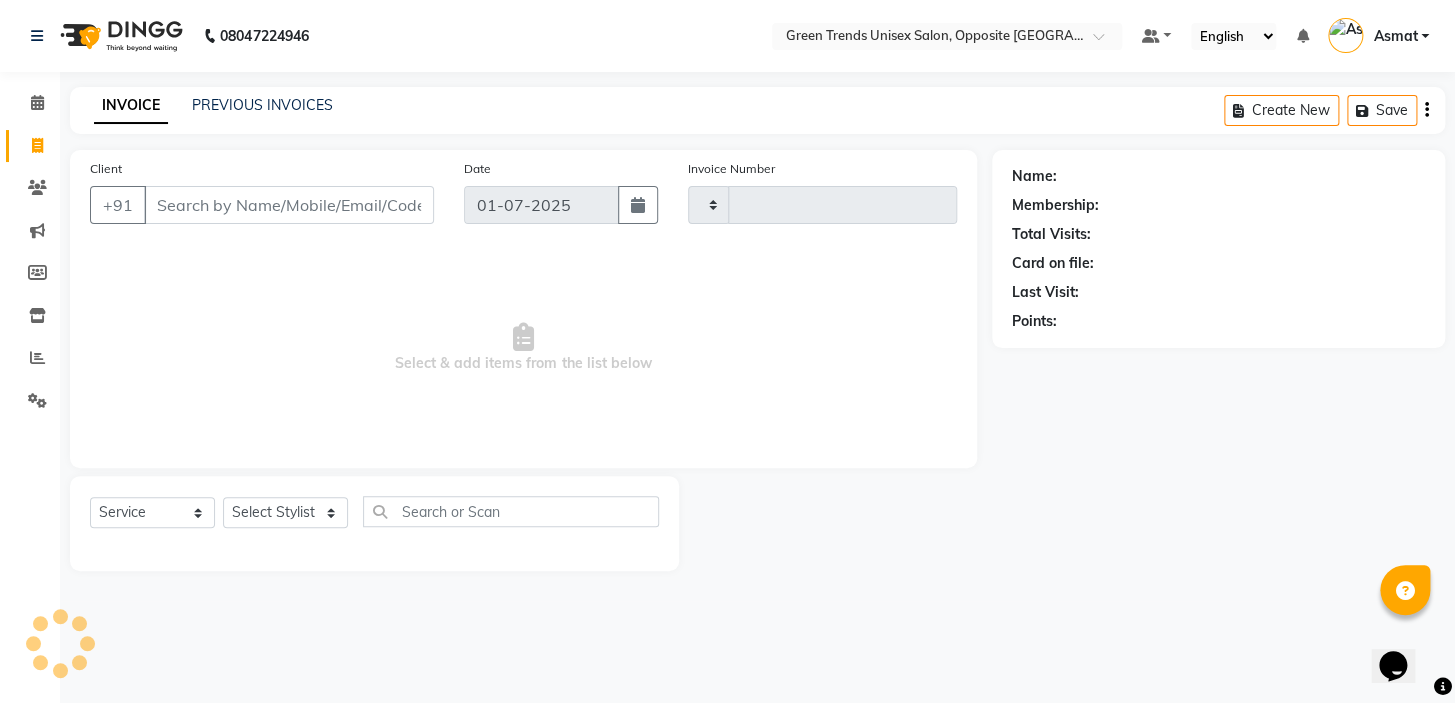 type on "0671" 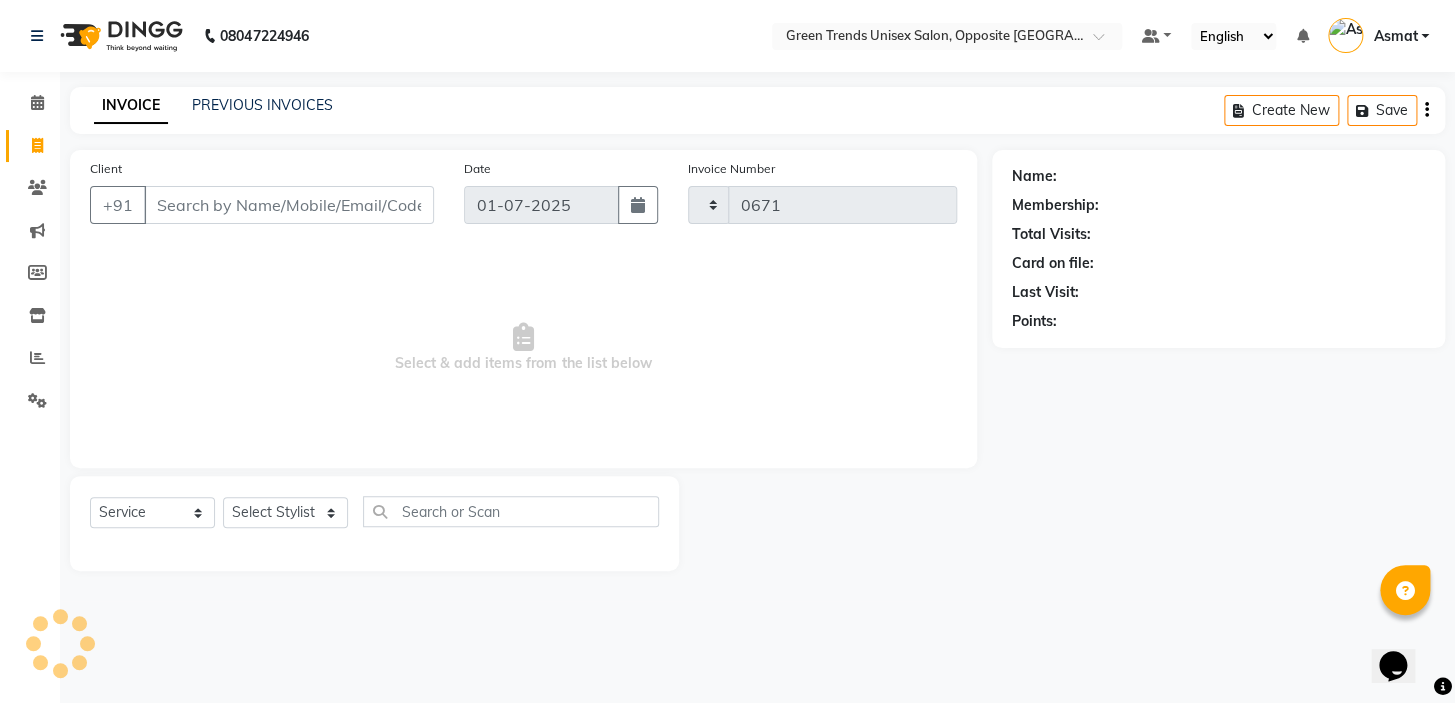 select on "5225" 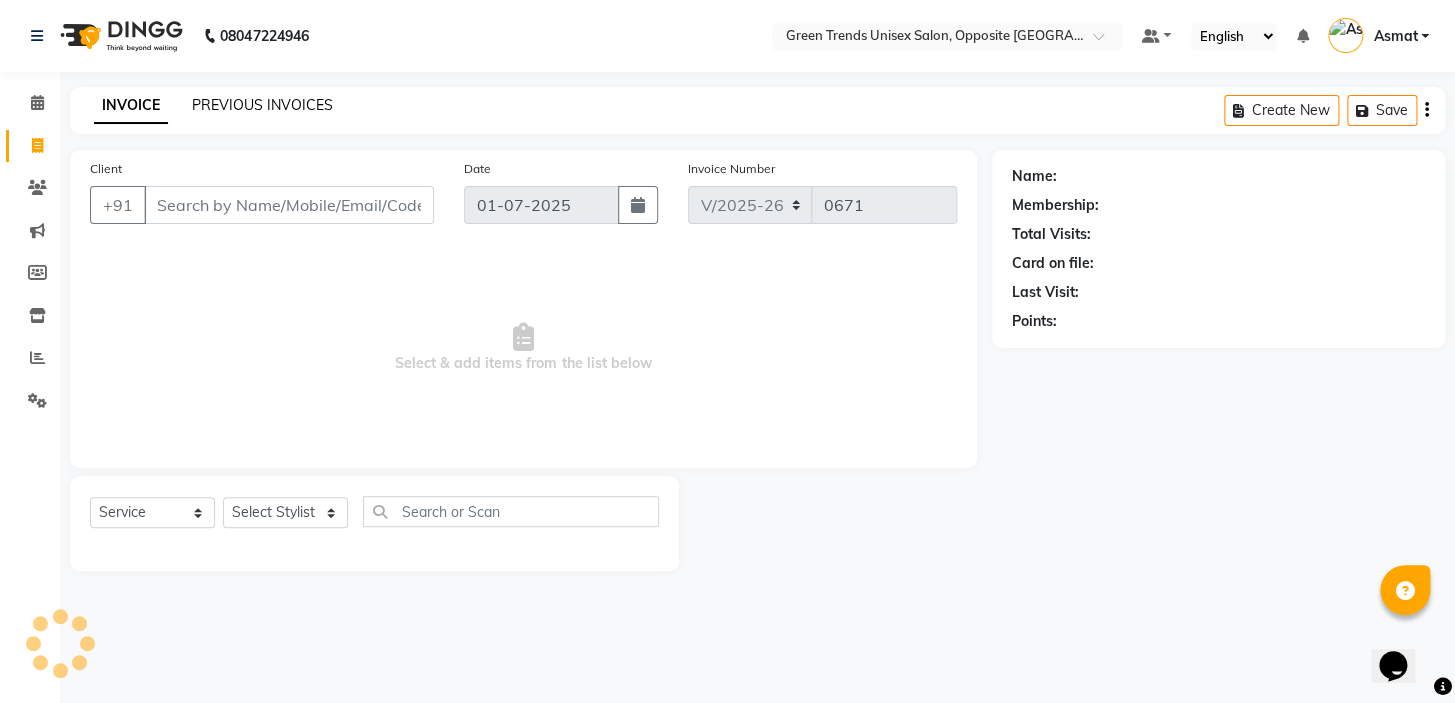 click on "PREVIOUS INVOICES" 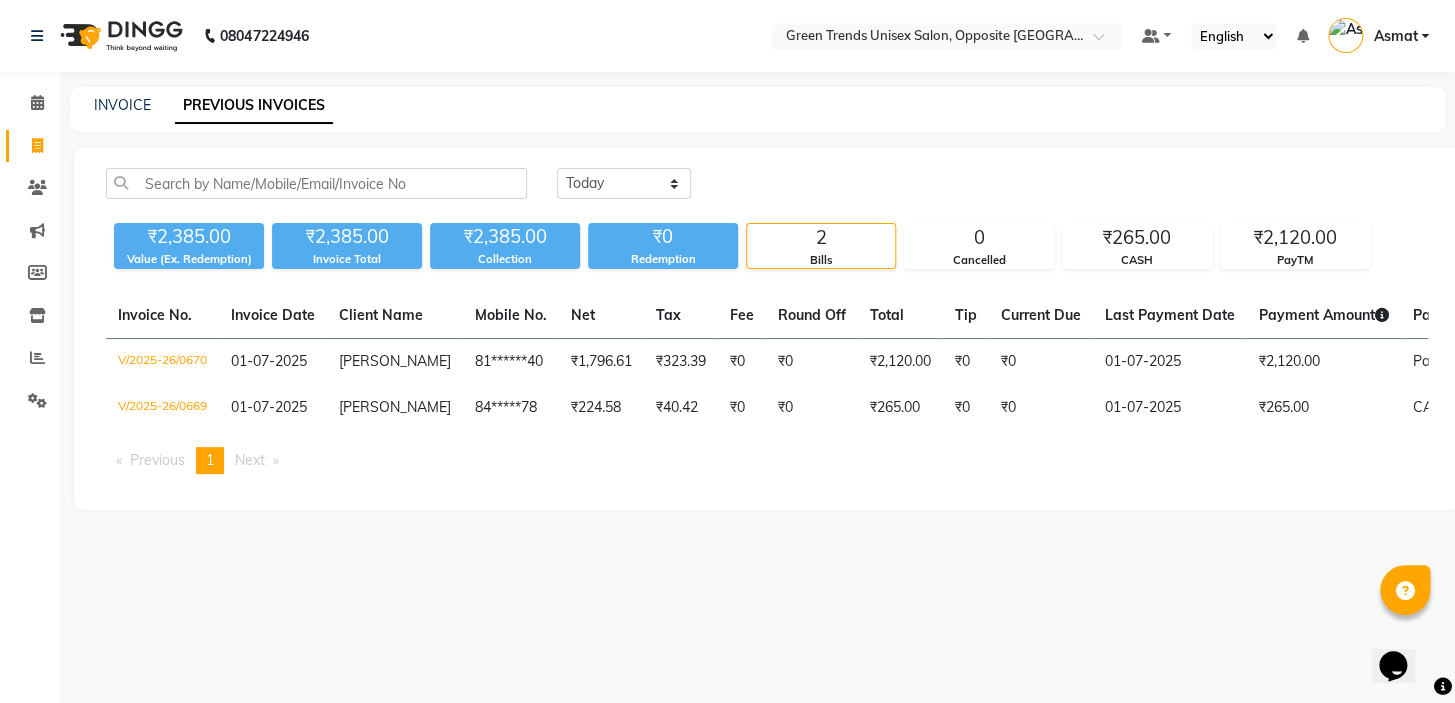 click on "INVOICE PREVIOUS INVOICES [DATE] [DATE] Custom Range ₹2,385.00 Value (Ex. Redemption) ₹2,385.00 Invoice Total  ₹2,385.00 Collection ₹0 Redemption 2 Bills 0 Cancelled ₹265.00 CASH ₹2,120.00 PayTM  Invoice No.   Invoice Date   Client Name   Mobile No.   Net   Tax   Fee   Round Off   Total   Tip   Current Due   Last Payment Date   Payment Amount   Payment Methods   Cancel Reason   Status   V/2025-26/0670  [DATE] [PERSON_NAME]   81******40 ₹1,796.61 ₹323.39  ₹0  ₹0 ₹2,120.00 ₹0 ₹0 [DATE] ₹2,120.00  PayTM - PAID  V/2025-26/0669  [DATE] [PERSON_NAME]   84*****78 ₹224.58 ₹40.42  ₹0  ₹0 ₹265.00 ₹0 ₹0 [DATE] ₹265.00  CASH - PAID  Previous  page  1 / 1  You're on page  1  Next  page" 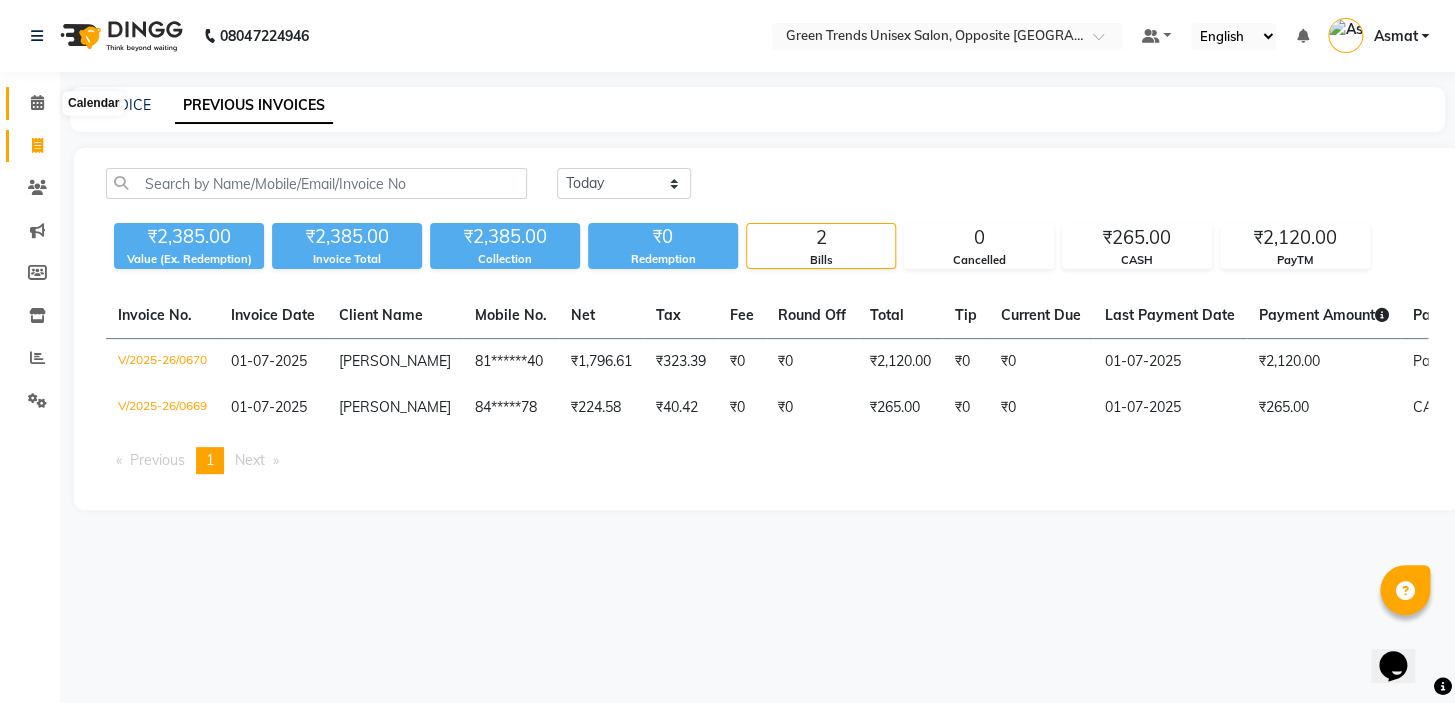 click 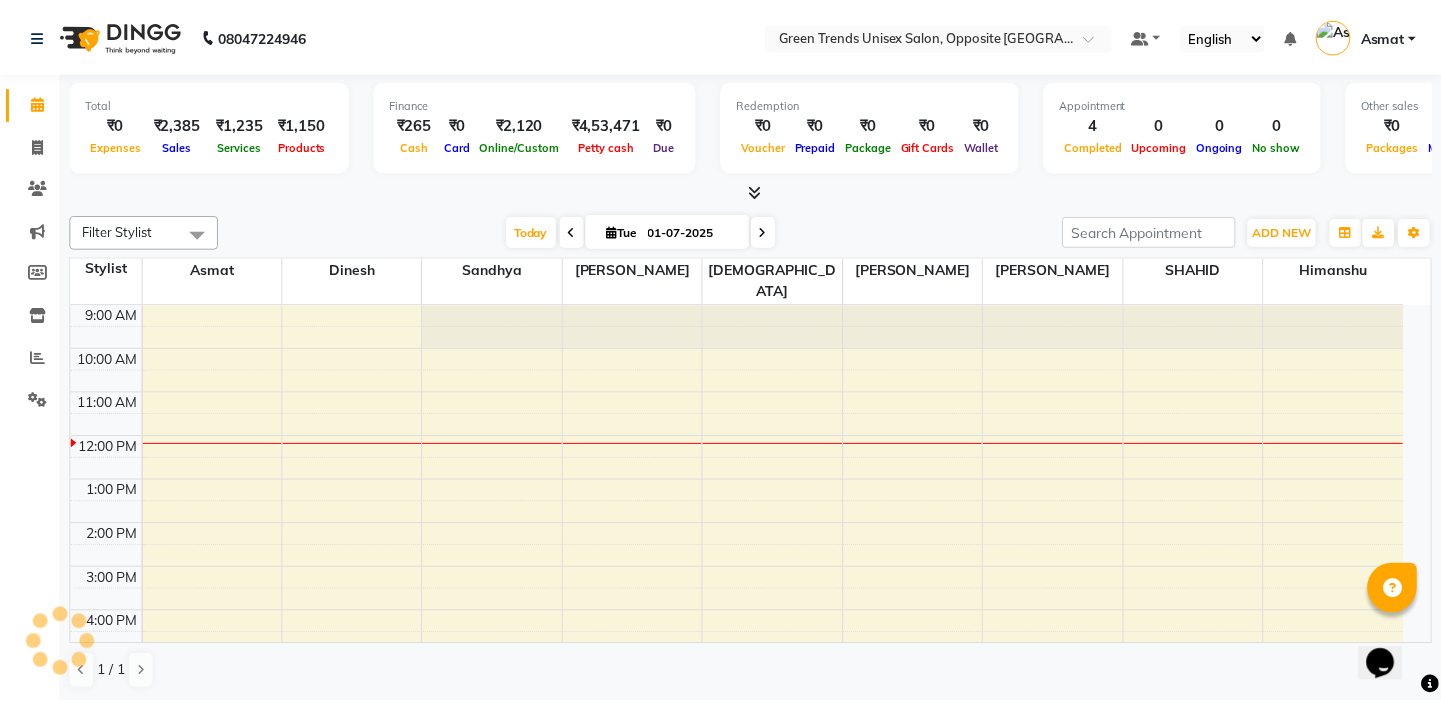 scroll, scrollTop: 132, scrollLeft: 0, axis: vertical 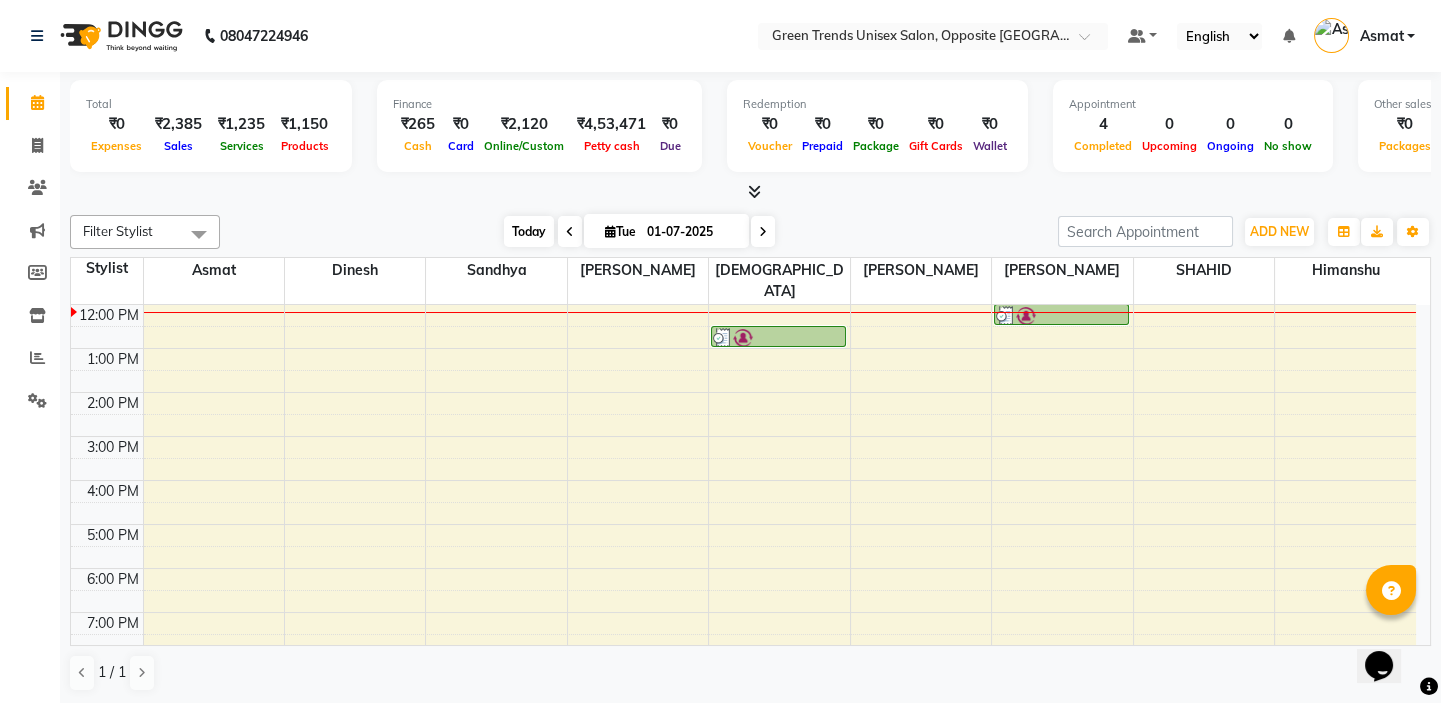 click on "Today" at bounding box center (529, 231) 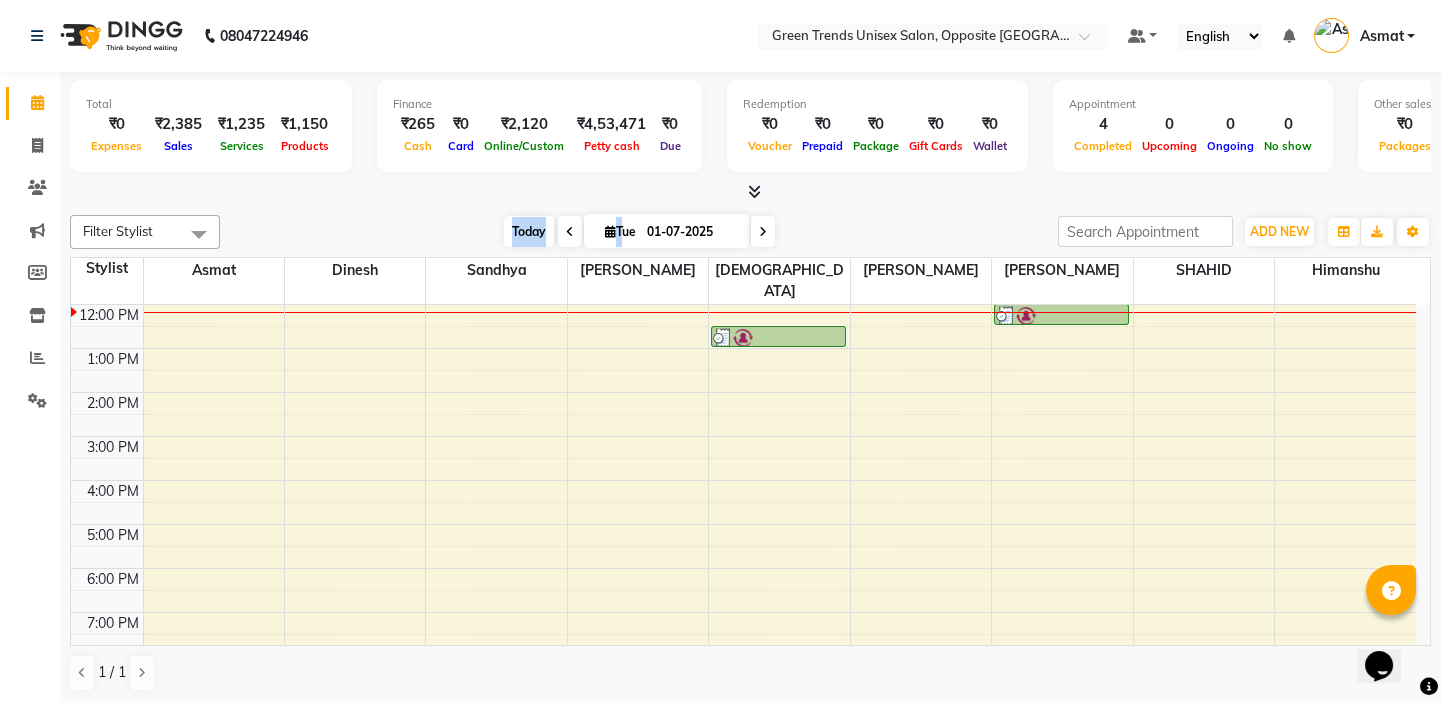 scroll, scrollTop: 132, scrollLeft: 0, axis: vertical 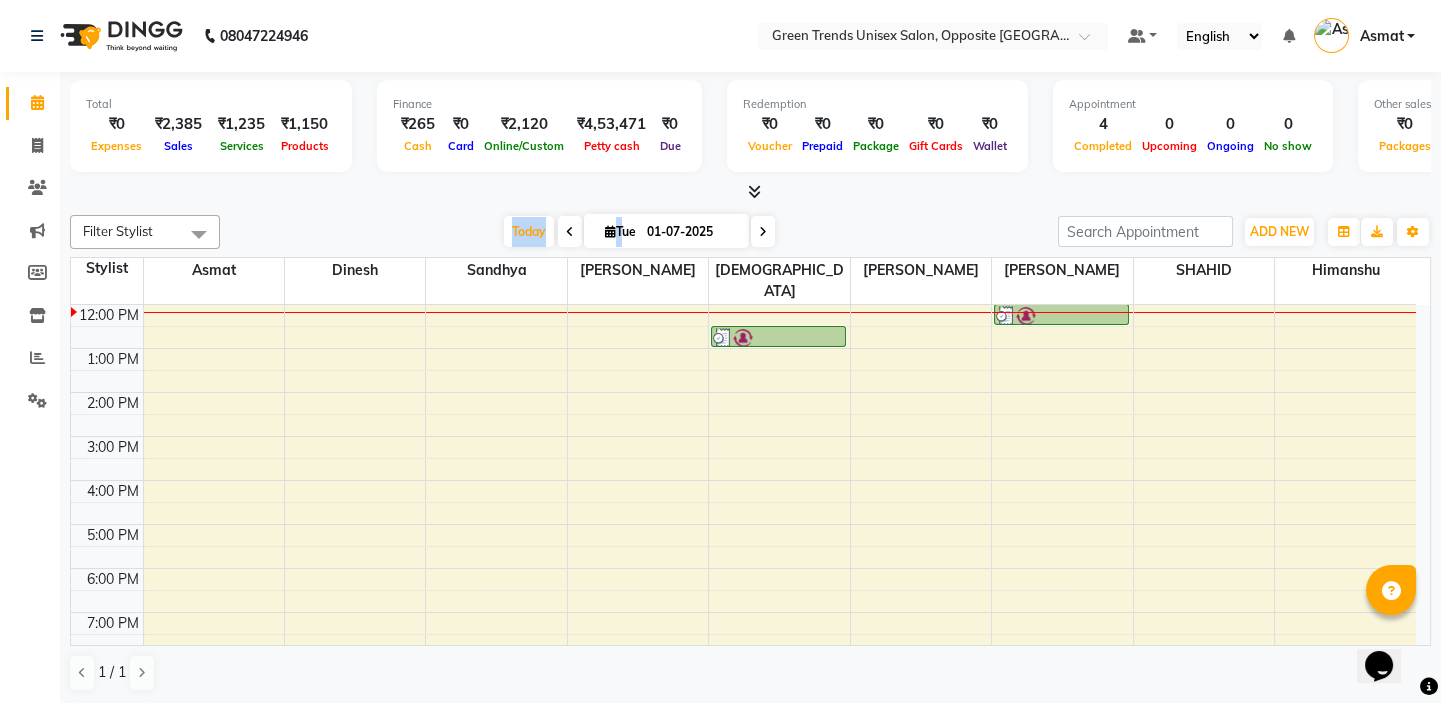 click on "[DATE]  [DATE]" at bounding box center [639, 232] 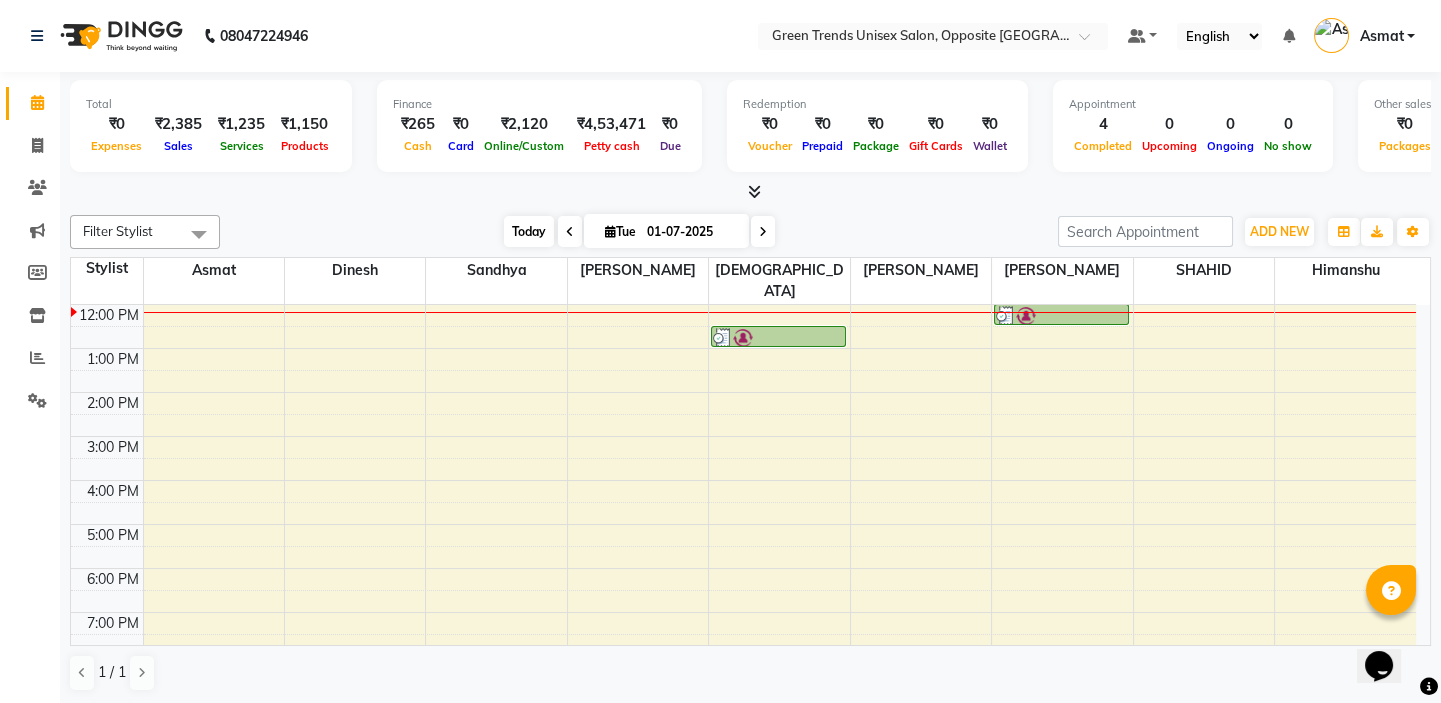 click on "Today" at bounding box center [529, 231] 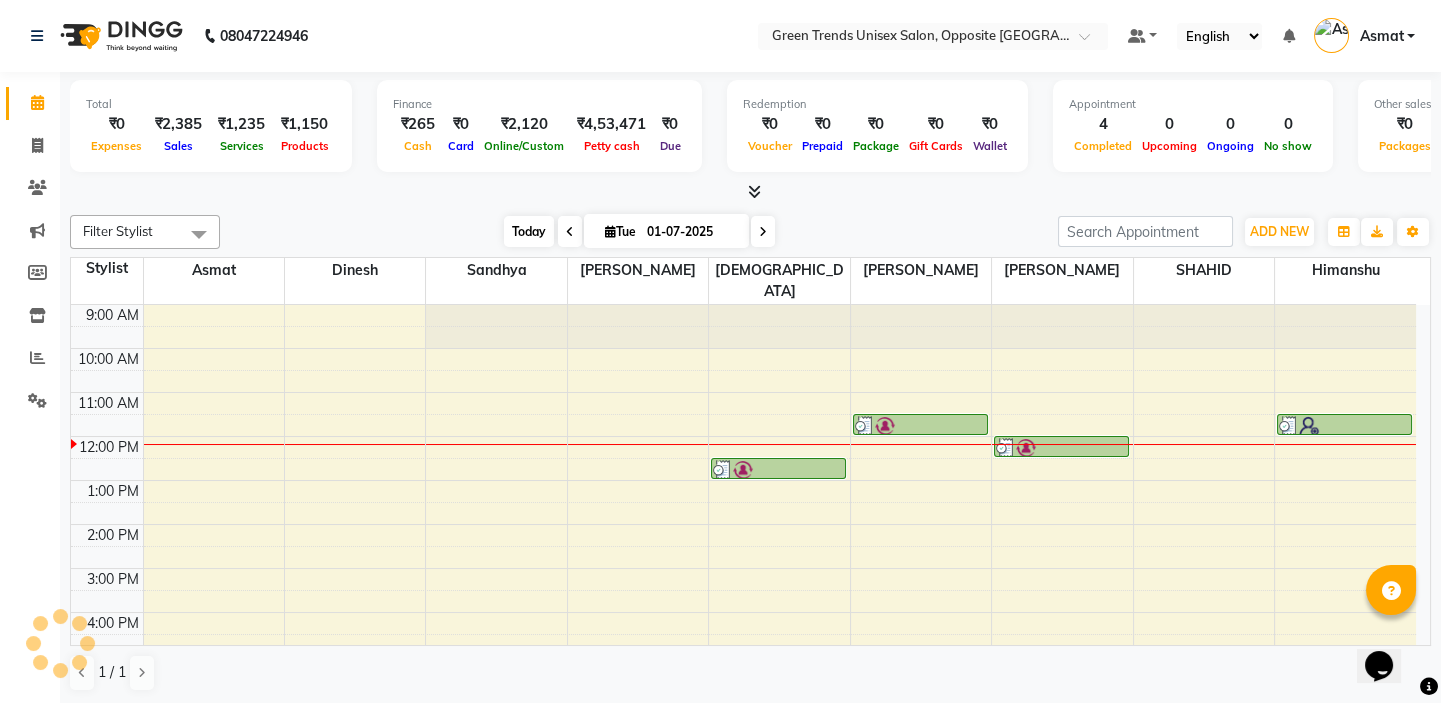 scroll, scrollTop: 132, scrollLeft: 0, axis: vertical 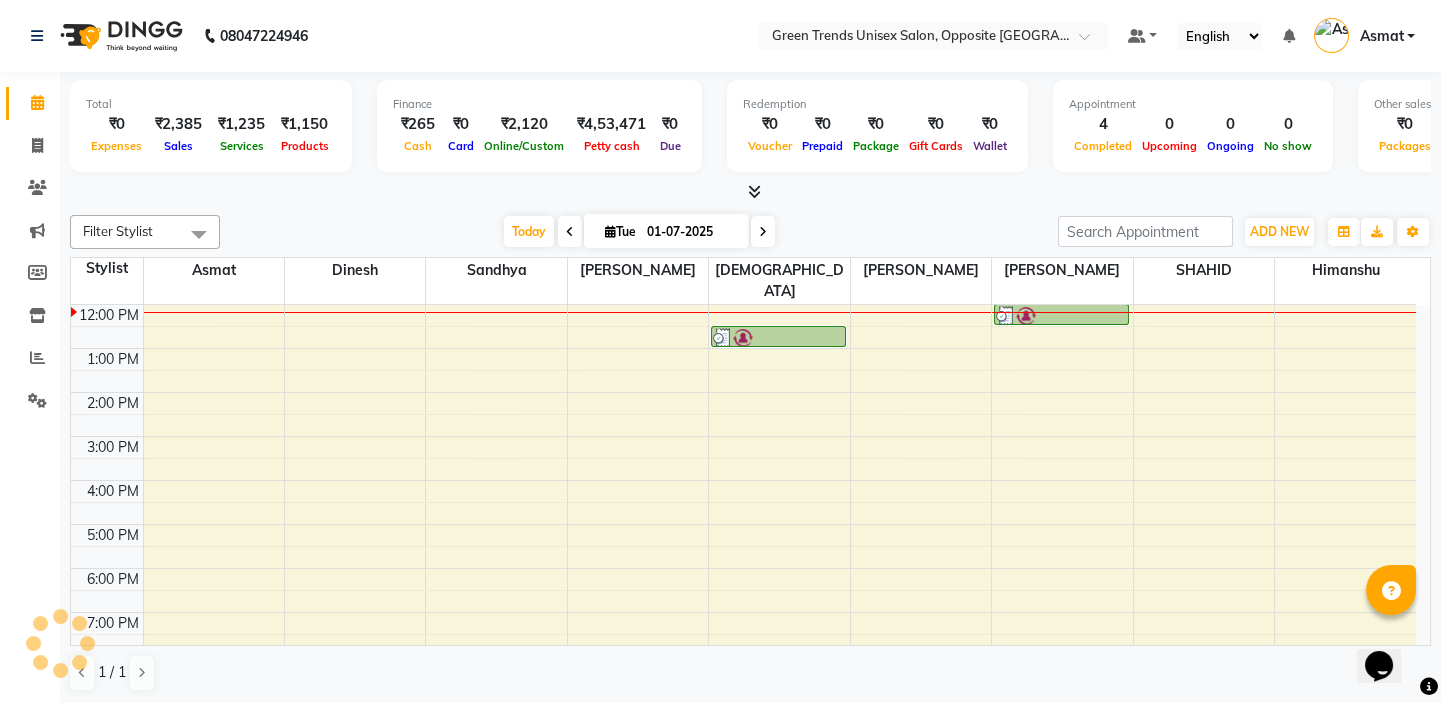 click on "[DATE]  [DATE]" at bounding box center (639, 232) 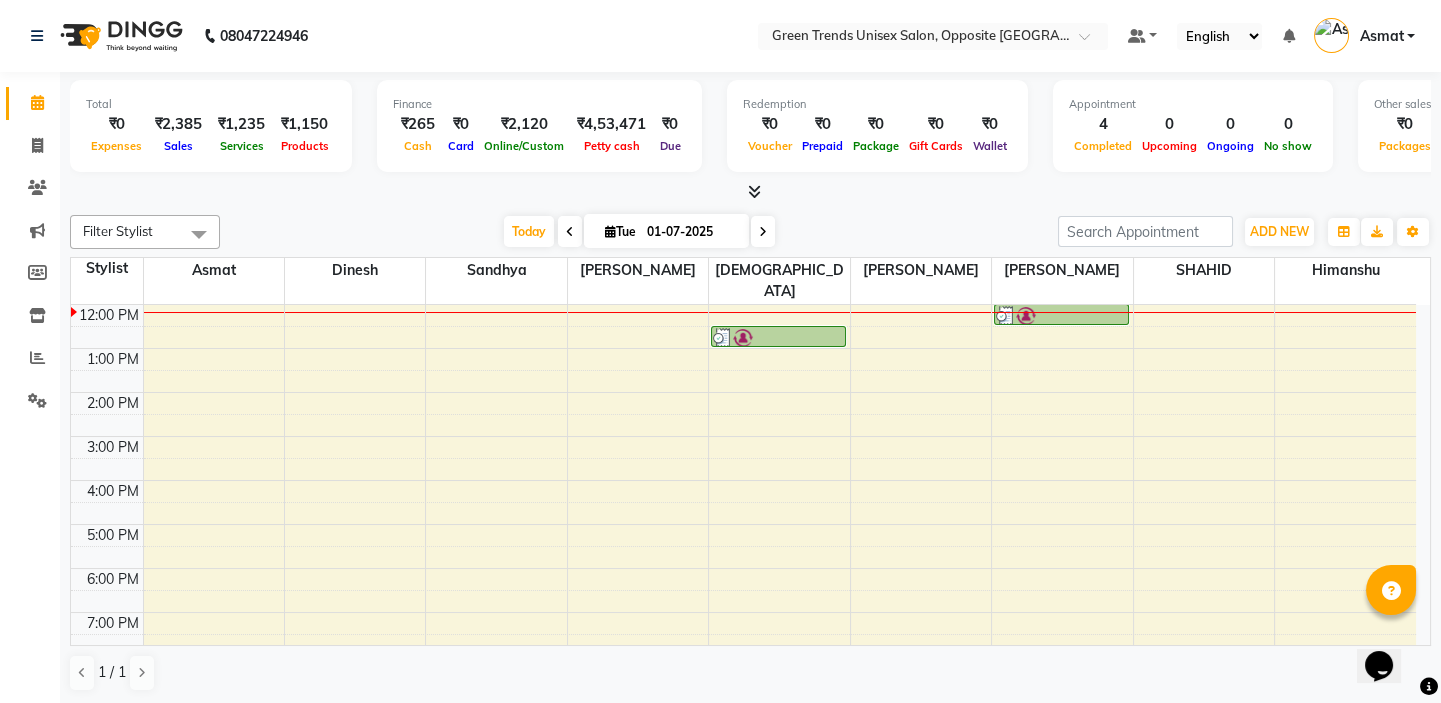 scroll, scrollTop: 0, scrollLeft: 0, axis: both 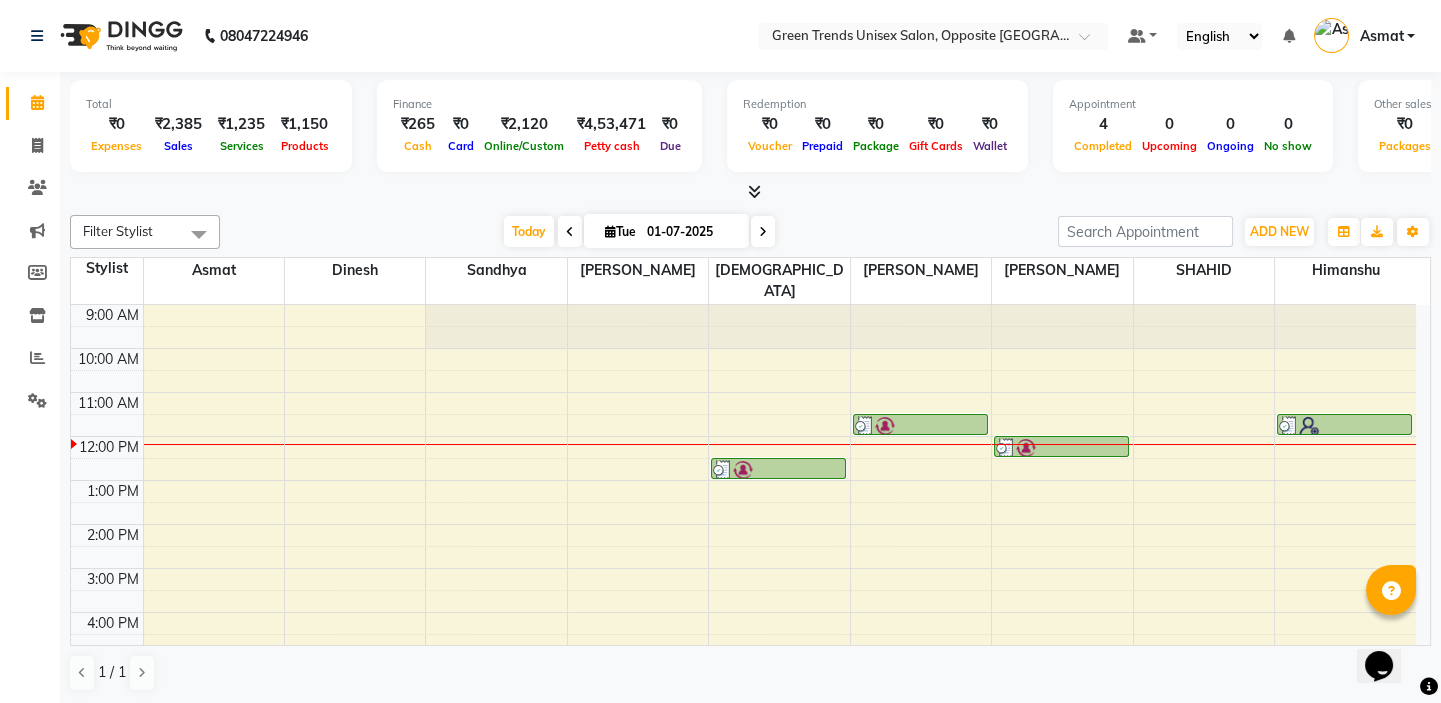 click at bounding box center (750, 192) 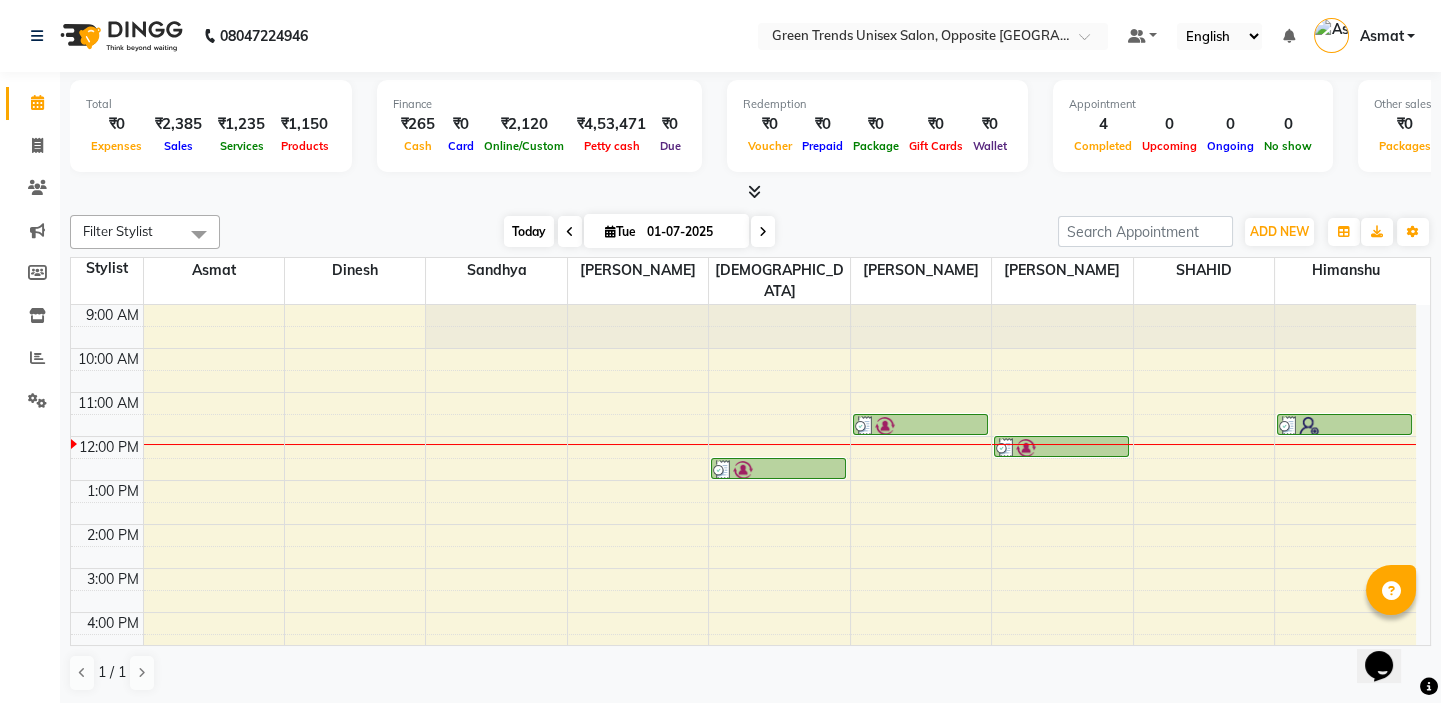 click on "Today" at bounding box center [529, 231] 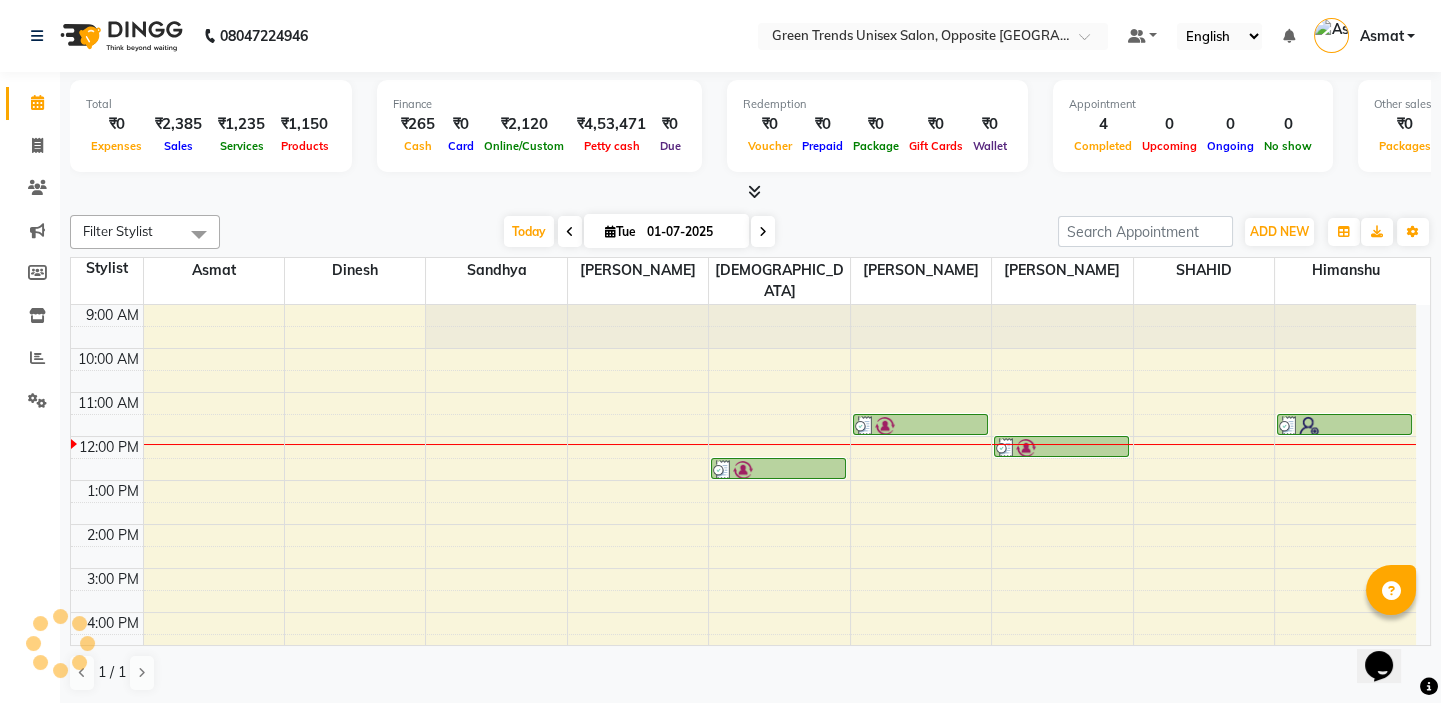 scroll, scrollTop: 132, scrollLeft: 0, axis: vertical 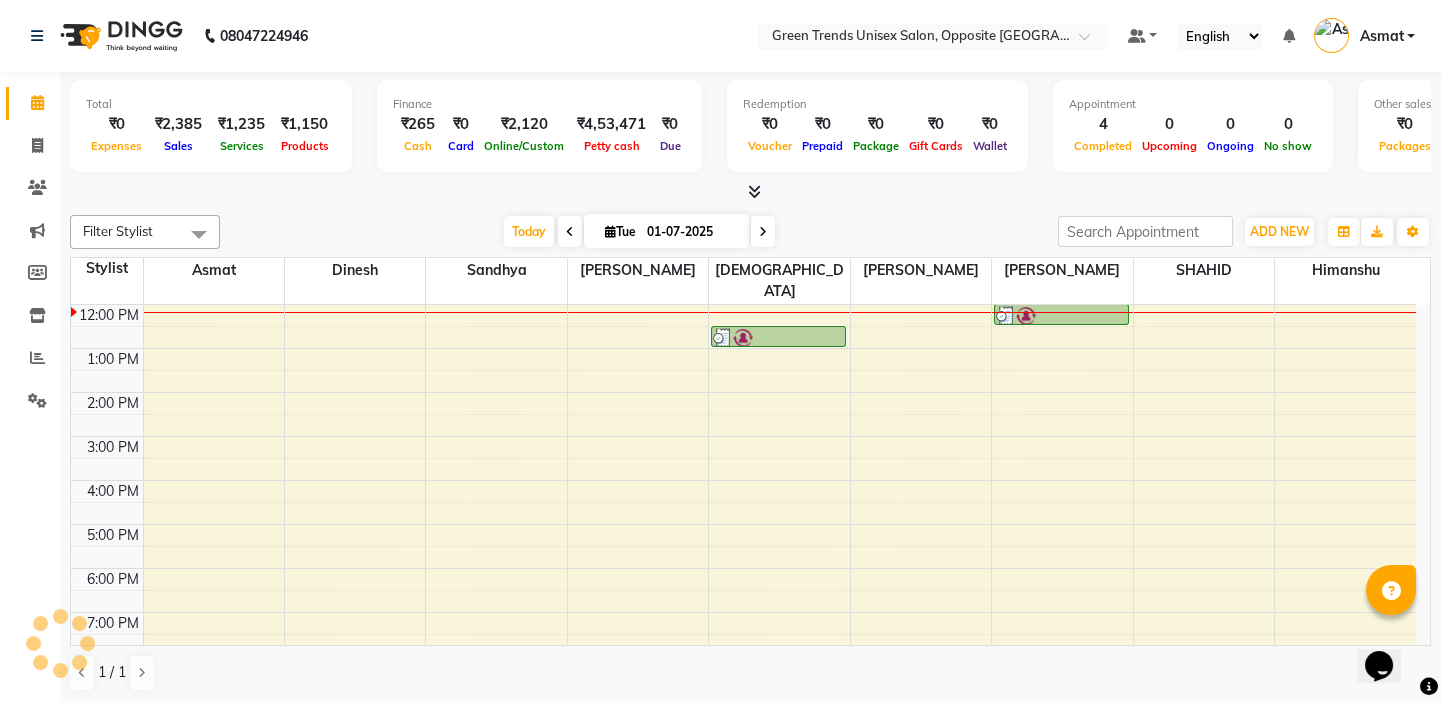 click on "Filter Stylist Select All [PERSON_NAME] [PERSON_NAME] [PERSON_NAME] [PERSON_NAME] [PERSON_NAME] [DATE]  [DATE] Toggle Dropdown Add Appointment Add Invoice Add Expense Add Attendance Add Client Toggle Dropdown Add Appointment Add Invoice Add Expense Add Attendance Add Client ADD NEW Toggle Dropdown Add Appointment Add Invoice Add Expense Add Attendance Add Client Filter Stylist Select All [PERSON_NAME] [PERSON_NAME] [PERSON_NAME] [PERSON_NAME] [PERSON_NAME] Group By  Staff View   Room View  View as Vertical  Vertical - Week View  Horizontal  Horizontal - Week View  List  Toggle Dropdown Calendar Settings Manage Tags   Arrange Stylists   Reset Stylists  Full Screen Appointment Form Zoom 50% Staff/Room Display Count 9" at bounding box center (750, 232) 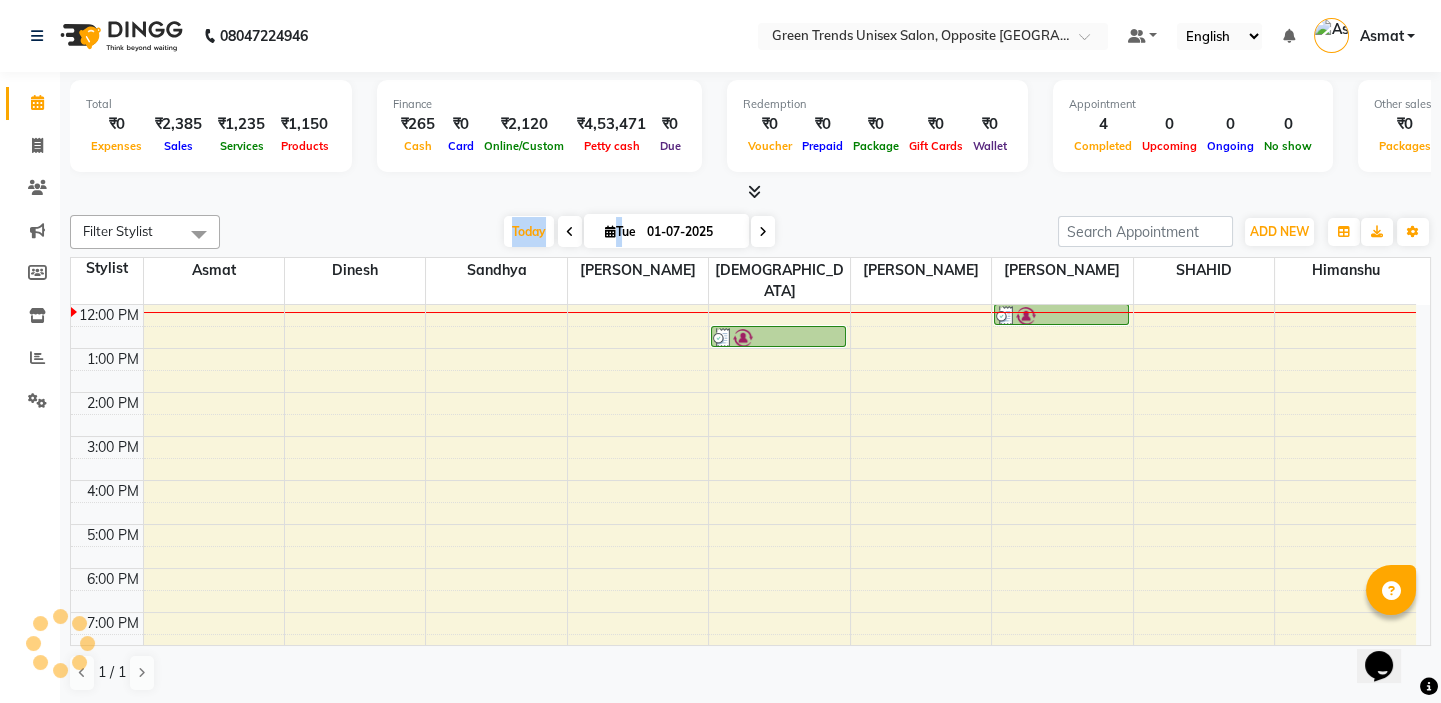 click on "Filter Stylist Select All [PERSON_NAME] [PERSON_NAME] [PERSON_NAME] [PERSON_NAME] [PERSON_NAME] [DATE]  [DATE] Toggle Dropdown Add Appointment Add Invoice Add Expense Add Attendance Add Client Toggle Dropdown Add Appointment Add Invoice Add Expense Add Attendance Add Client ADD NEW Toggle Dropdown Add Appointment Add Invoice Add Expense Add Attendance Add Client Filter Stylist Select All [PERSON_NAME] [PERSON_NAME] [PERSON_NAME] [PERSON_NAME] [PERSON_NAME] Group By  Staff View   Room View  View as Vertical  Vertical - Week View  Horizontal  Horizontal - Week View  List  Toggle Dropdown Calendar Settings Manage Tags   Arrange Stylists   Reset Stylists  Full Screen Appointment Form Zoom 50% Staff/Room Display Count 9" at bounding box center [750, 232] 